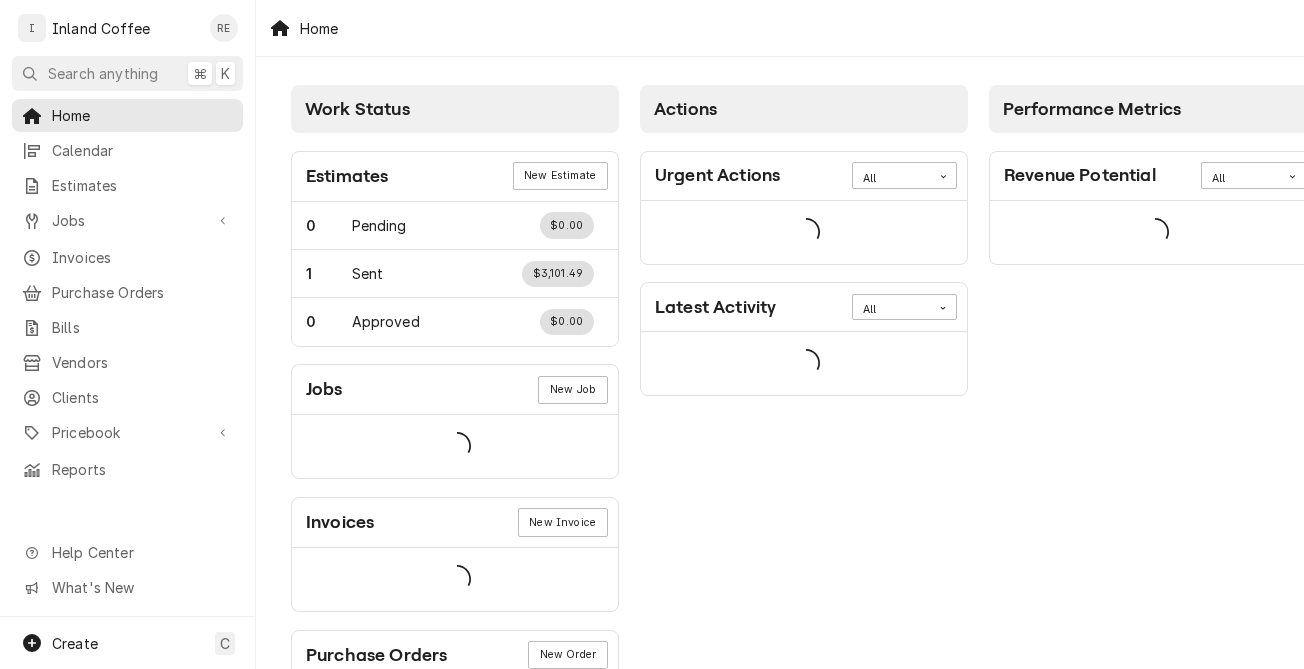 scroll, scrollTop: 0, scrollLeft: 0, axis: both 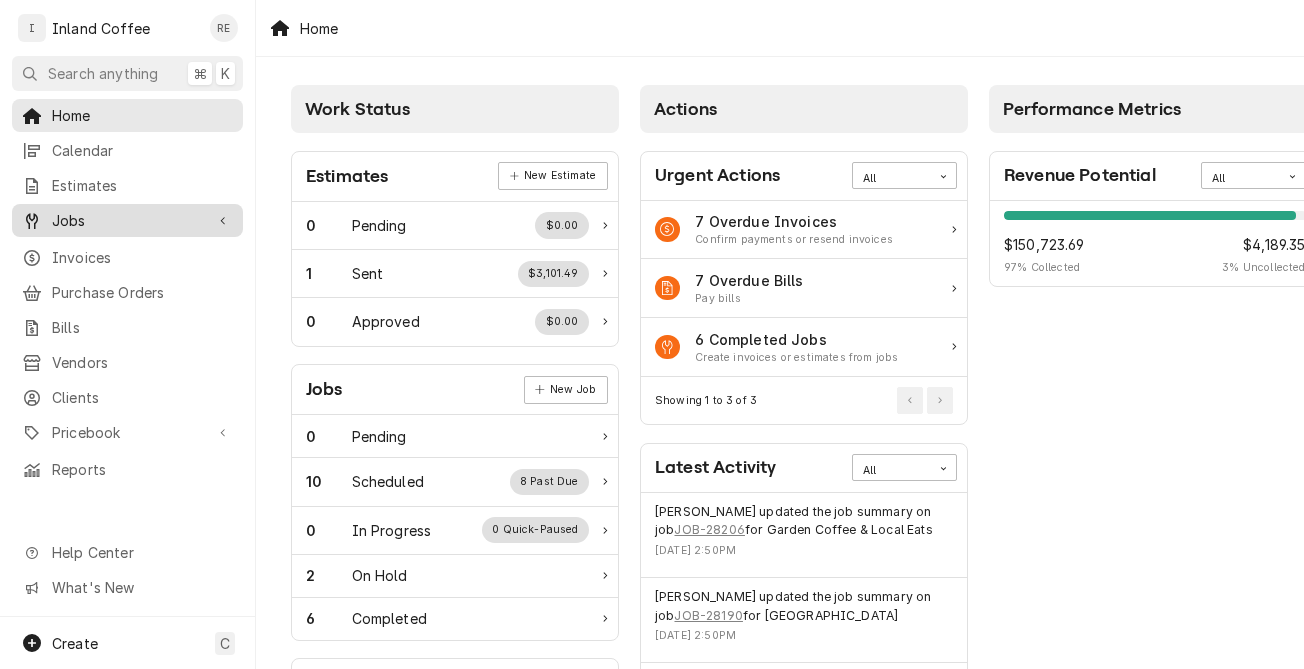 click on "Jobs" at bounding box center [127, 220] 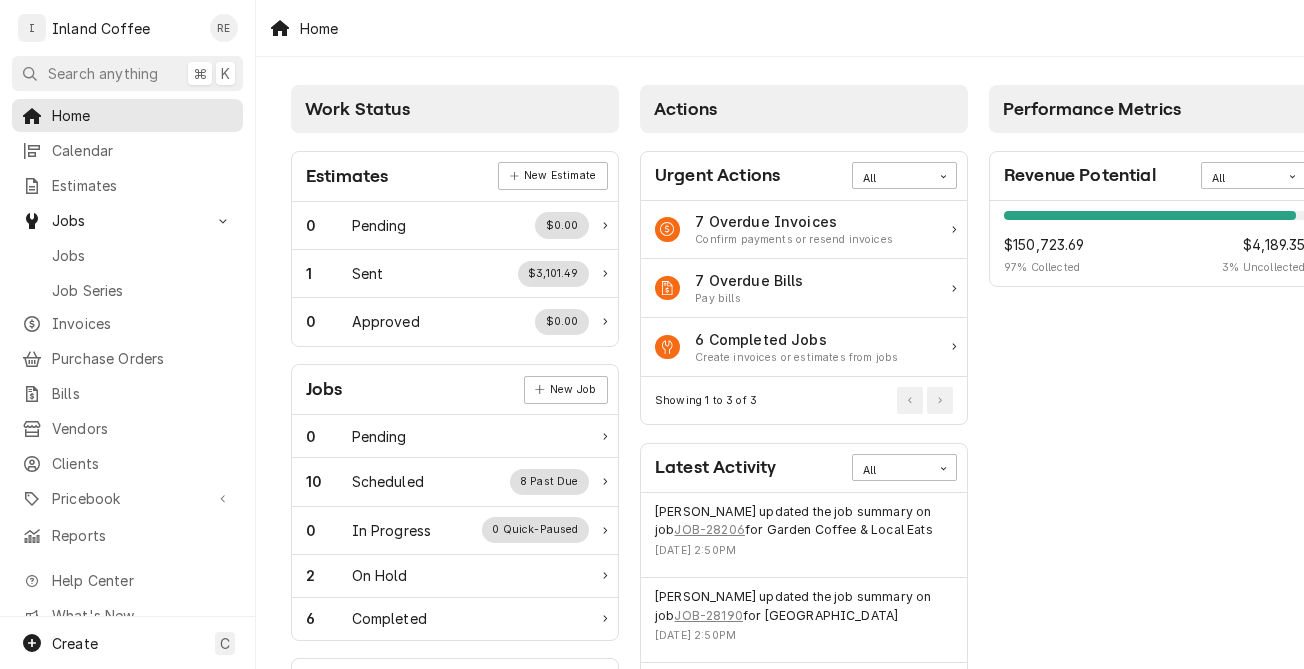 click on "Jobs Jobs Job Series" at bounding box center (127, 254) 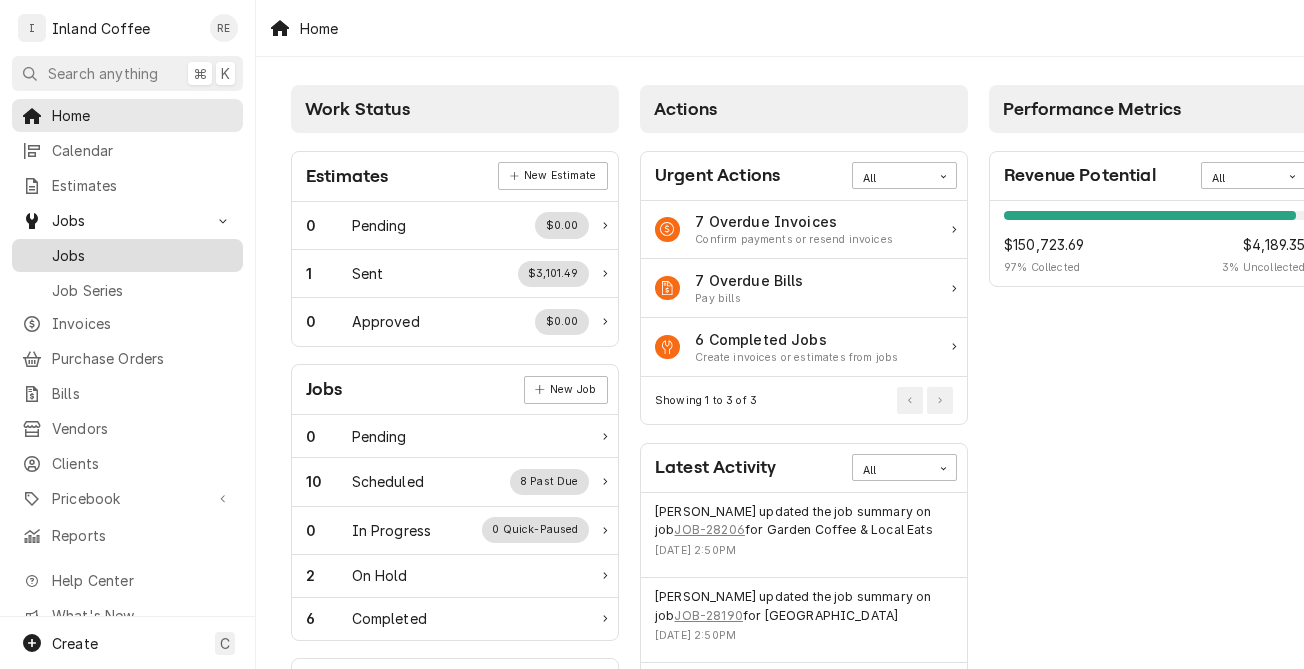 click on "Jobs" at bounding box center (142, 255) 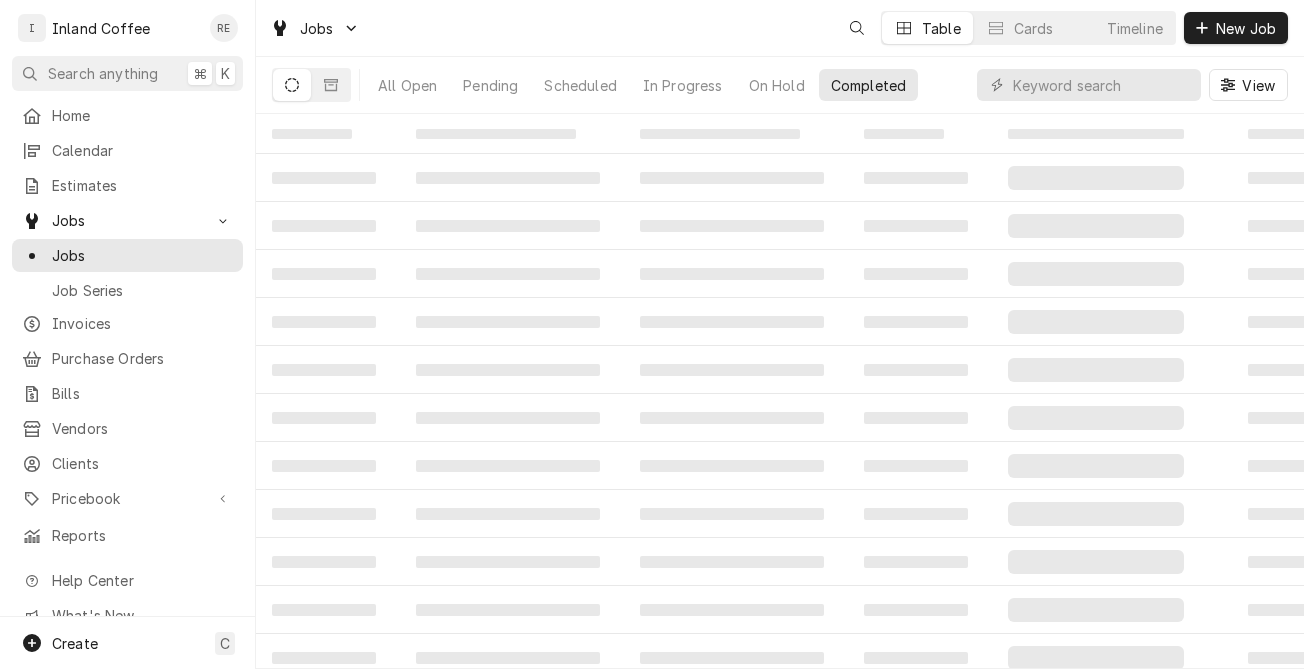 scroll, scrollTop: 0, scrollLeft: 0, axis: both 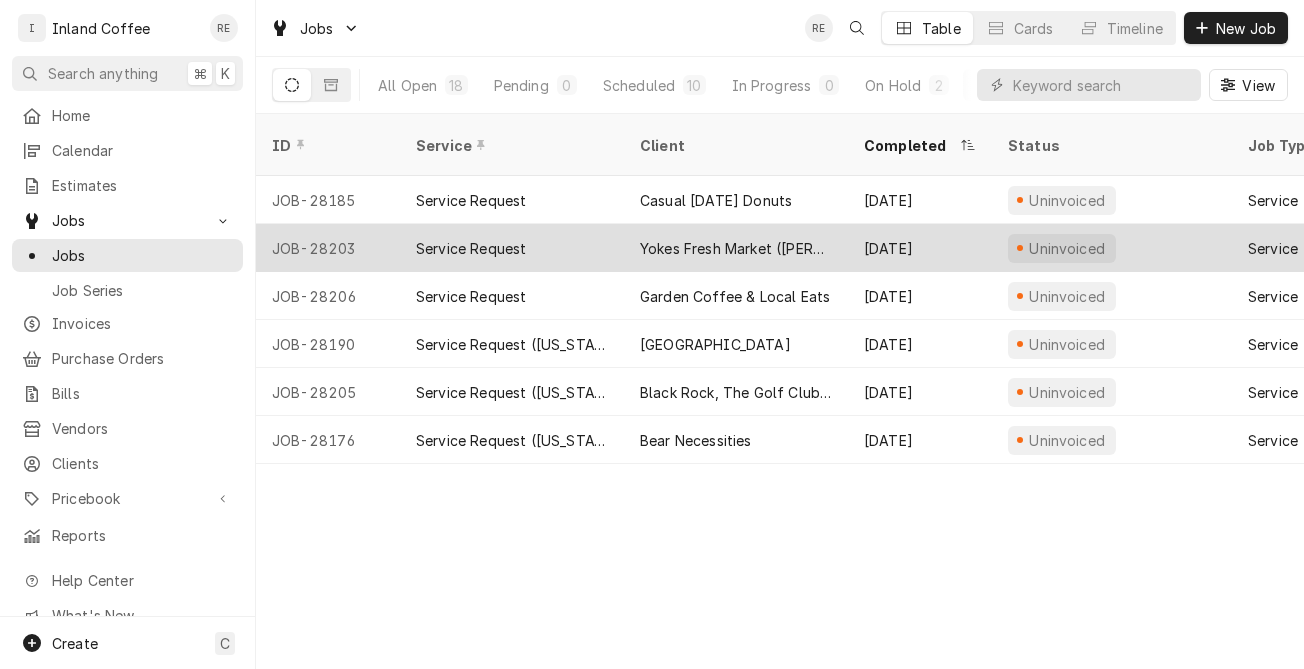 click on "Service Request" at bounding box center (471, 248) 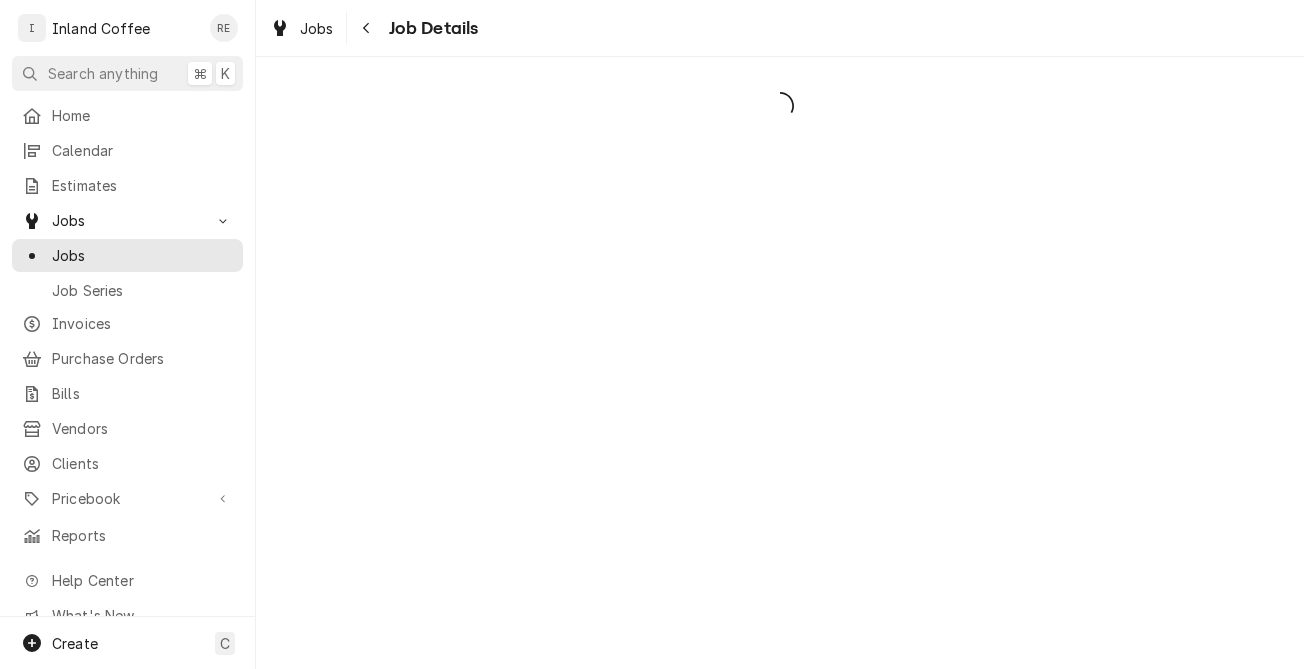 scroll, scrollTop: 0, scrollLeft: 0, axis: both 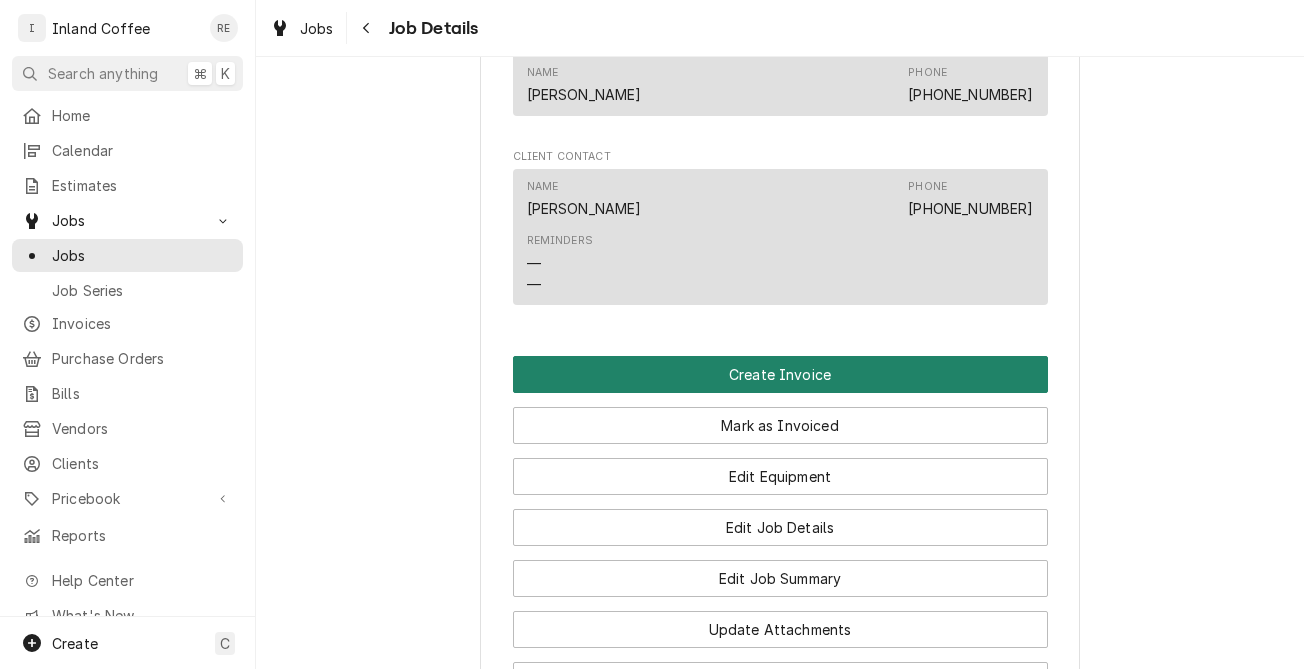 click on "Create Invoice" at bounding box center (780, 374) 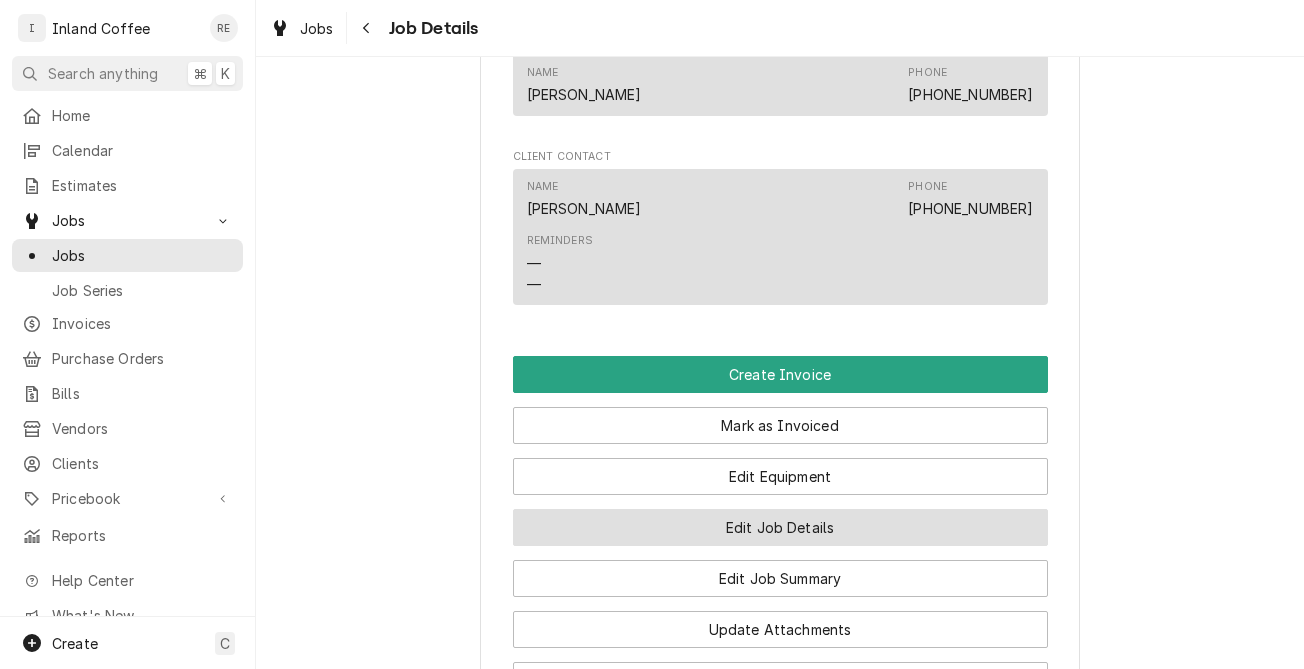 click on "Edit Job Details" at bounding box center [780, 527] 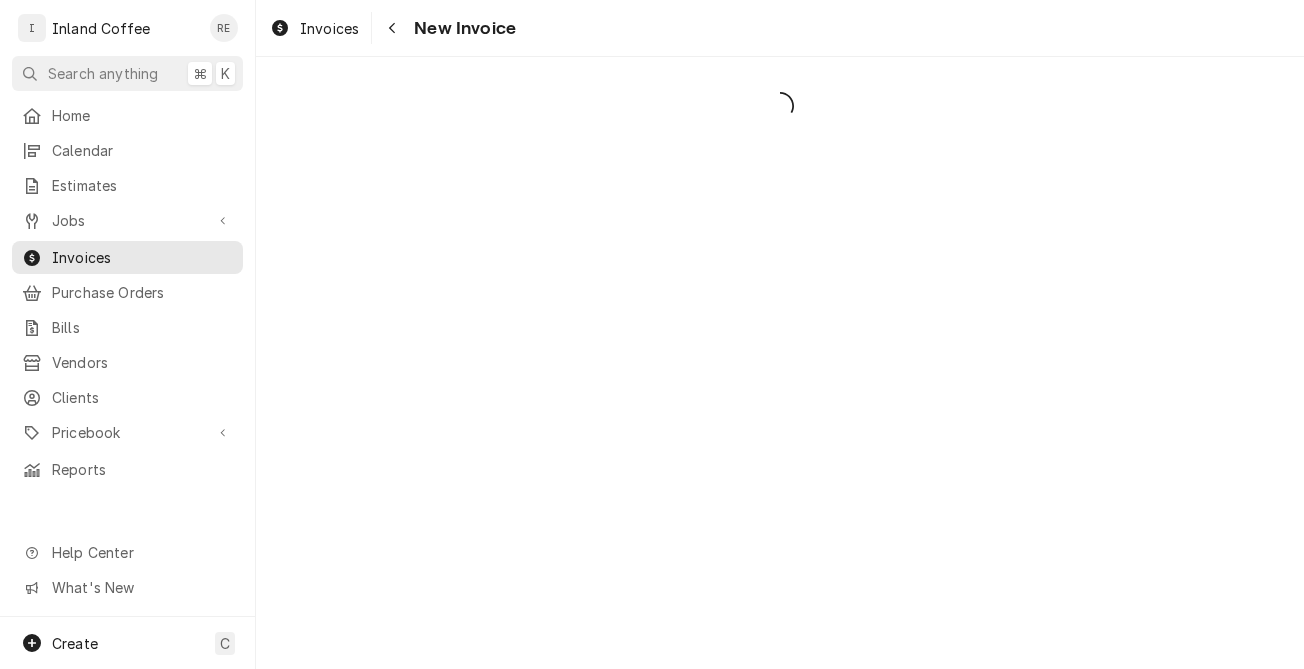 scroll, scrollTop: 0, scrollLeft: 0, axis: both 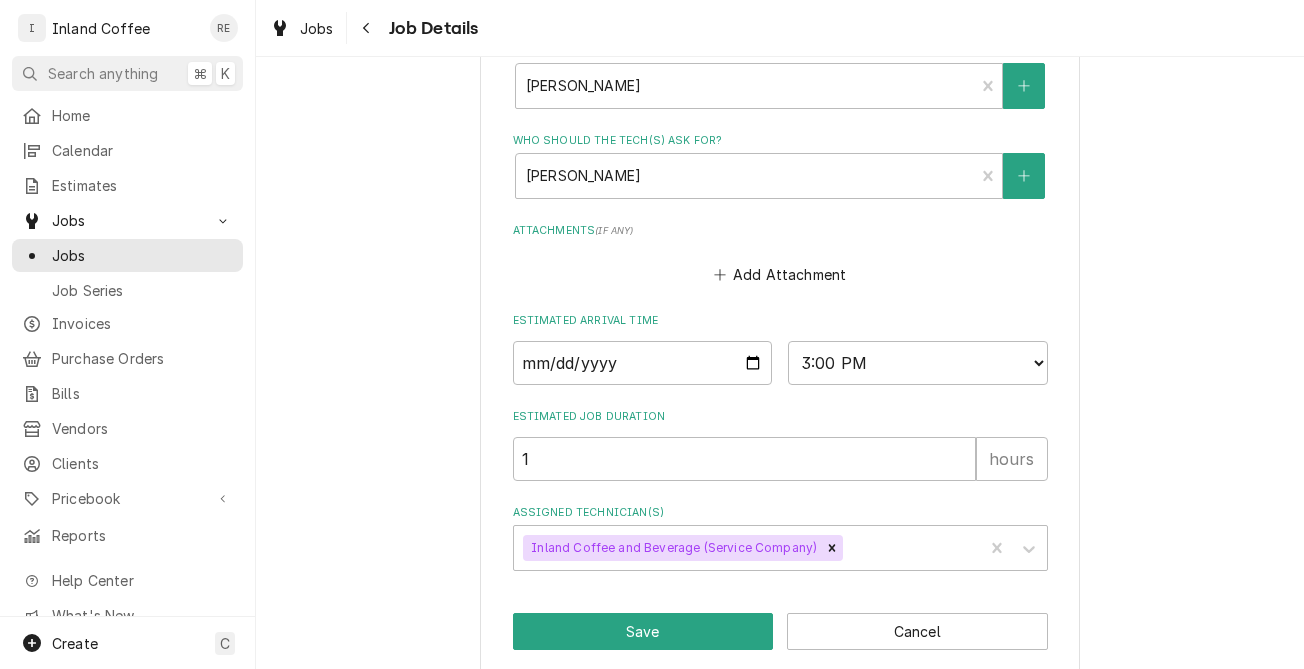 drag, startPoint x: 700, startPoint y: 609, endPoint x: 689, endPoint y: 732, distance: 123.49089 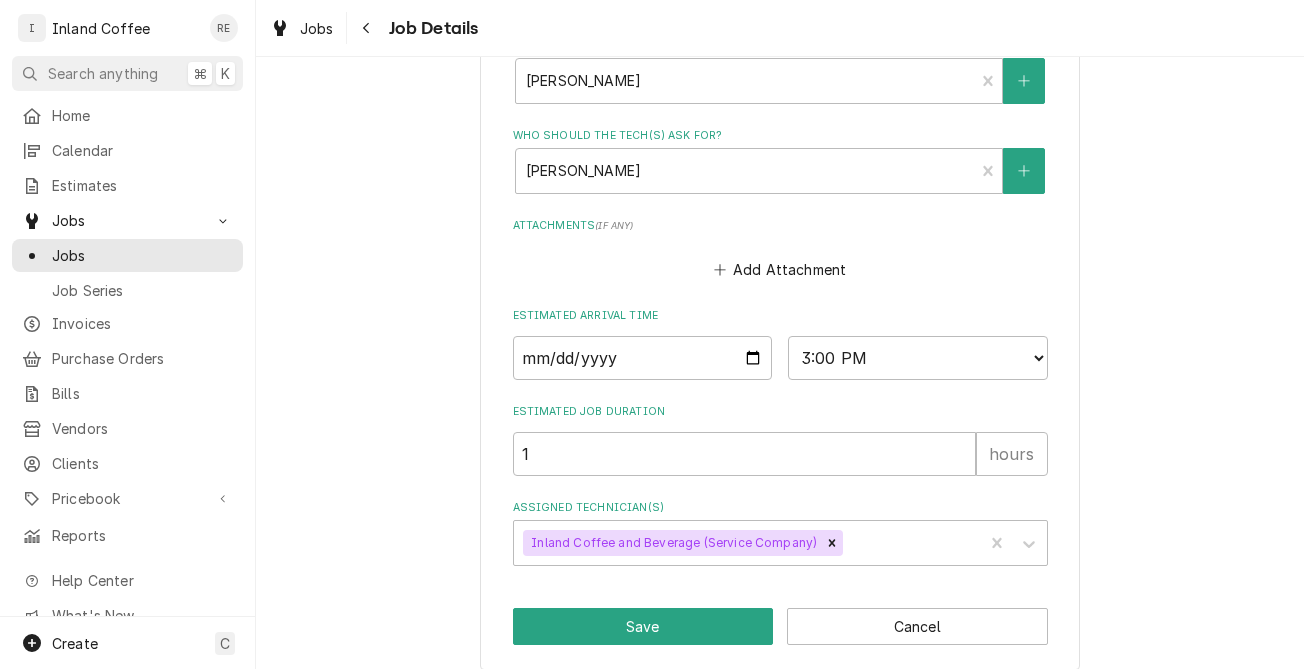 scroll, scrollTop: 1136, scrollLeft: 0, axis: vertical 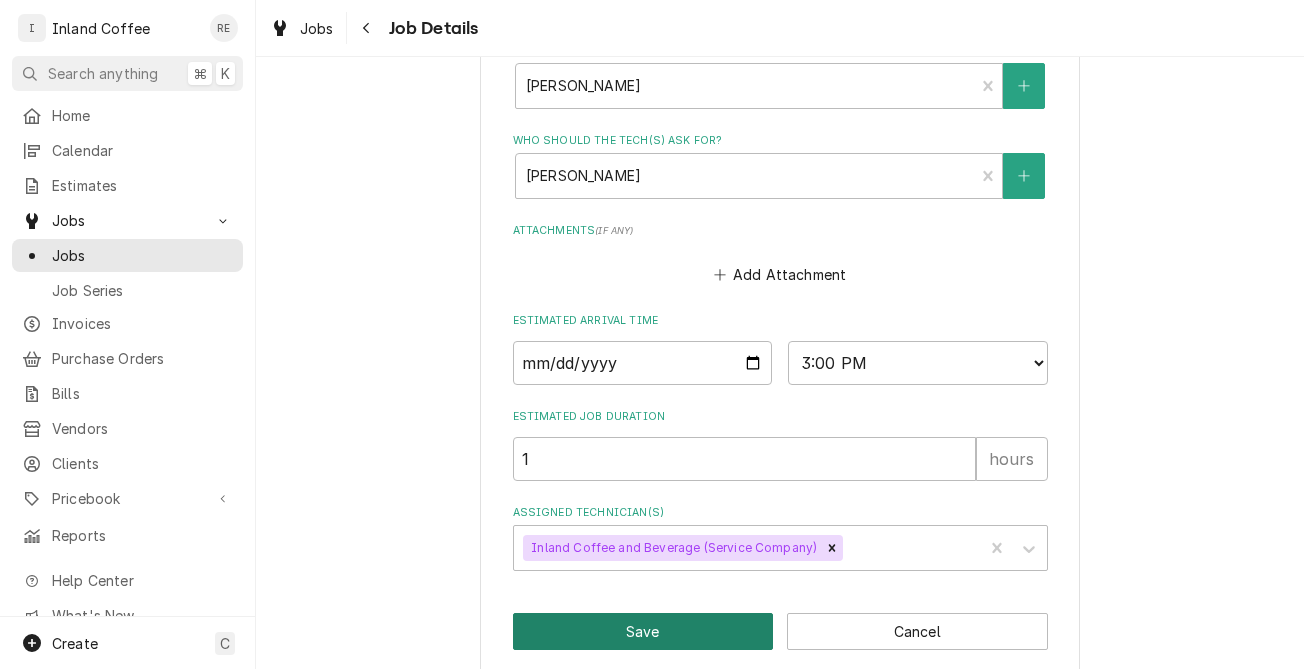 click on "Save" at bounding box center [643, 631] 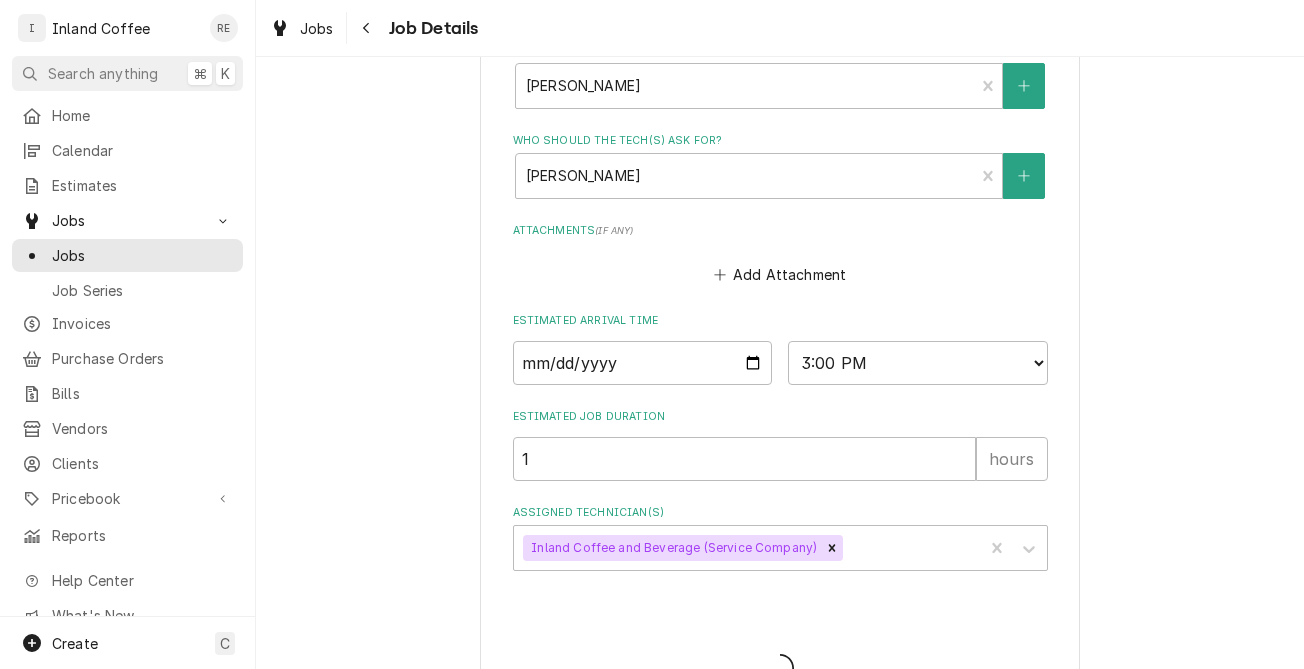 type on "x" 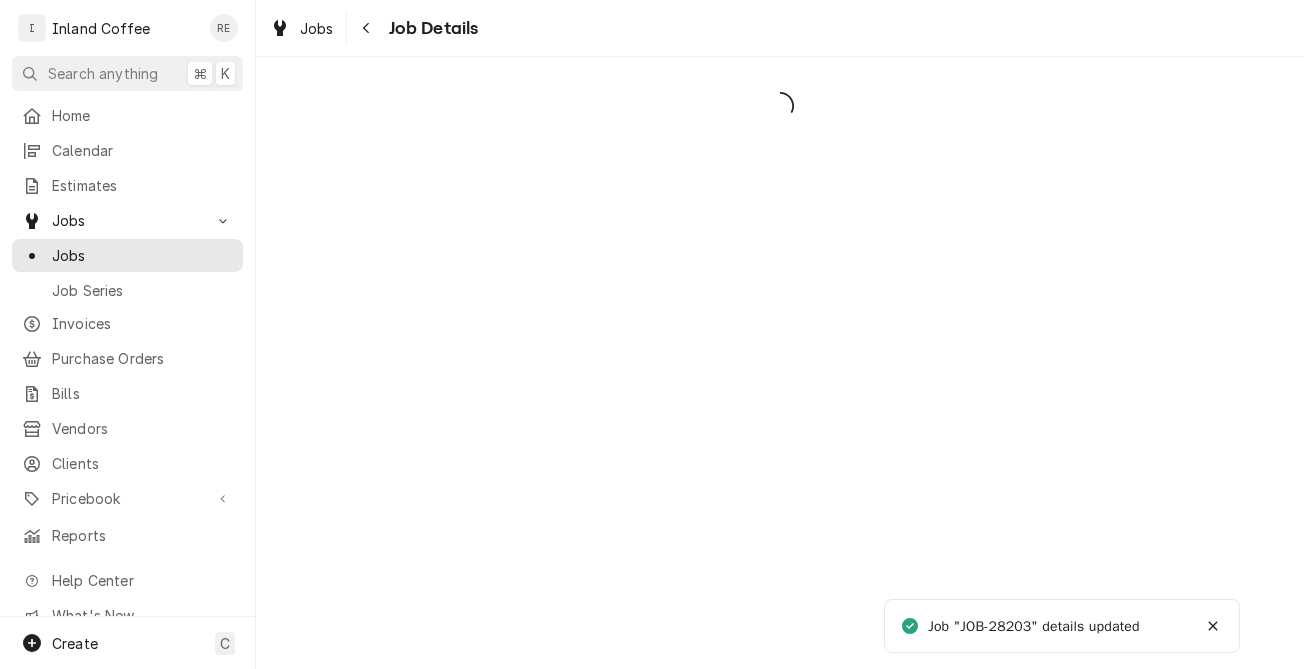 scroll, scrollTop: 0, scrollLeft: 0, axis: both 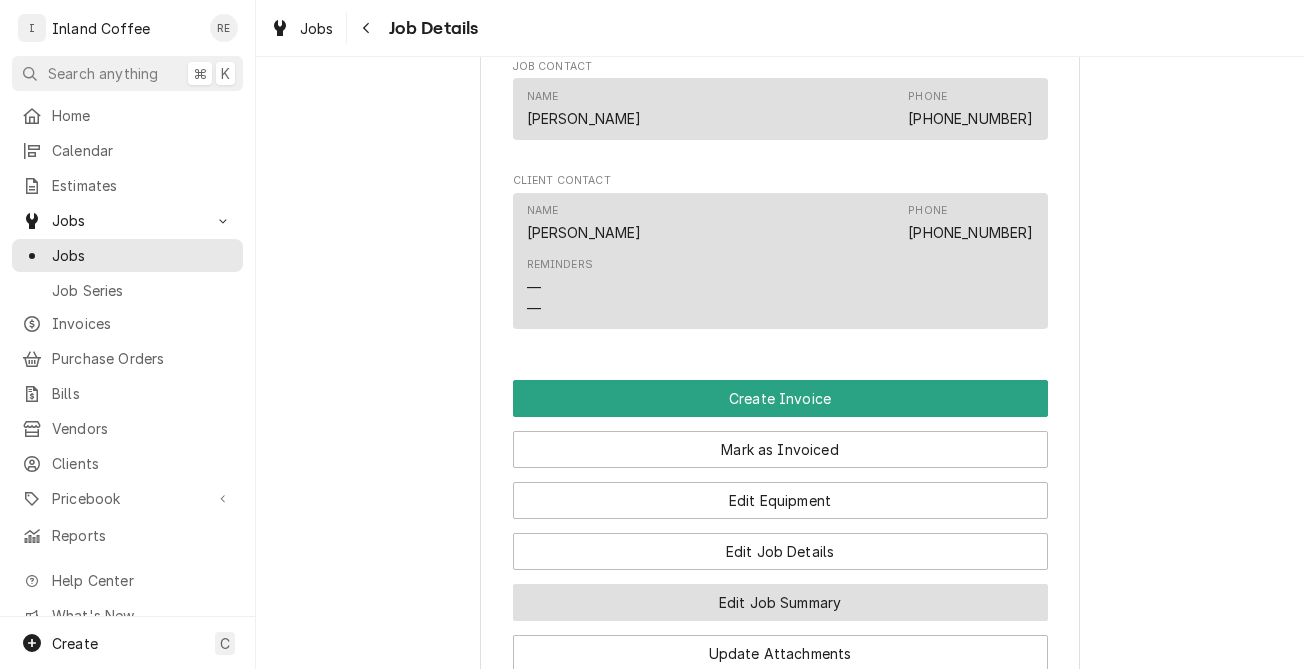 click on "Edit Job Summary" at bounding box center (780, 602) 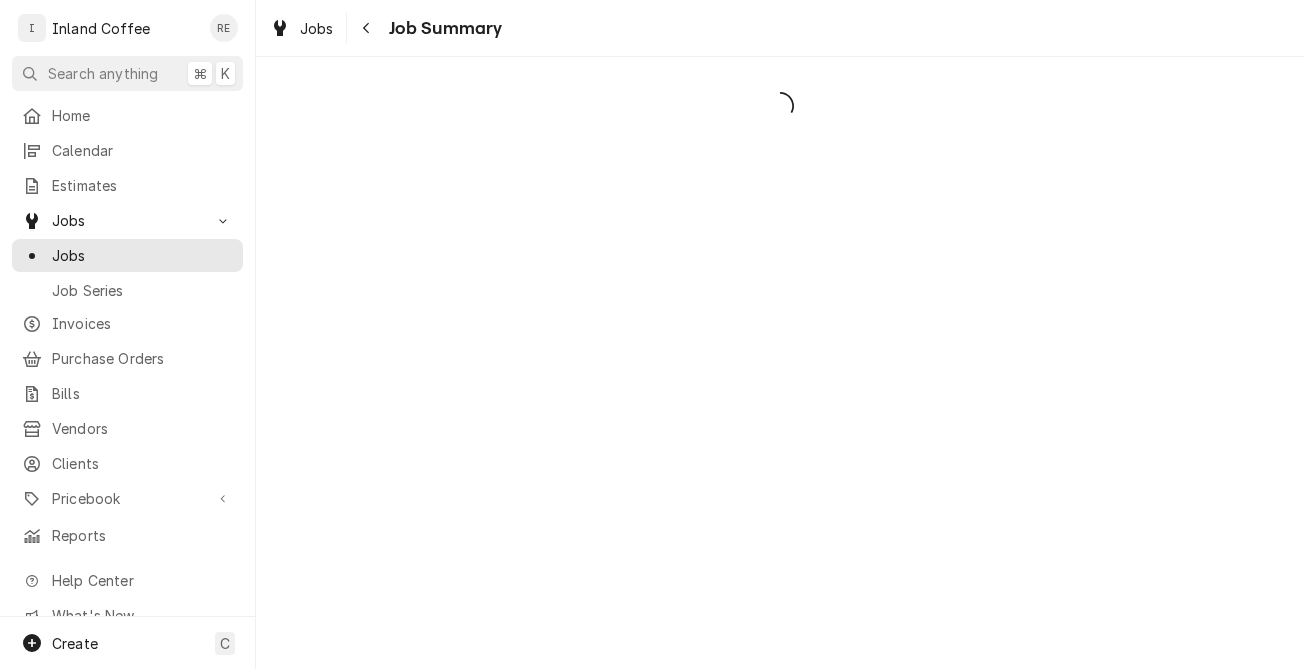 scroll, scrollTop: 0, scrollLeft: 0, axis: both 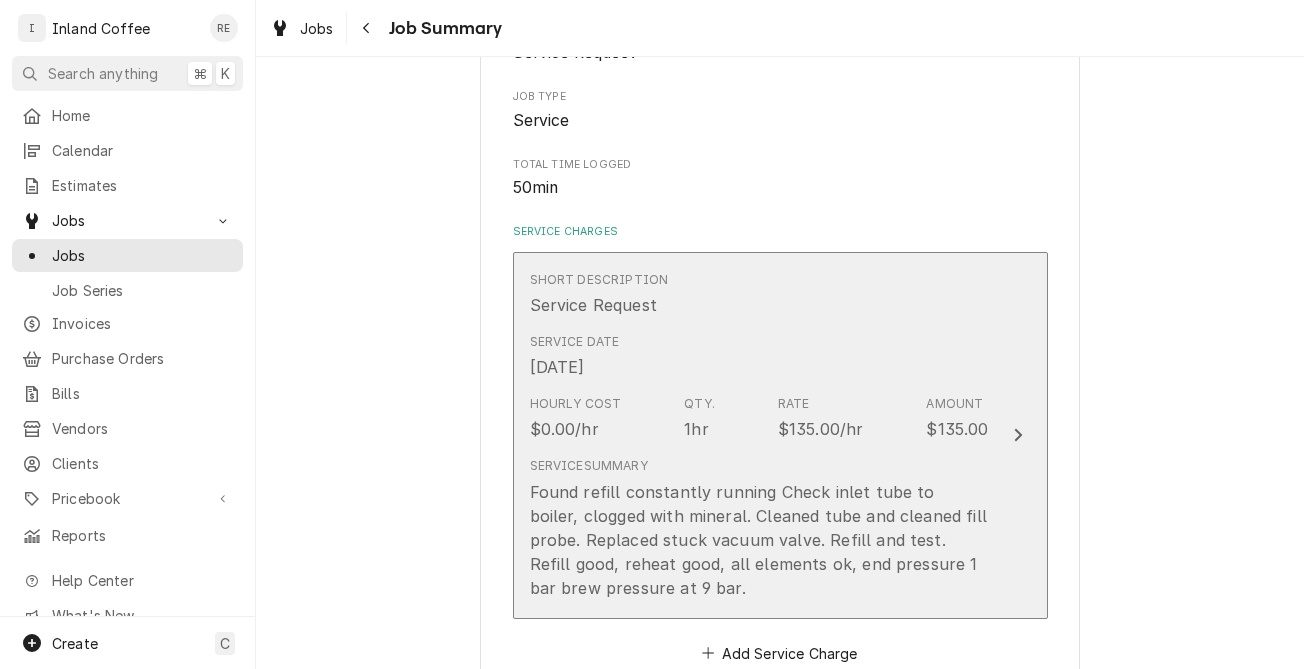 click 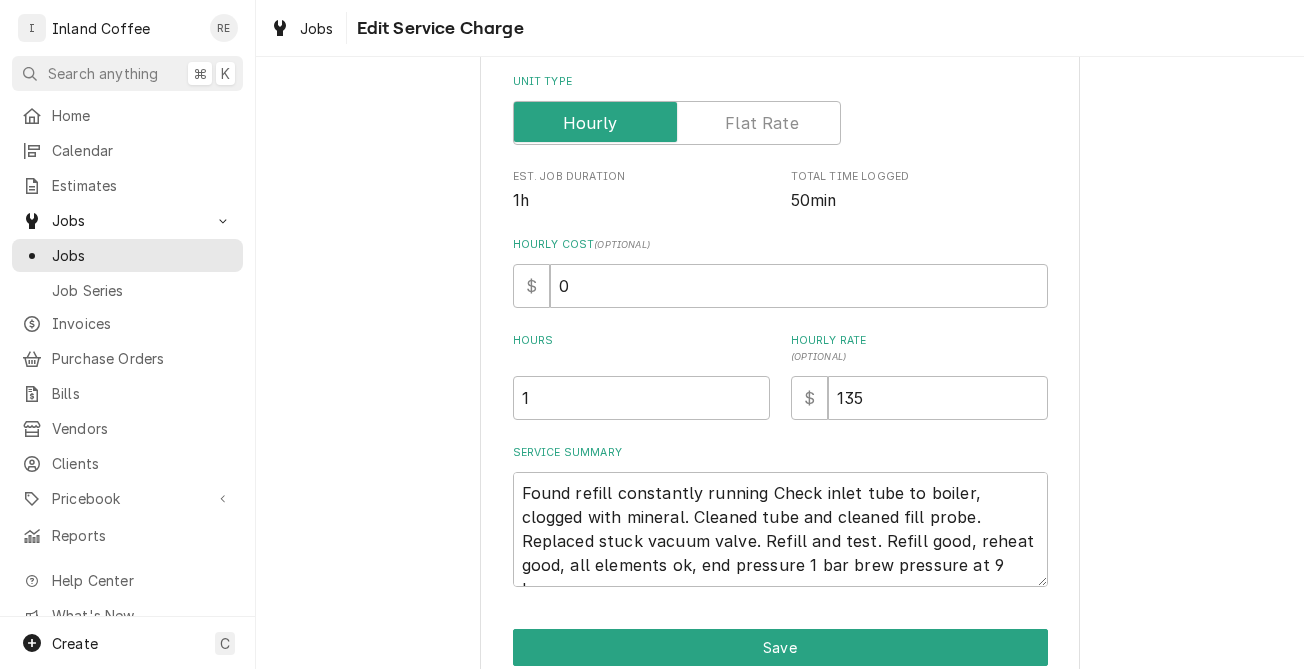 scroll, scrollTop: 0, scrollLeft: 0, axis: both 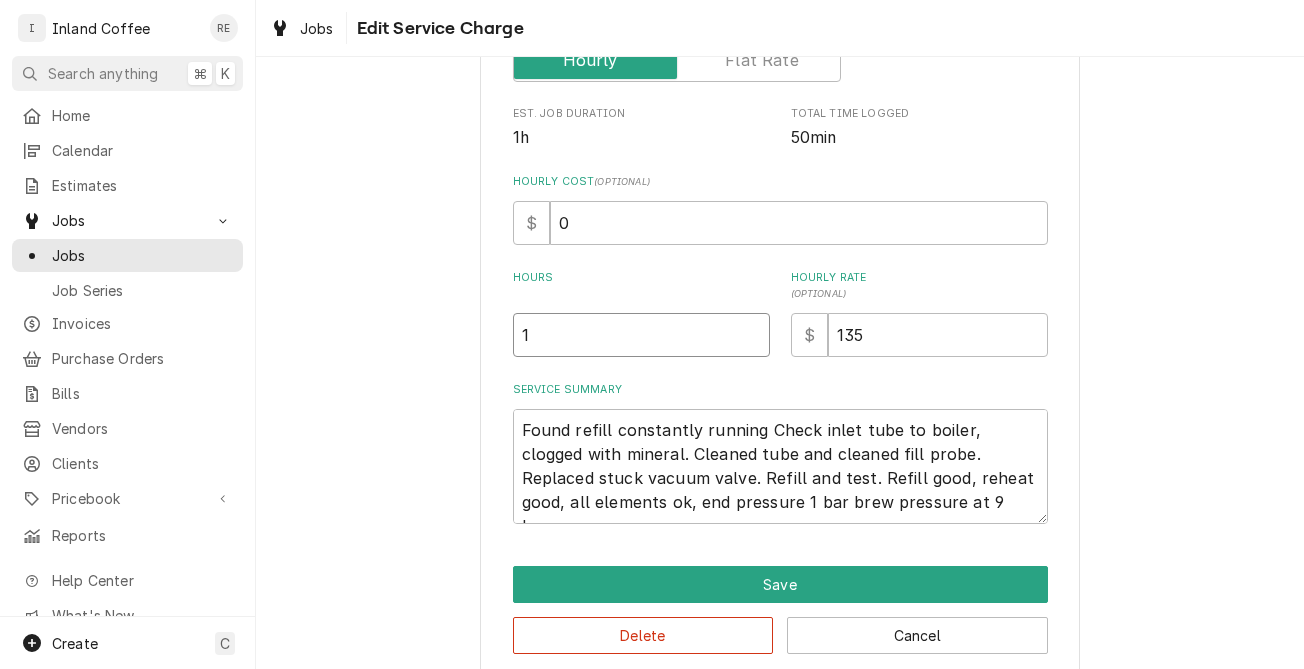 click on "1" at bounding box center (641, 335) 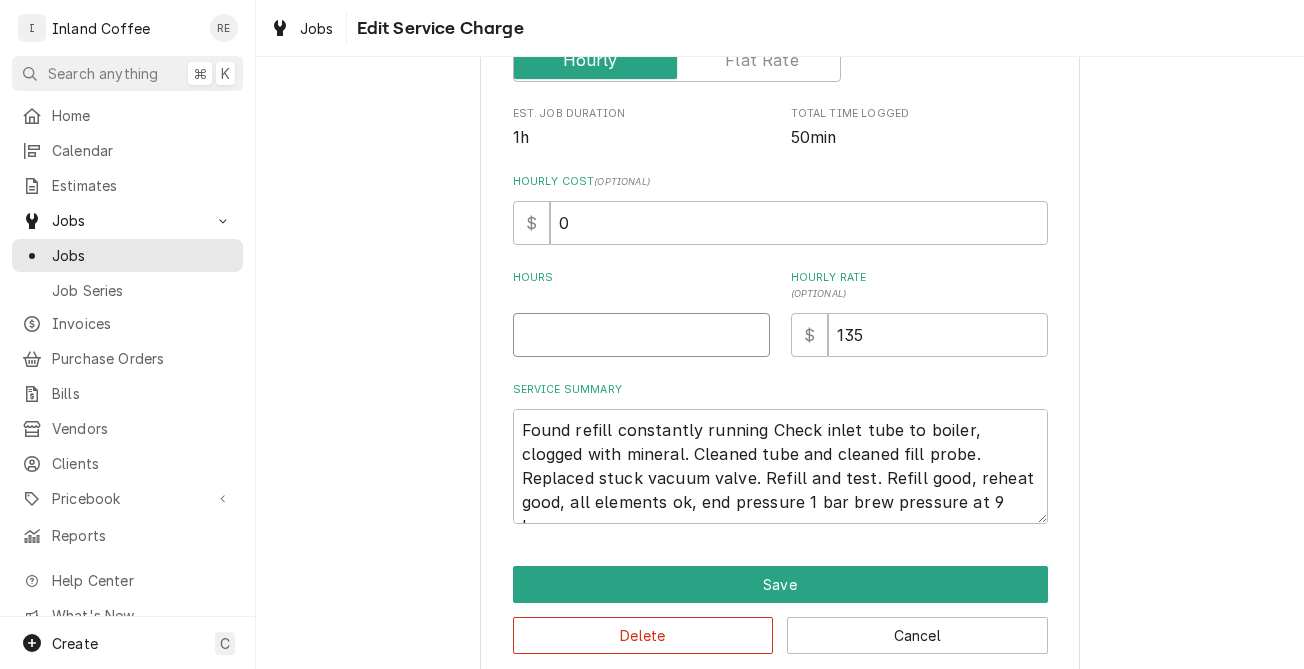 type on "x" 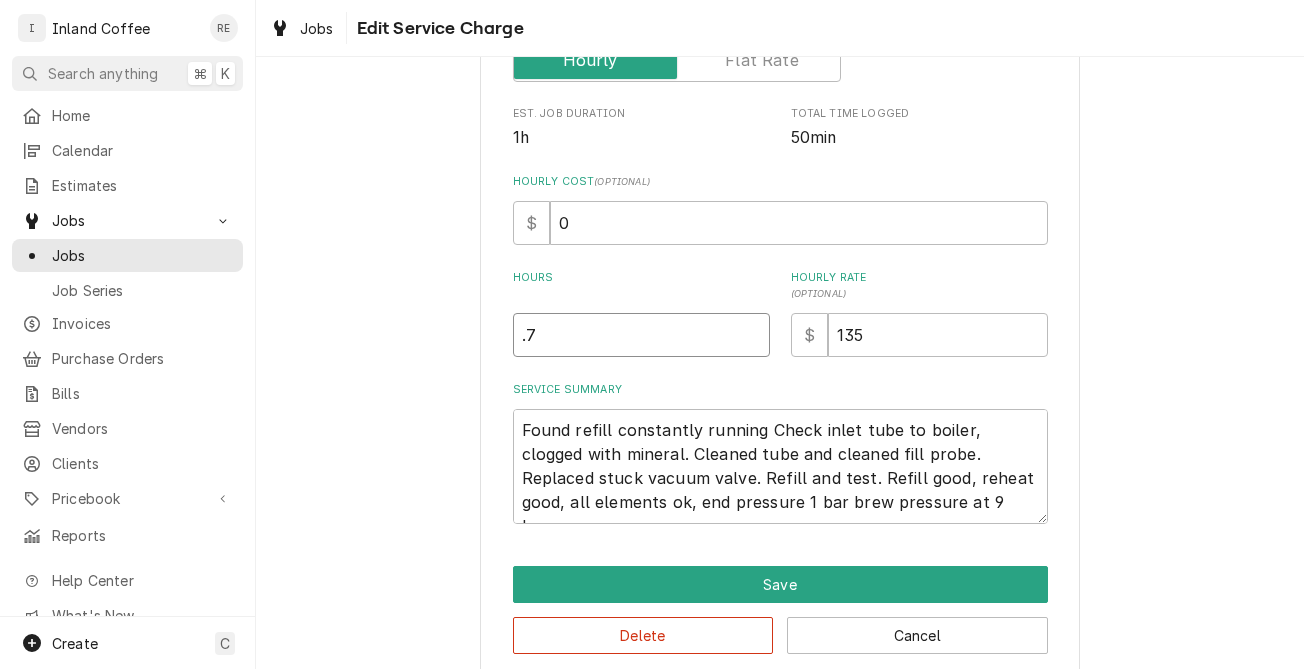 type on "x" 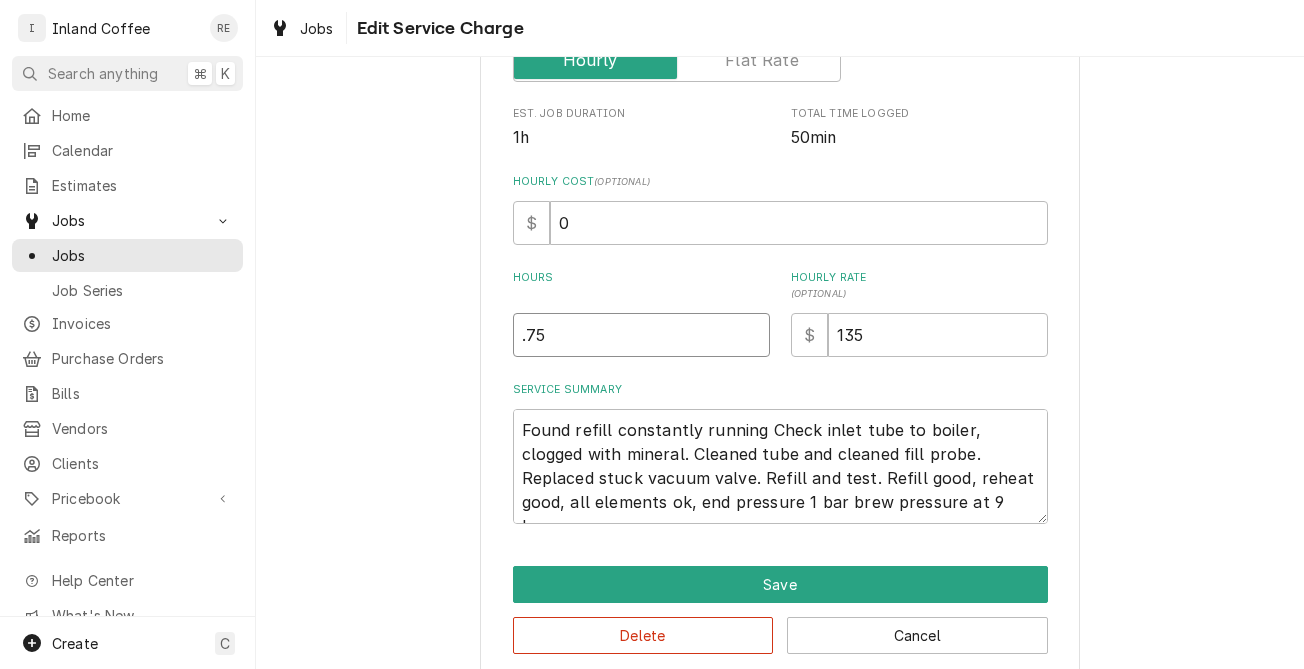 type on ".75" 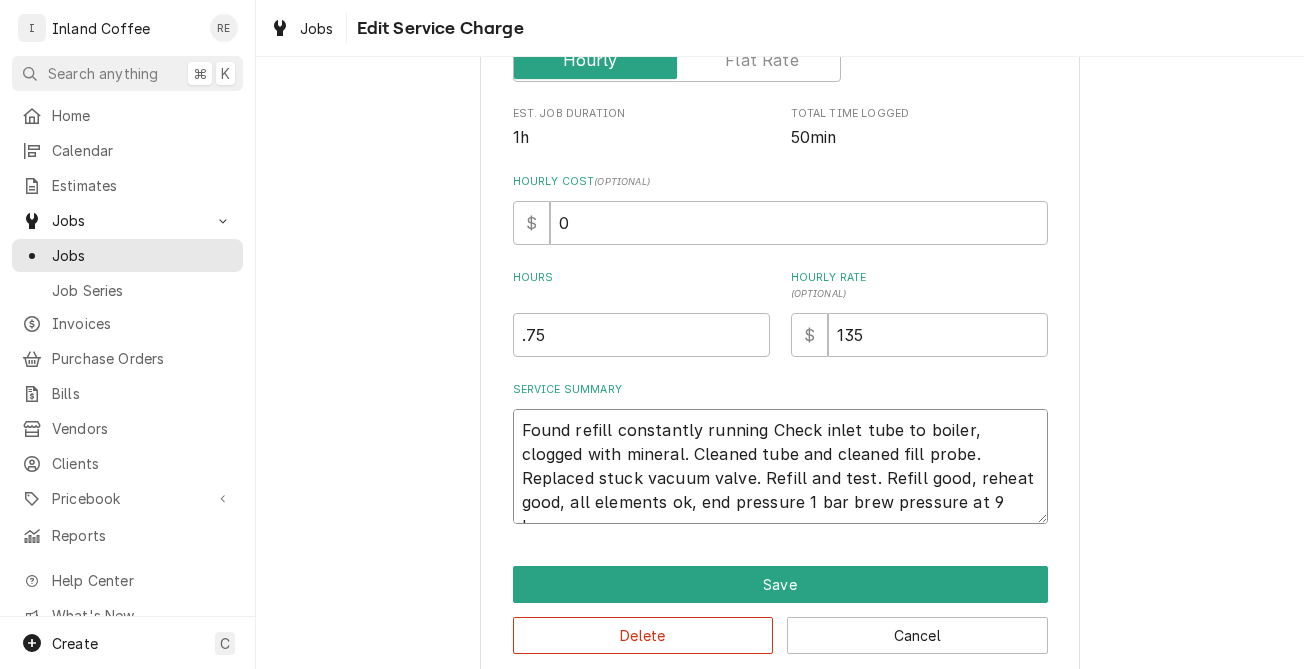 click on "Found refill constantly running Check inlet tube to boiler, clogged with mineral. Cleaned tube and cleaned fill probe. Replaced stuck vacuum valve. Refill and test. Refill good, reheat good, all elements ok, end pressure 1 bar brew pressure at 9 bar." at bounding box center (780, 466) 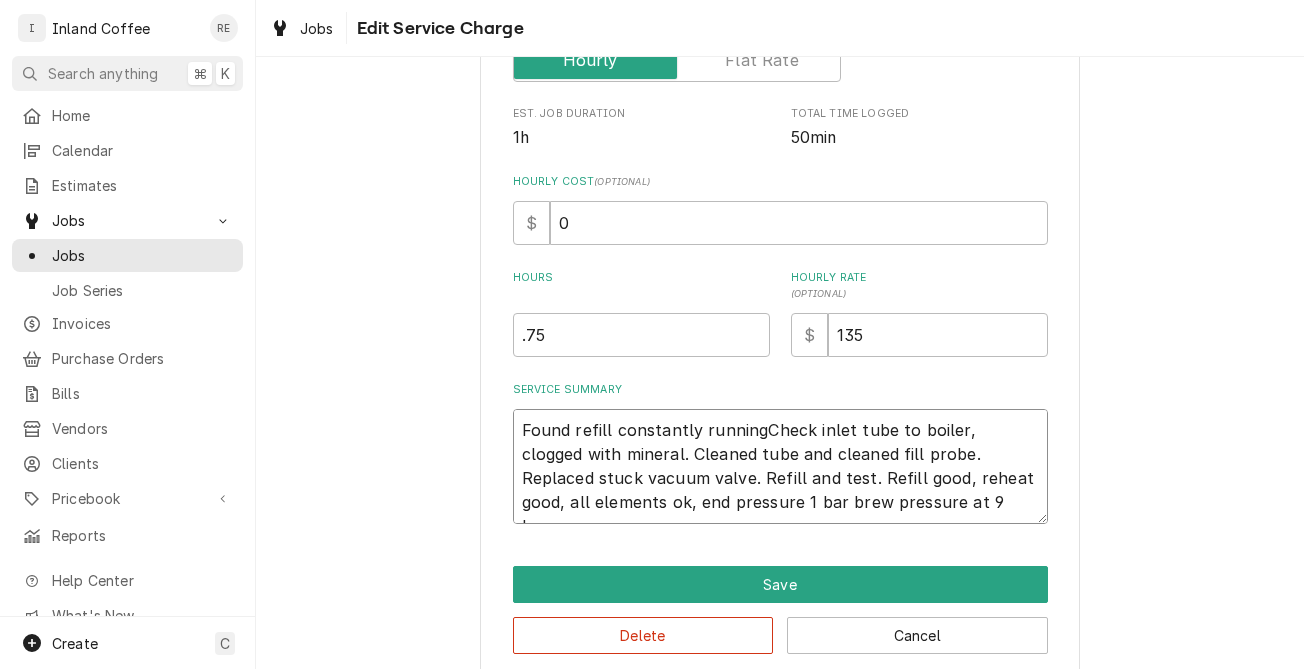type on "x" 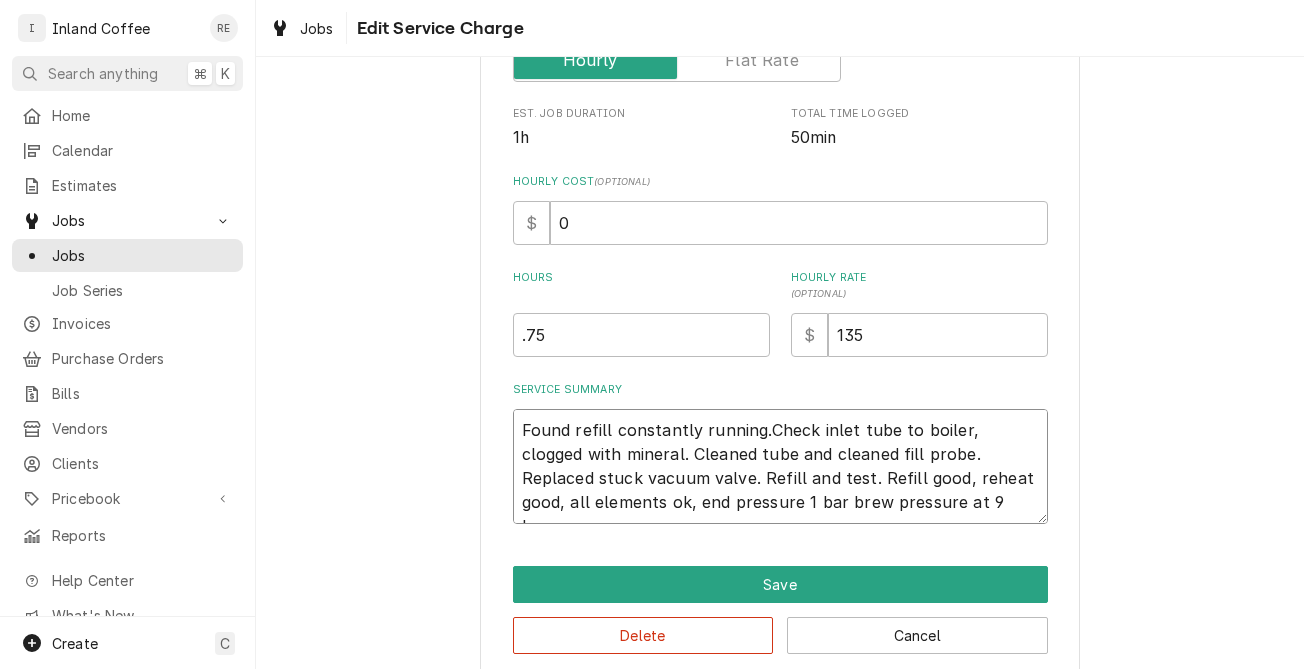 type on "x" 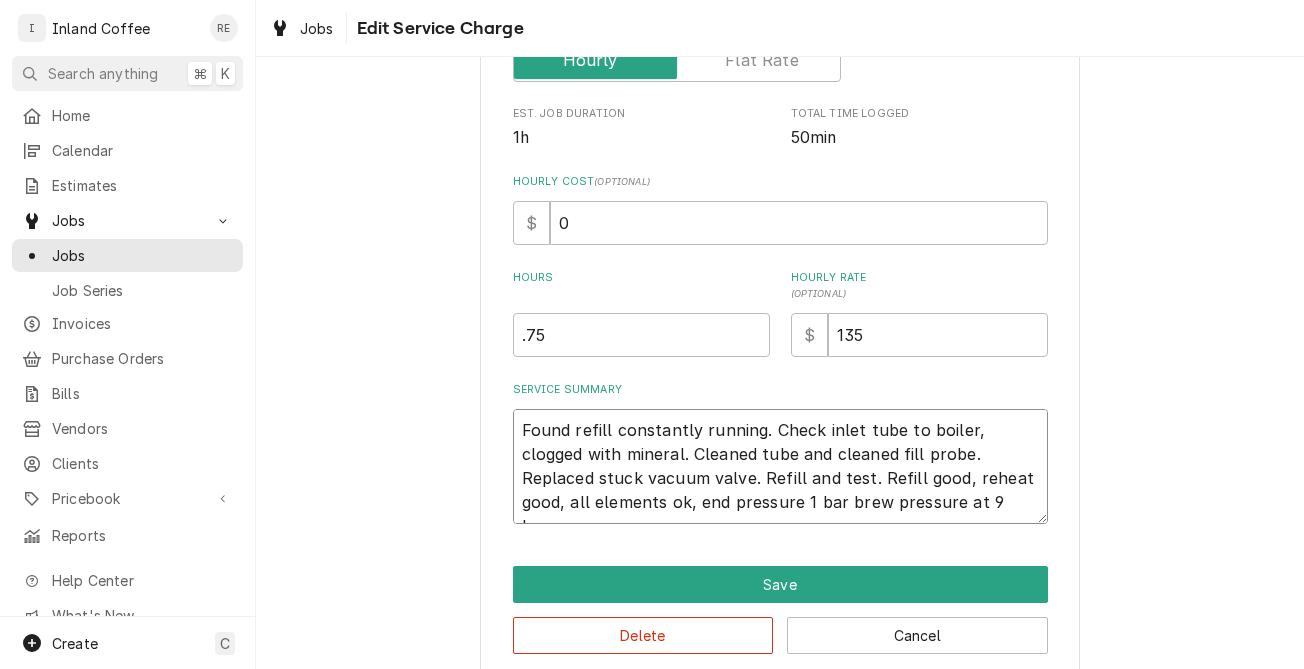 click on "Found refill constantly running. Check inlet tube to boiler, clogged with mineral. Cleaned tube and cleaned fill probe. Replaced stuck vacuum valve. Refill and test. Refill good, reheat good, all elements ok, end pressure 1 bar brew pressure at 9 bar." at bounding box center (780, 466) 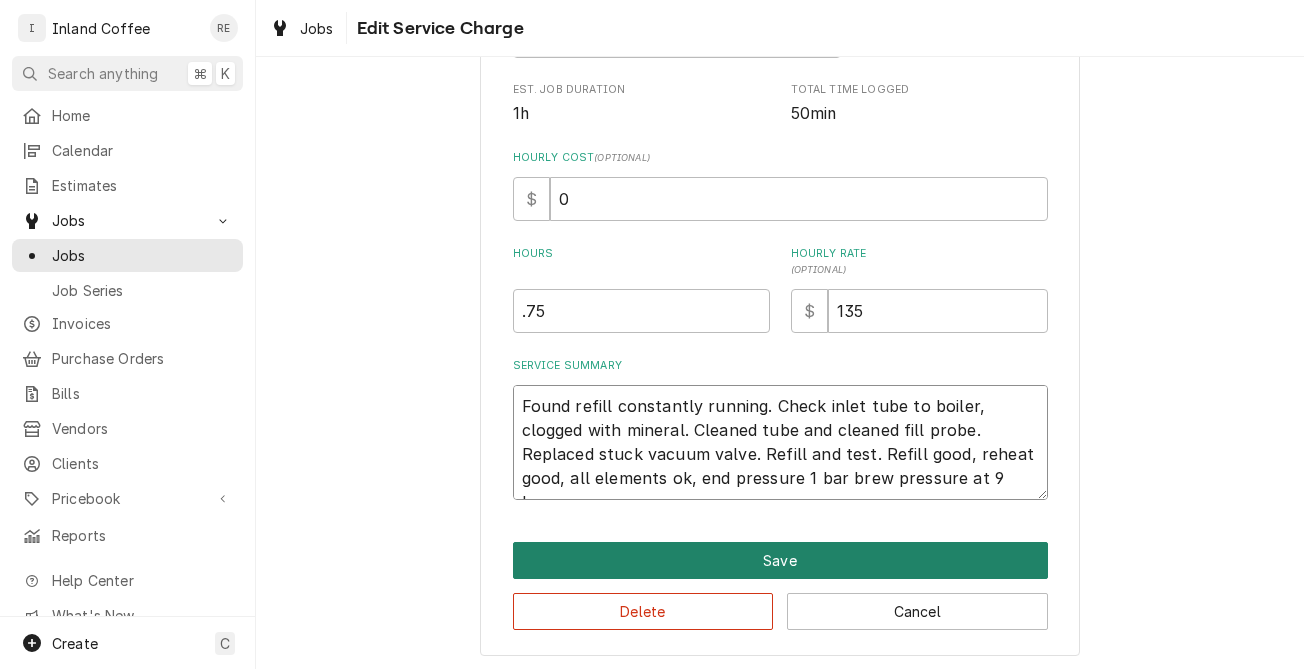 type on "Found refill constantly running. Check inlet tube to boiler, clogged with mineral. Cleaned tube and cleaned fill probe. Replaced stuck vacuum valve. Refill and test. Refill good, reheat good, all elements ok, end pressure 1 bar brew pressure at 9 bar." 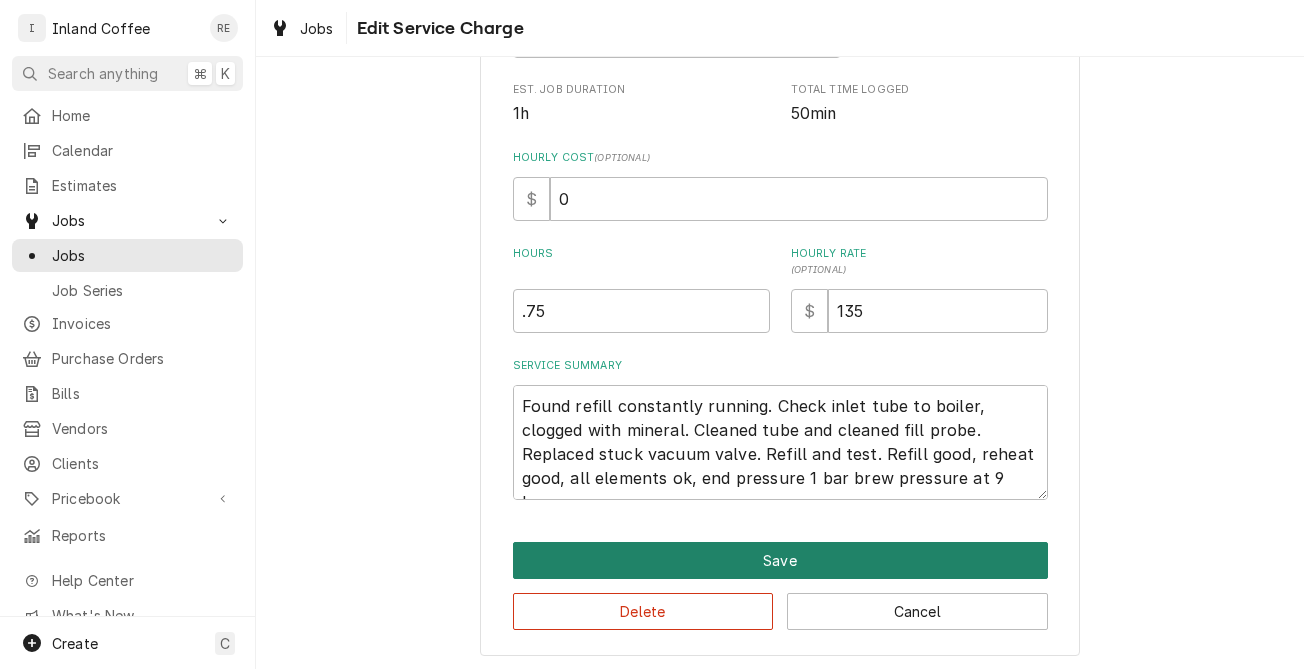 click on "Save" at bounding box center (780, 560) 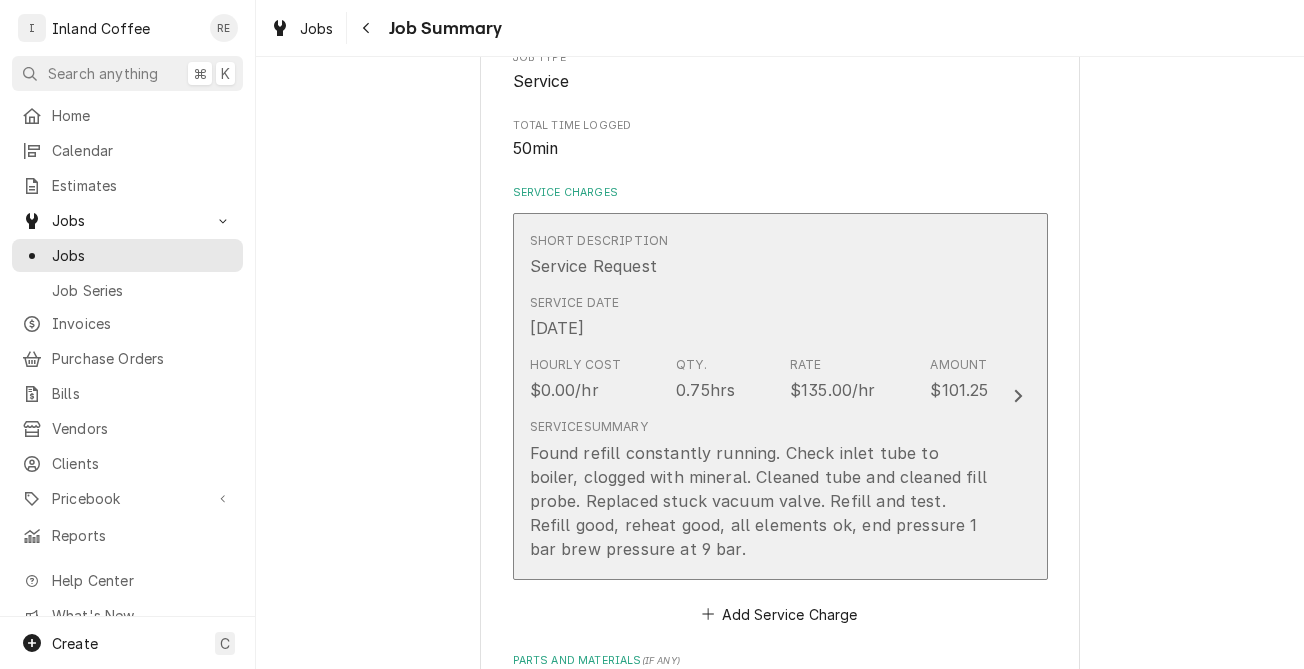 scroll, scrollTop: 353, scrollLeft: 0, axis: vertical 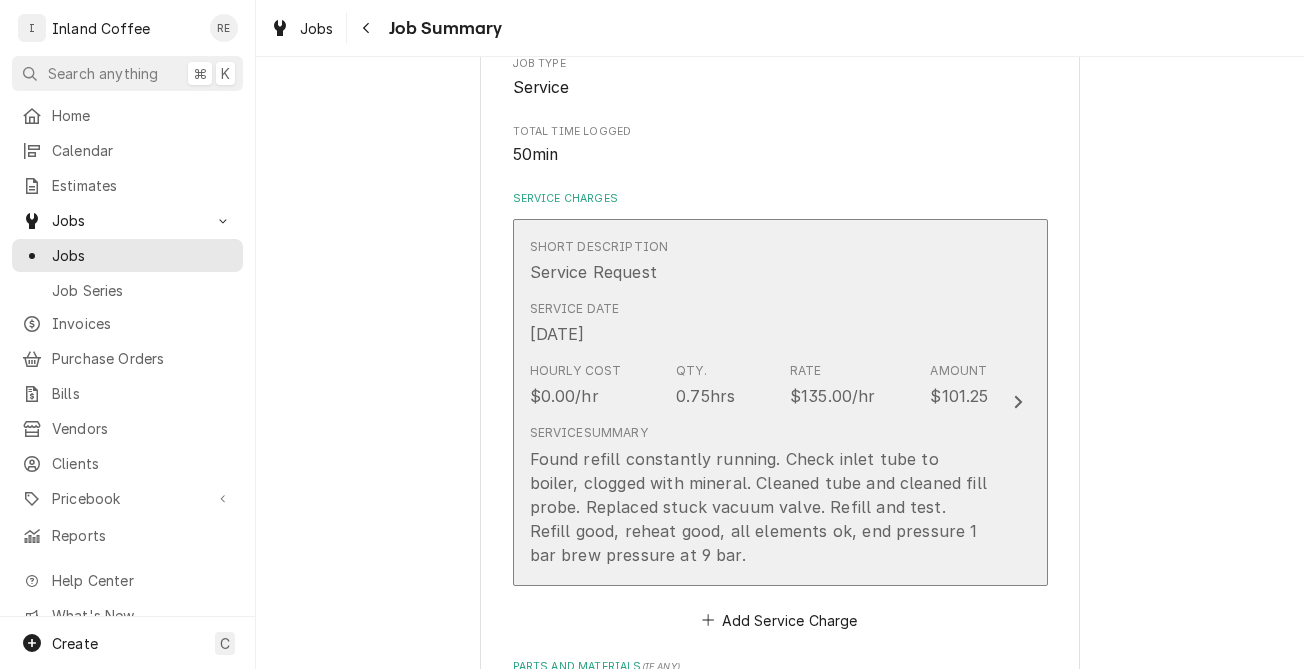 click on "Service  Summary Found refill constantly running. Check inlet tube to boiler, clogged with mineral. Cleaned tube and cleaned fill probe. Replaced stuck vacuum valve. Refill and test. Refill good, reheat good, all elements ok, end pressure 1 bar brew pressure at 9 bar." at bounding box center (759, 495) 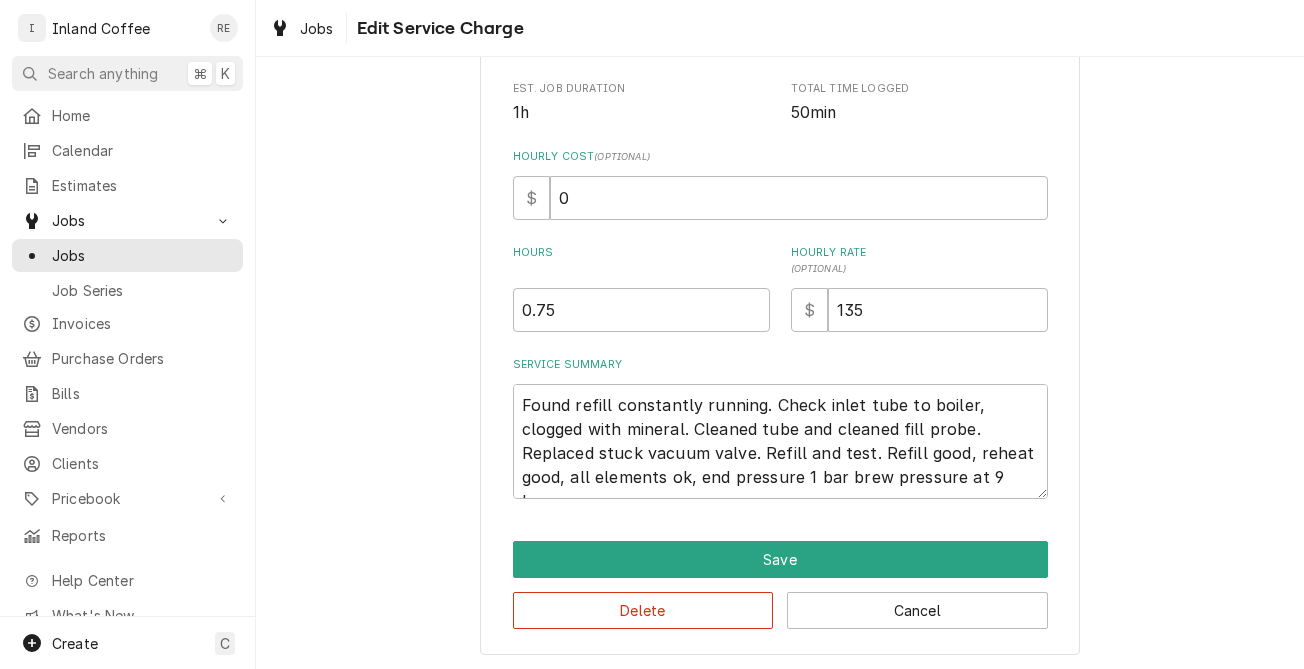 scroll, scrollTop: 403, scrollLeft: 0, axis: vertical 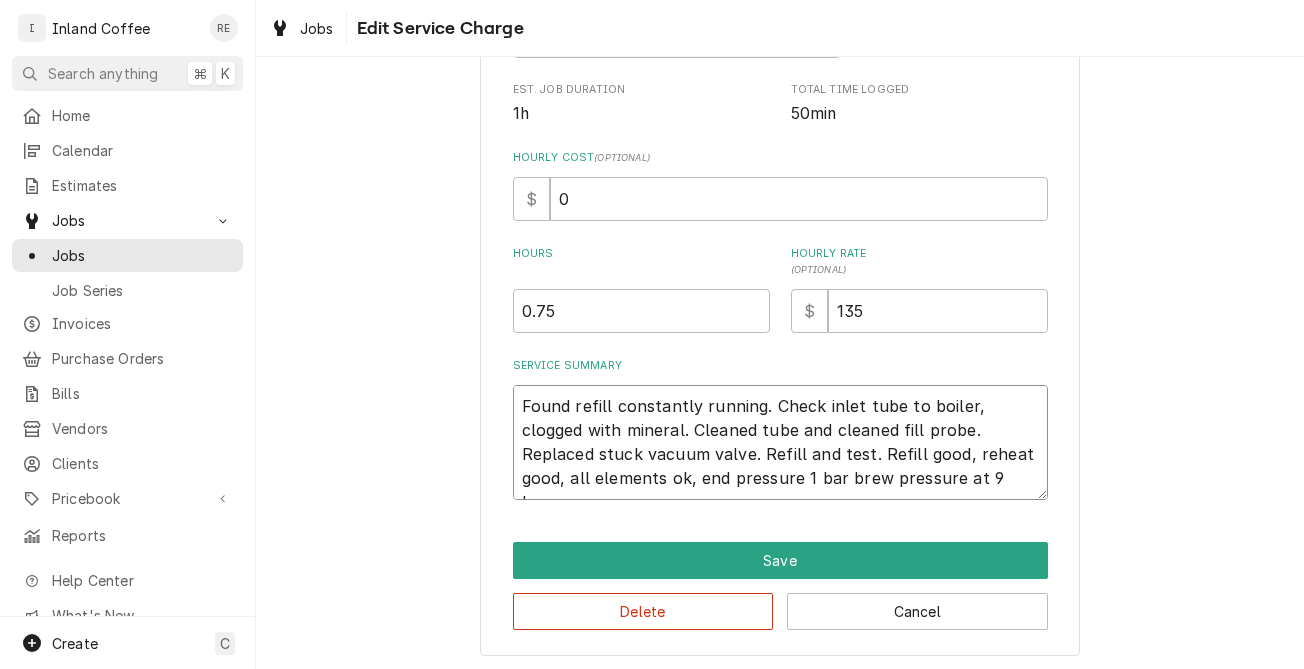 drag, startPoint x: 985, startPoint y: 473, endPoint x: 509, endPoint y: 397, distance: 482.02905 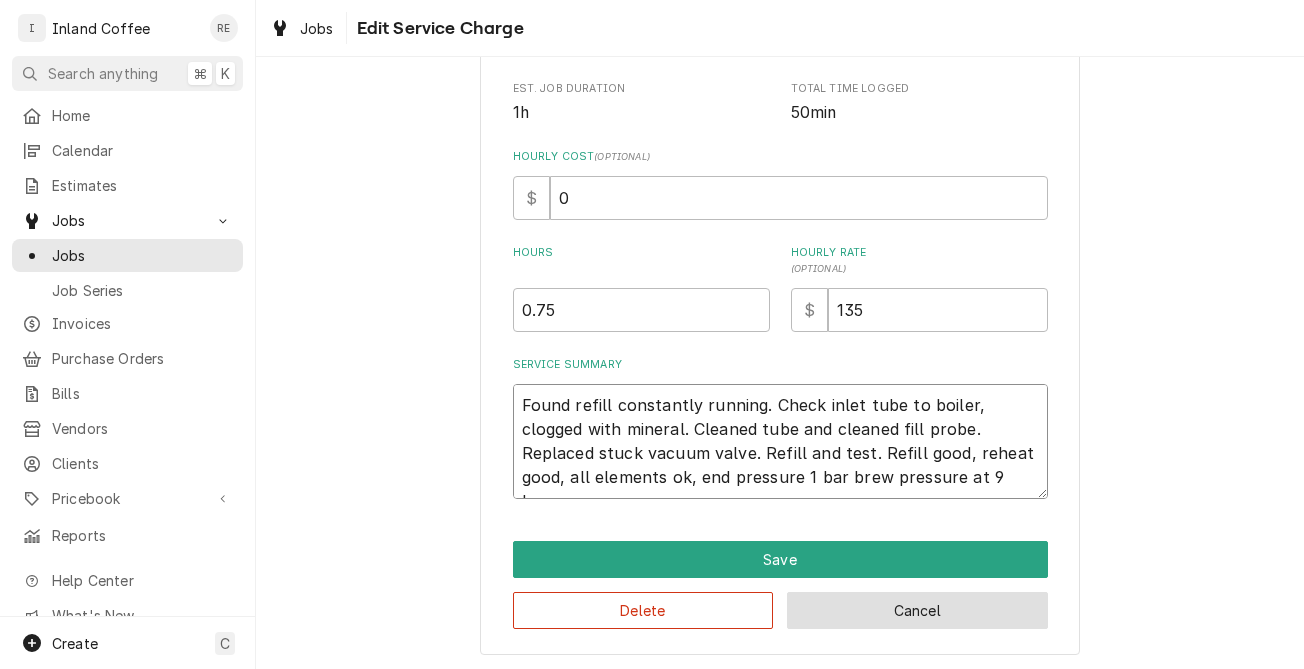 scroll, scrollTop: 403, scrollLeft: 0, axis: vertical 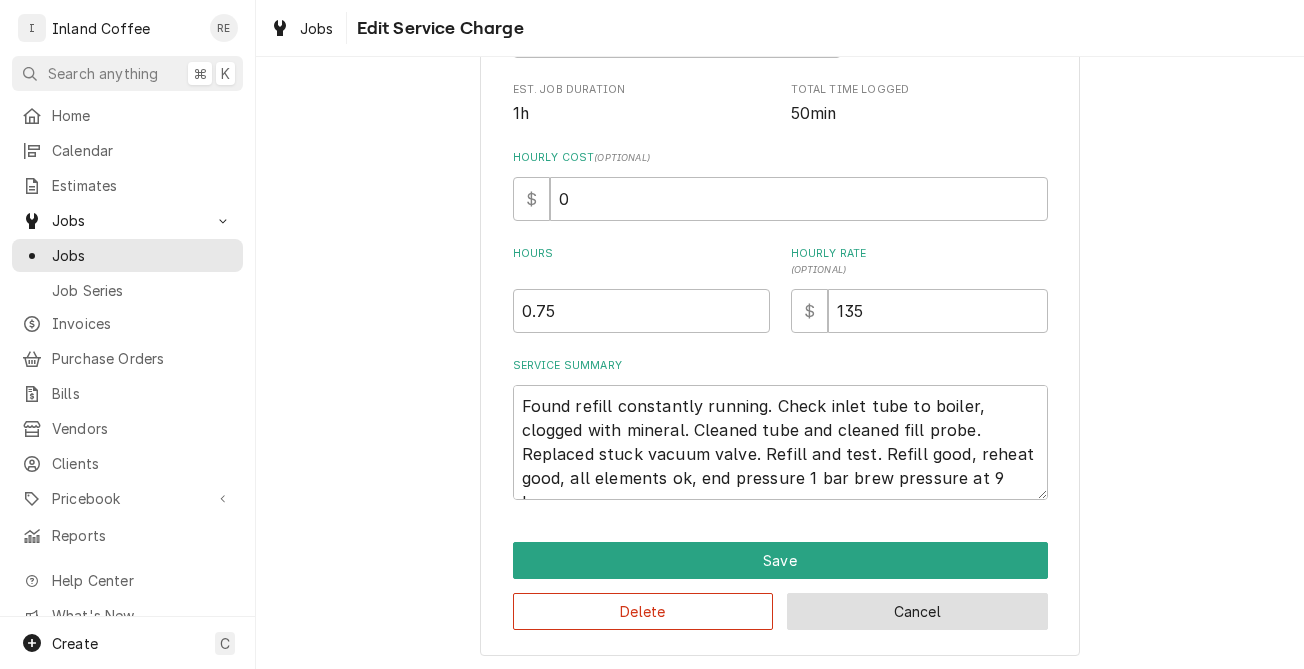 click on "Cancel" at bounding box center (917, 611) 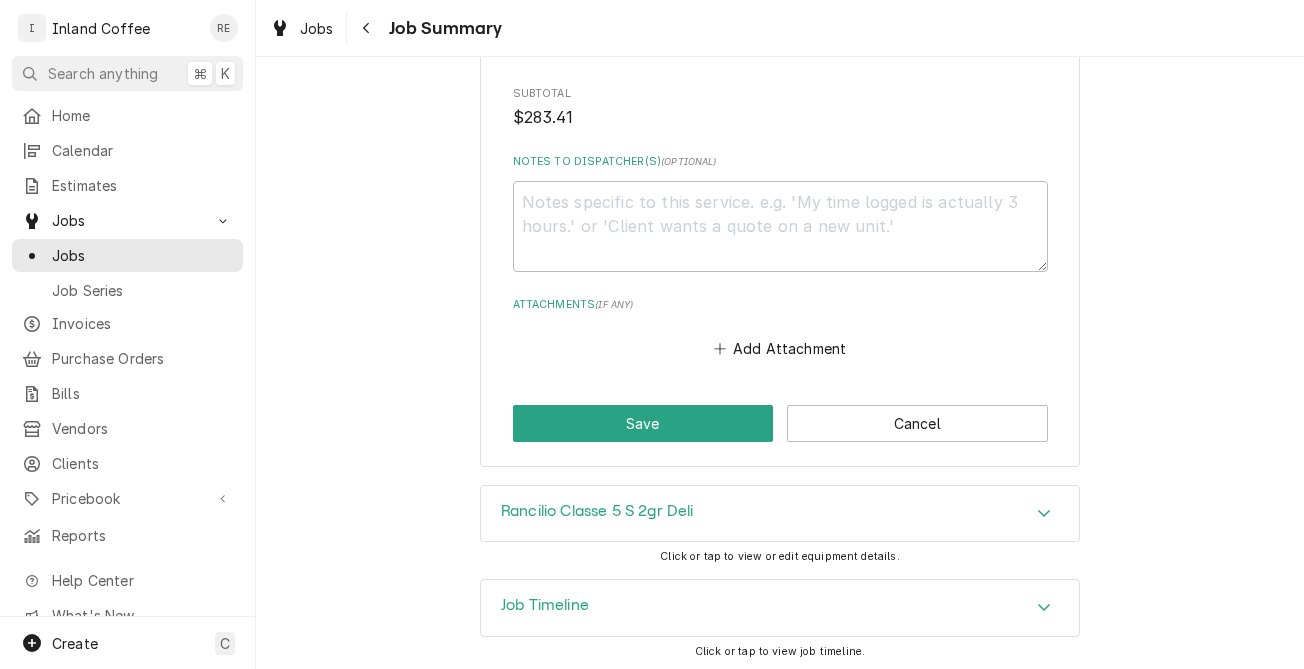 scroll, scrollTop: 1751, scrollLeft: 0, axis: vertical 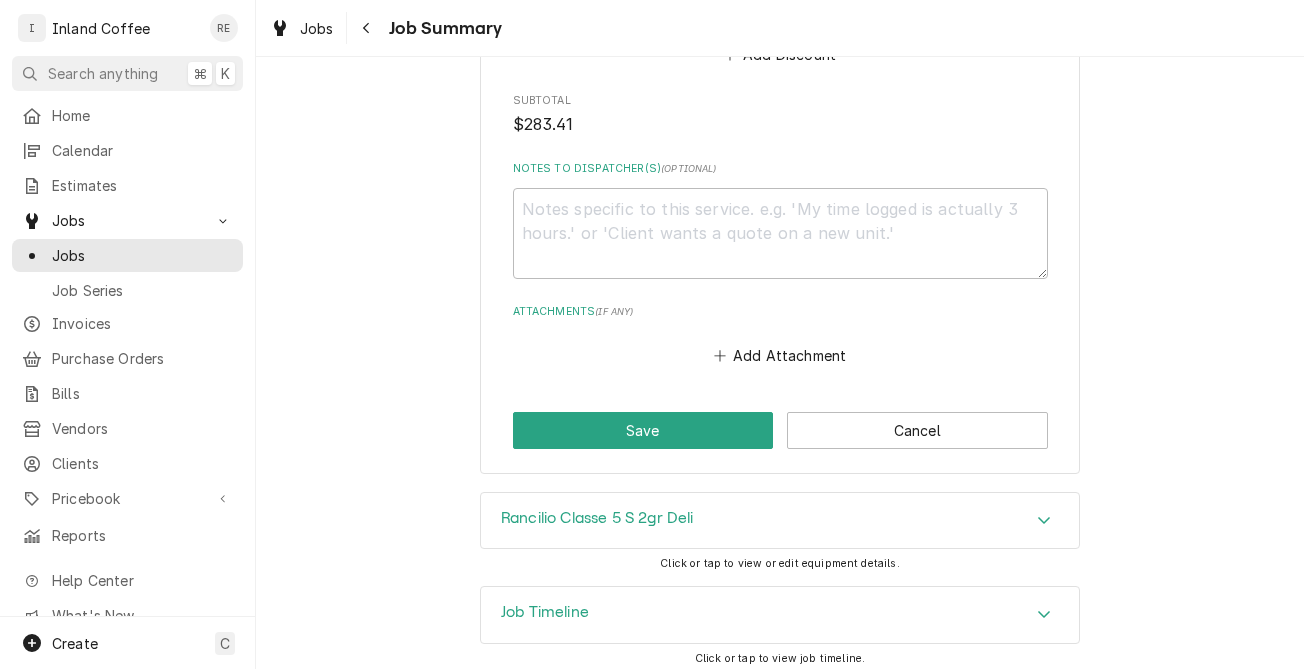 click 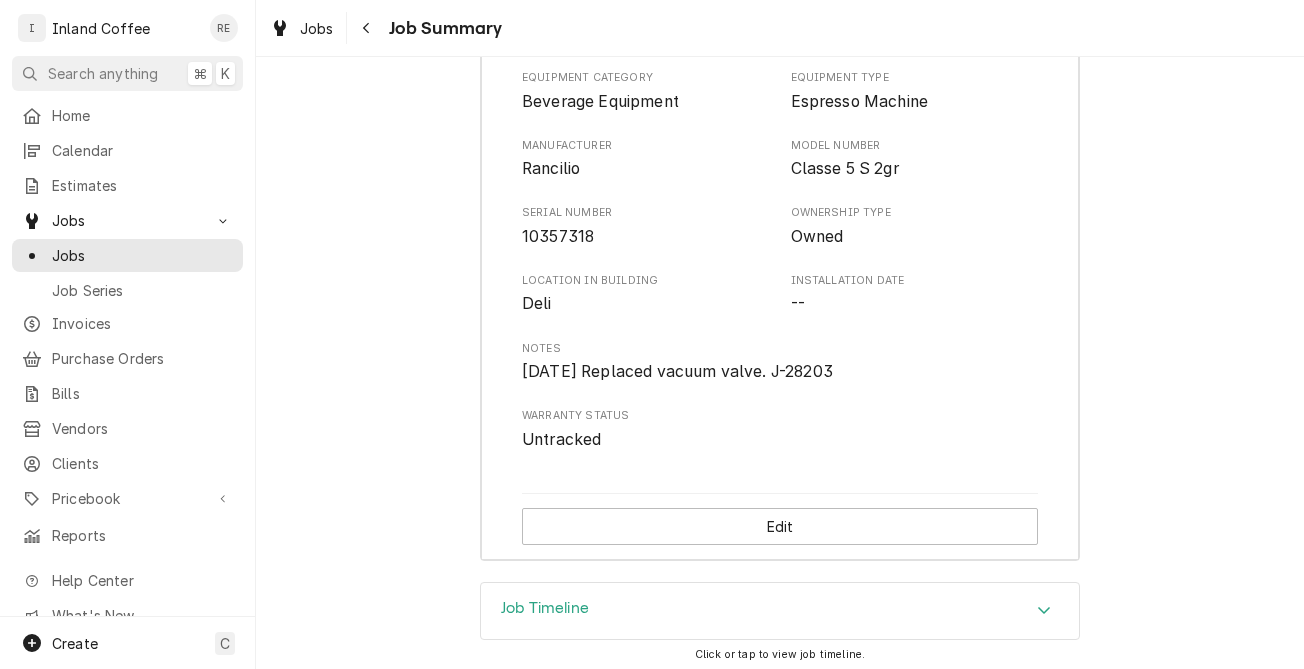 scroll, scrollTop: 2241, scrollLeft: 0, axis: vertical 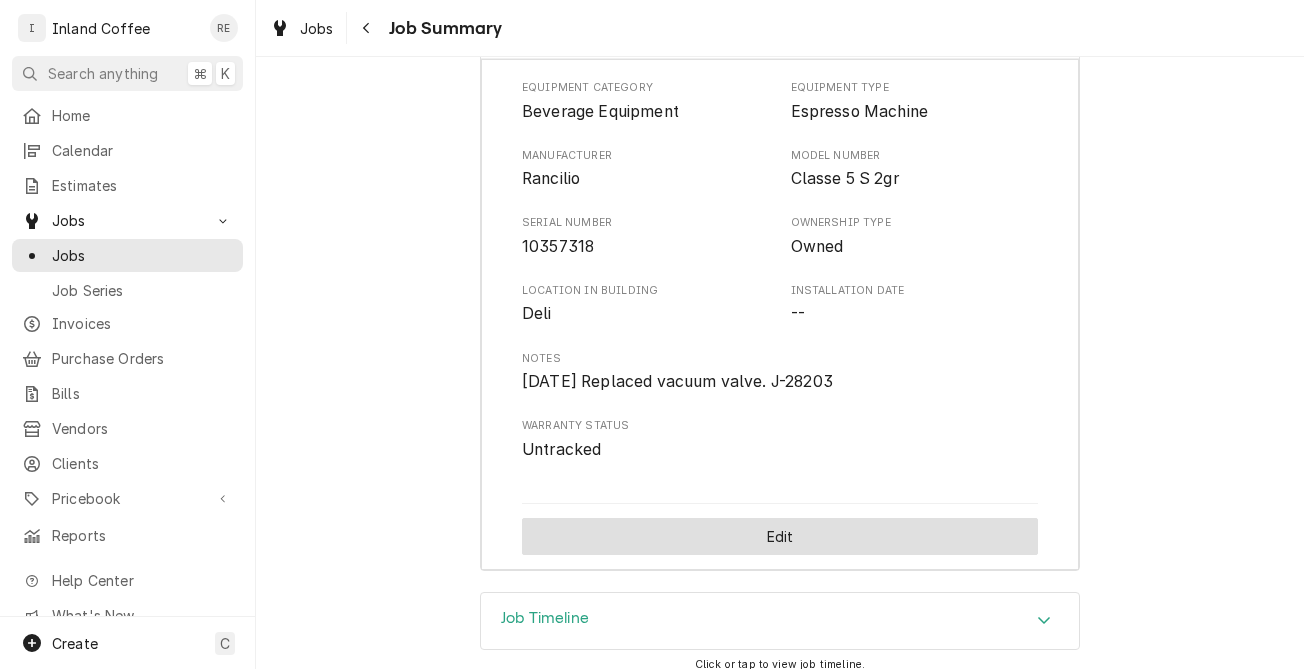 click on "Edit" at bounding box center (780, 536) 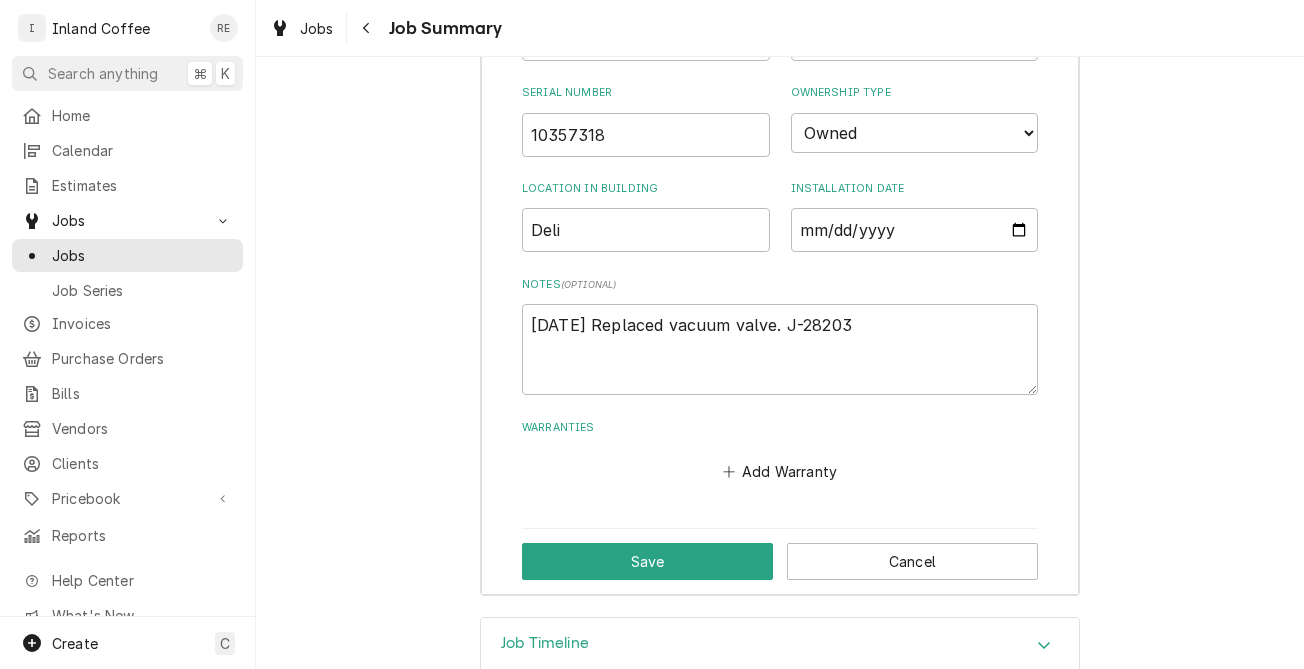 scroll, scrollTop: 2632, scrollLeft: 0, axis: vertical 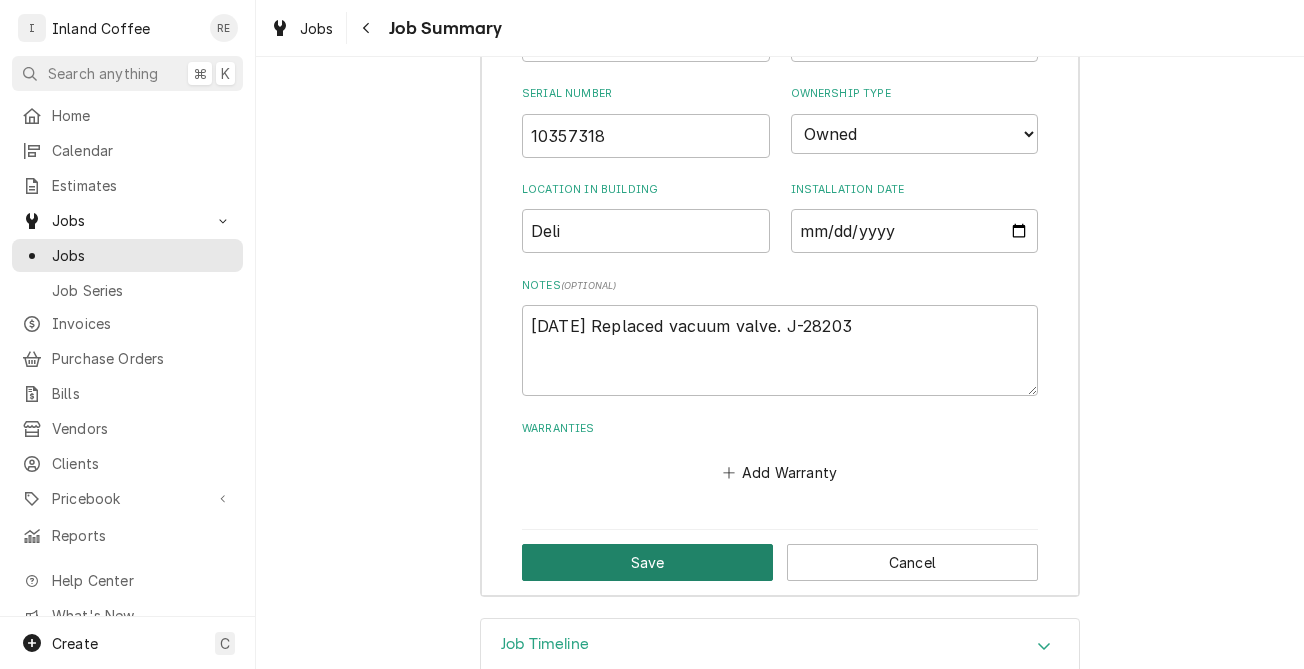 click on "Save" at bounding box center (647, 562) 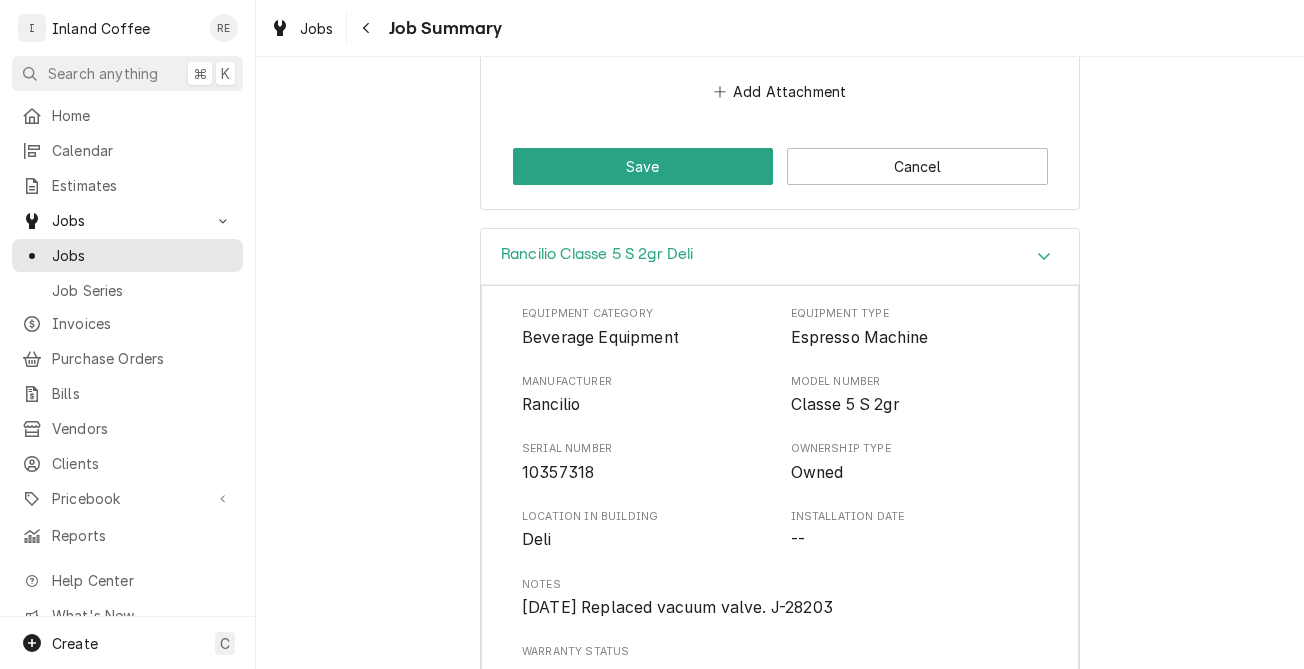 scroll, scrollTop: 1992, scrollLeft: 0, axis: vertical 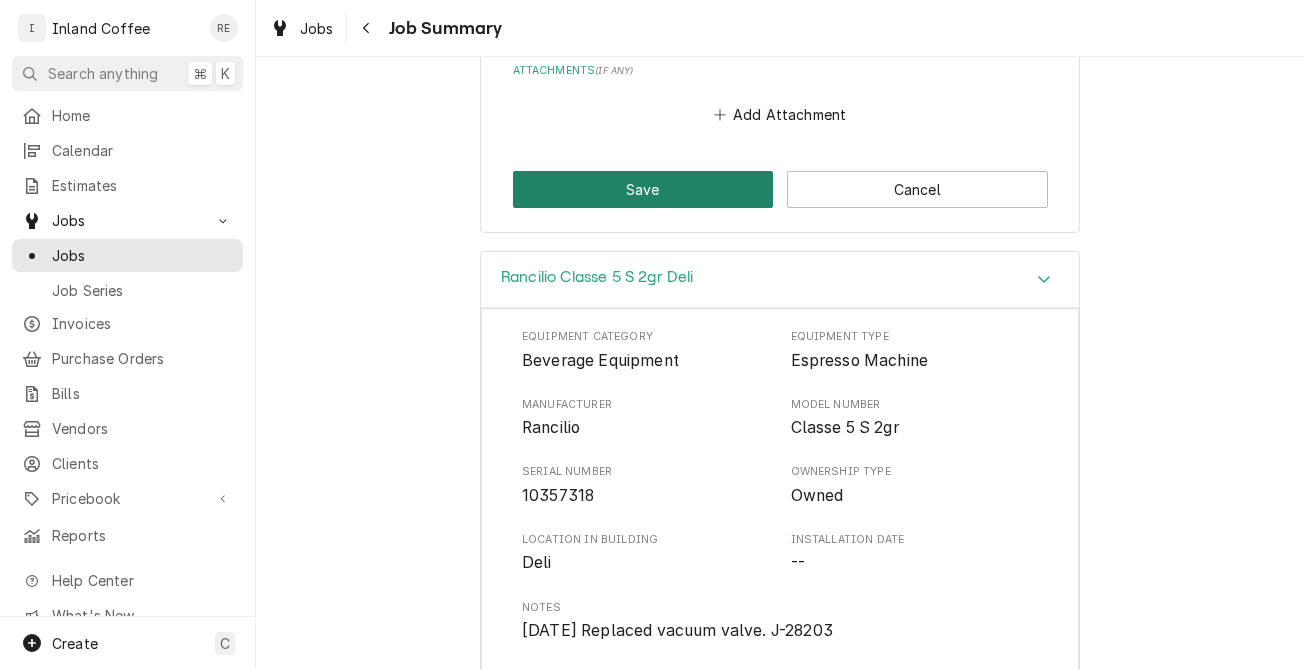 click on "Save" at bounding box center (643, 189) 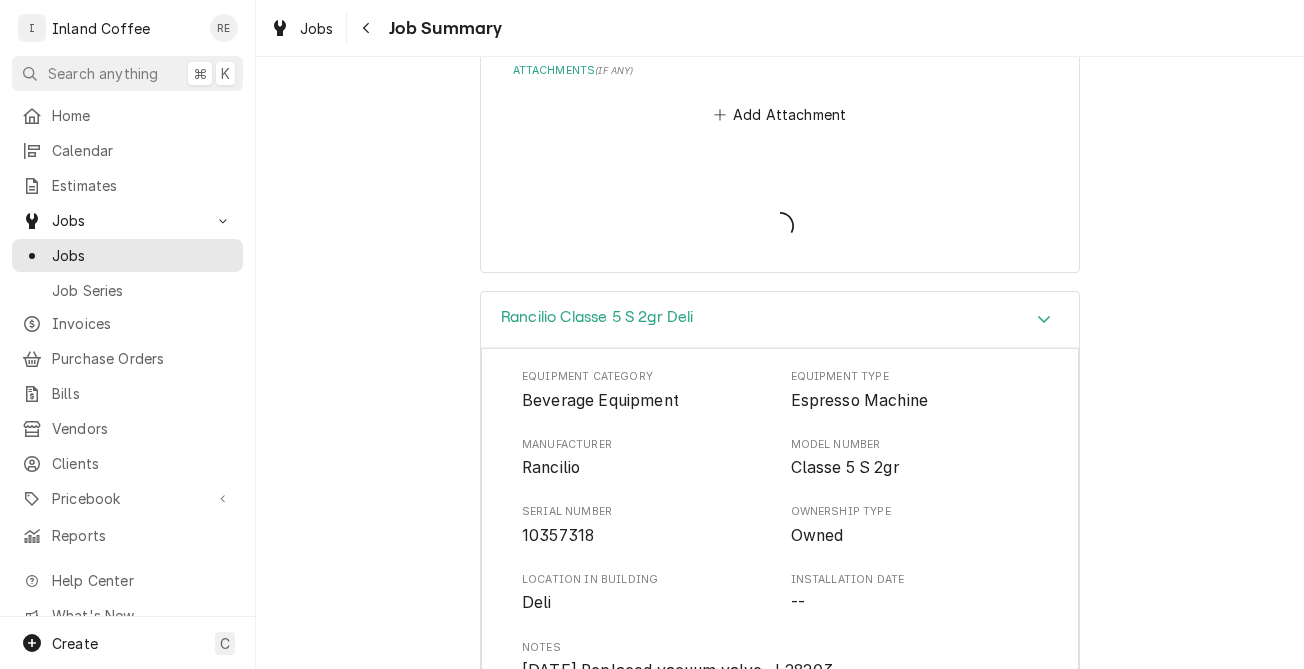type on "x" 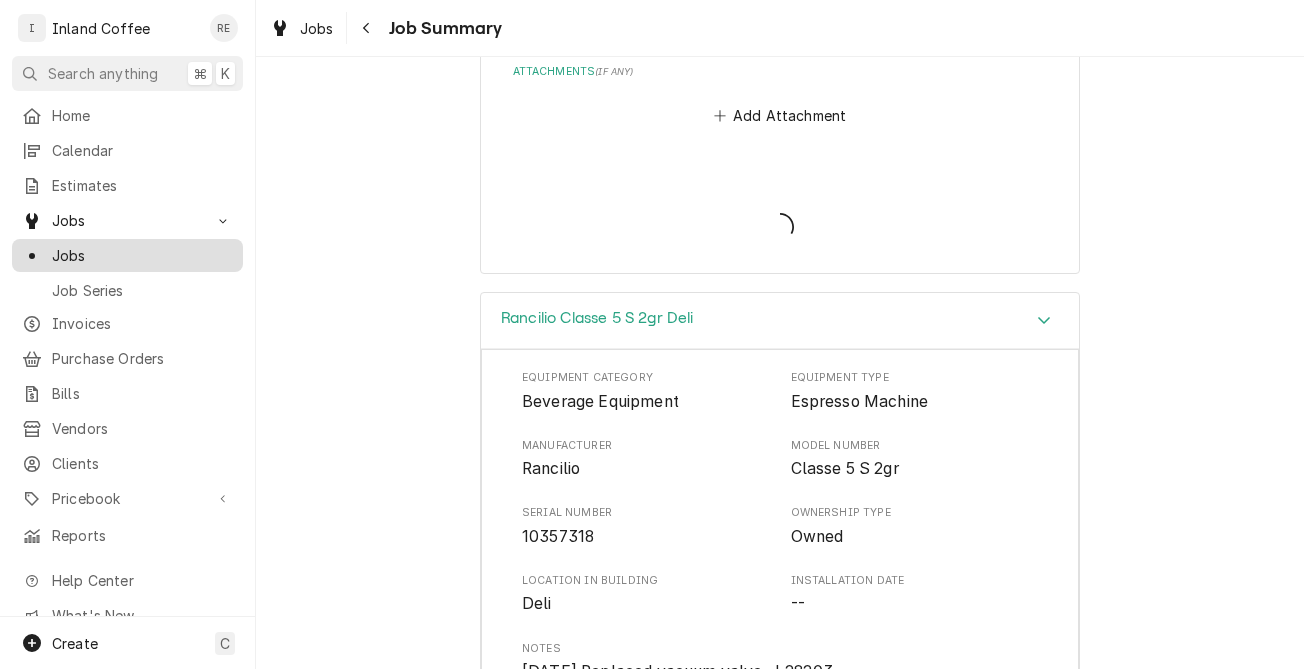 click on "Jobs" at bounding box center (127, 255) 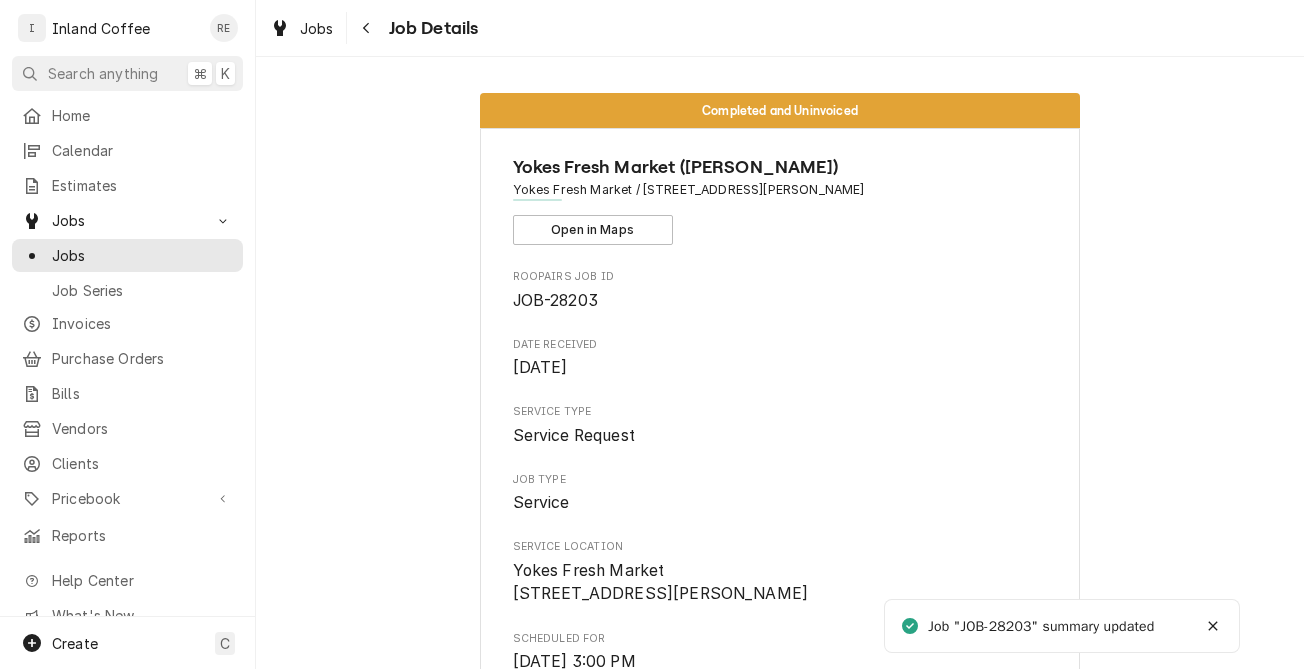 scroll, scrollTop: 0, scrollLeft: 0, axis: both 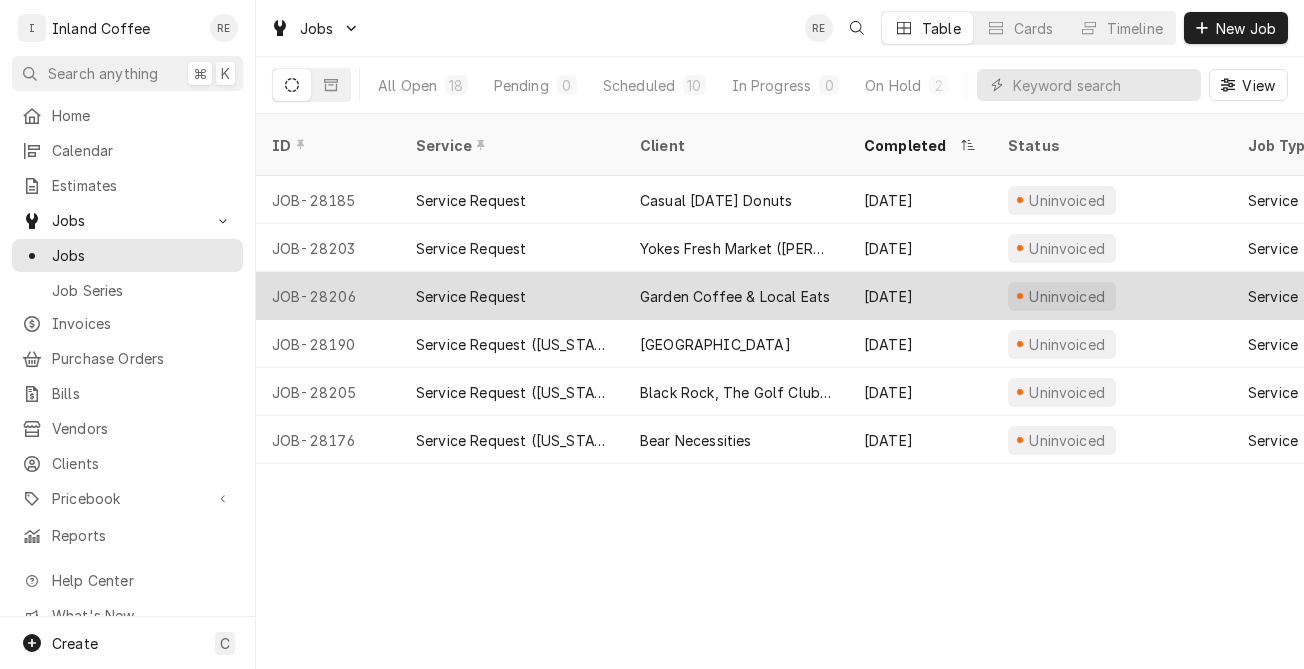 click on "Garden Coffee & Local Eats" at bounding box center [735, 296] 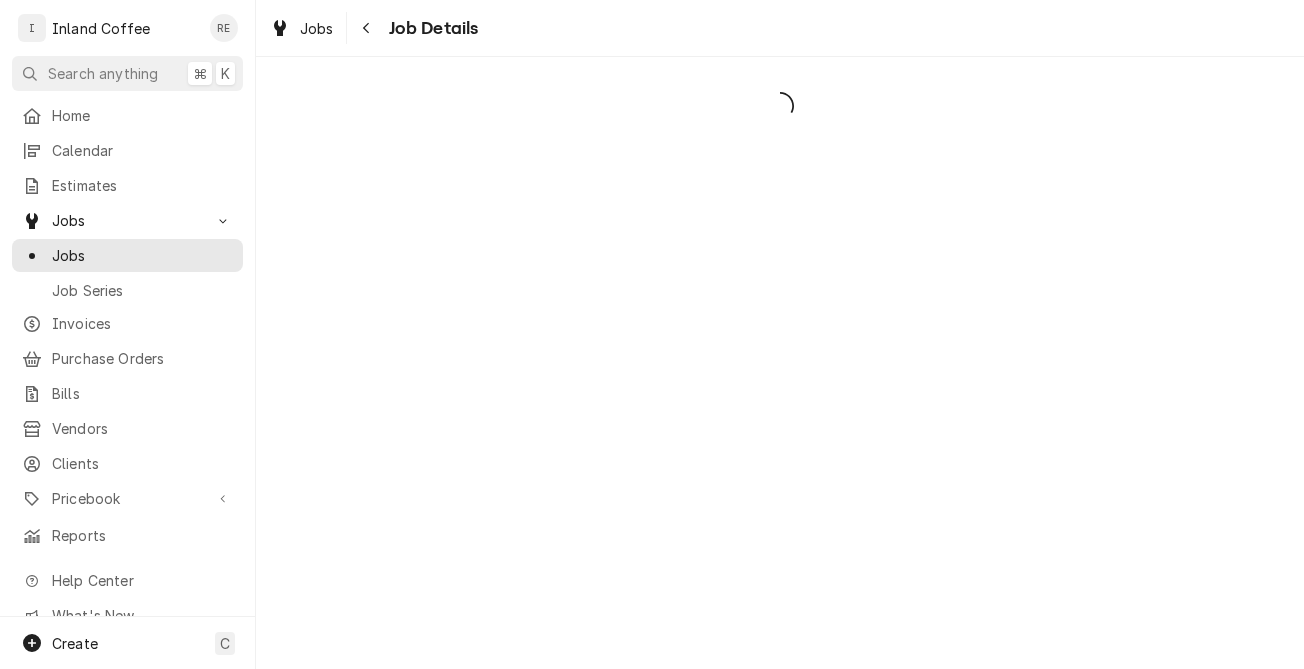 scroll, scrollTop: 0, scrollLeft: 0, axis: both 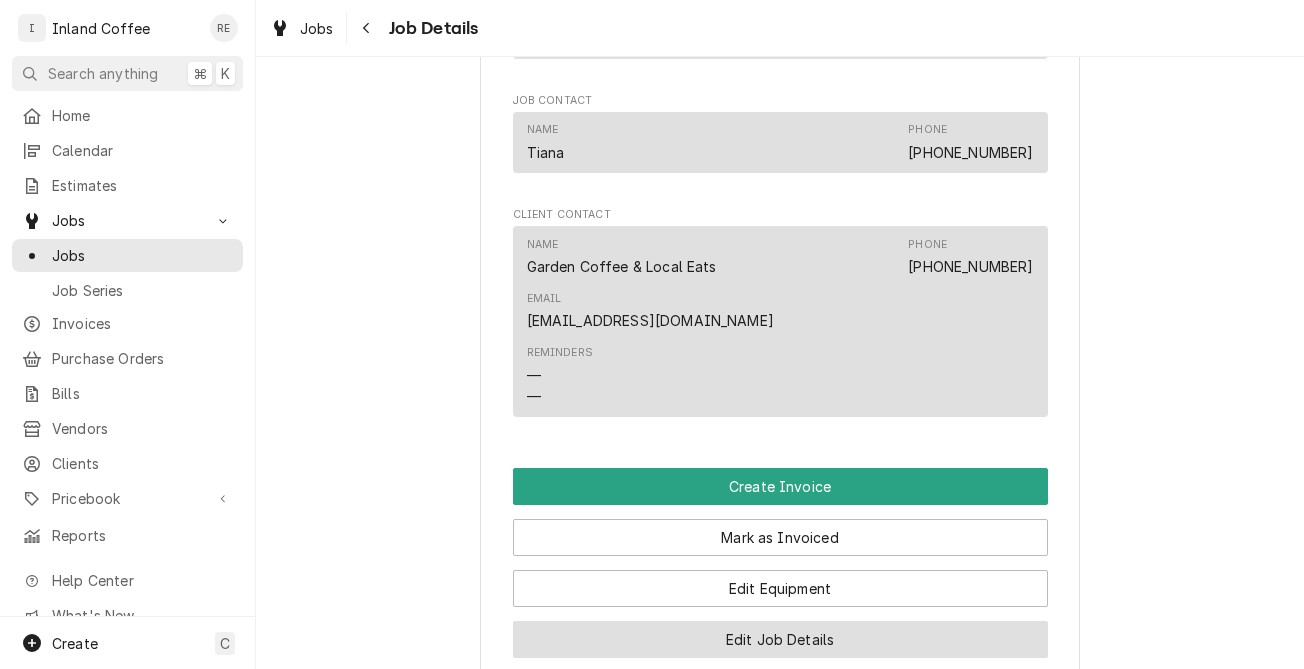 click on "Edit Job Details" at bounding box center (780, 639) 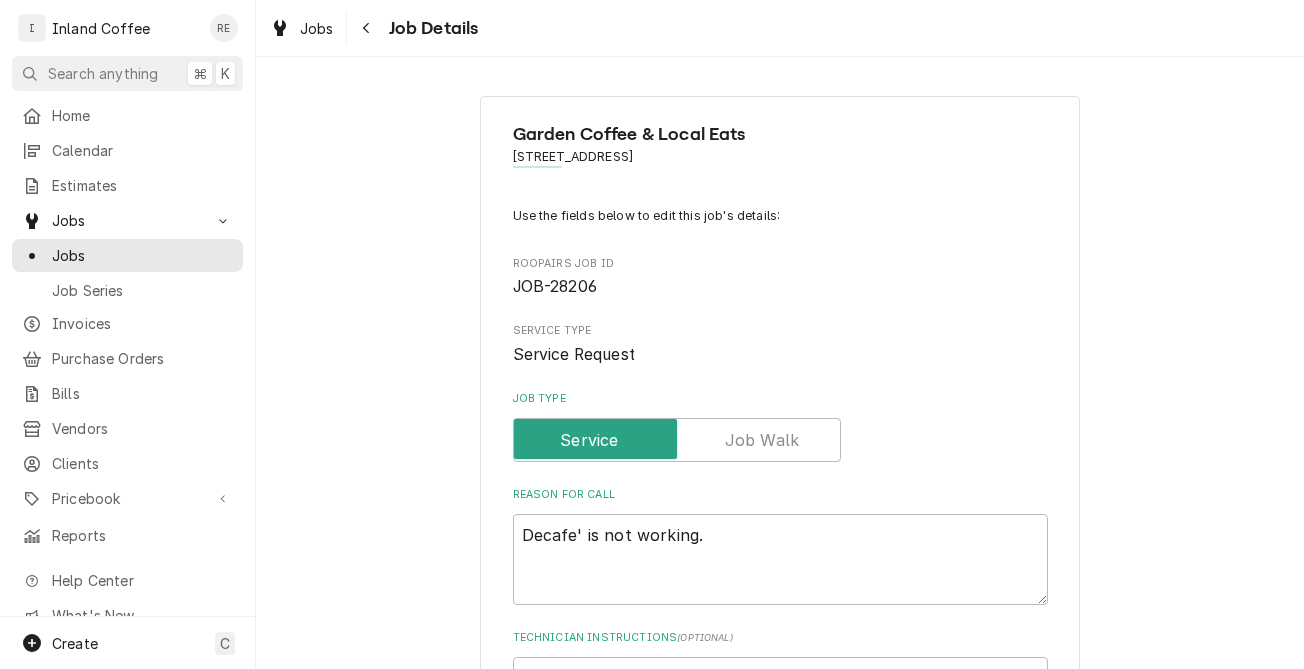 scroll, scrollTop: 0, scrollLeft: 0, axis: both 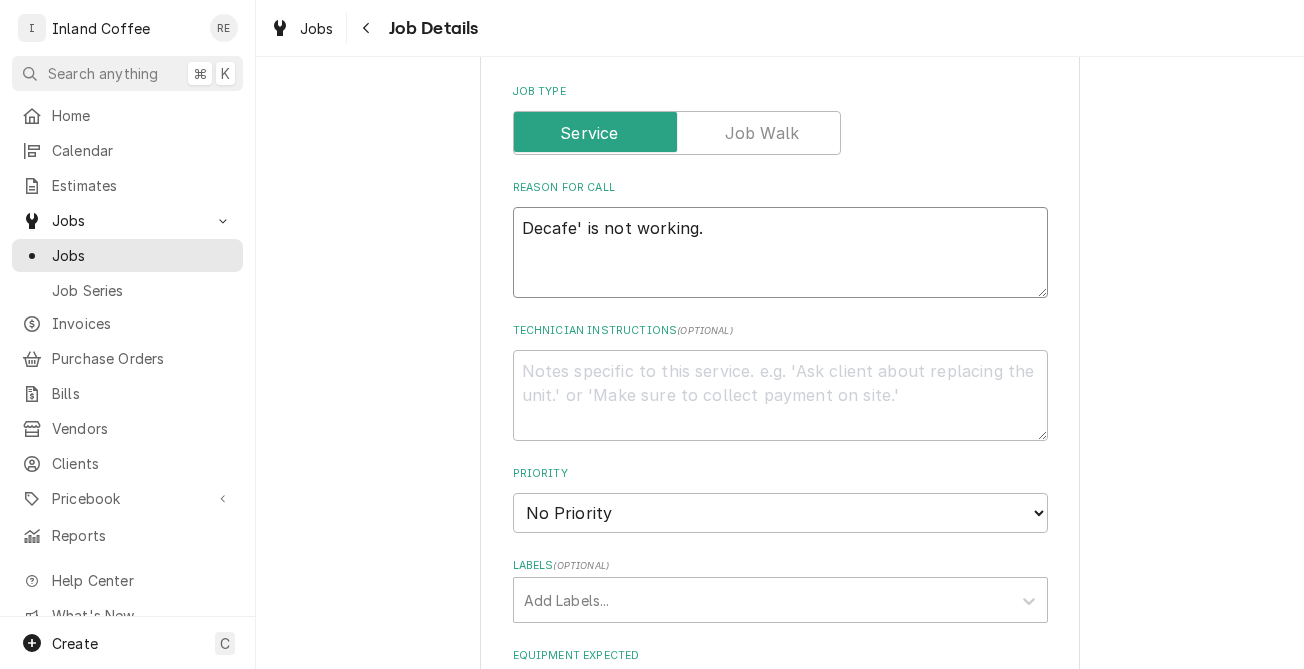 click on "Decafe' is not working." at bounding box center [780, 252] 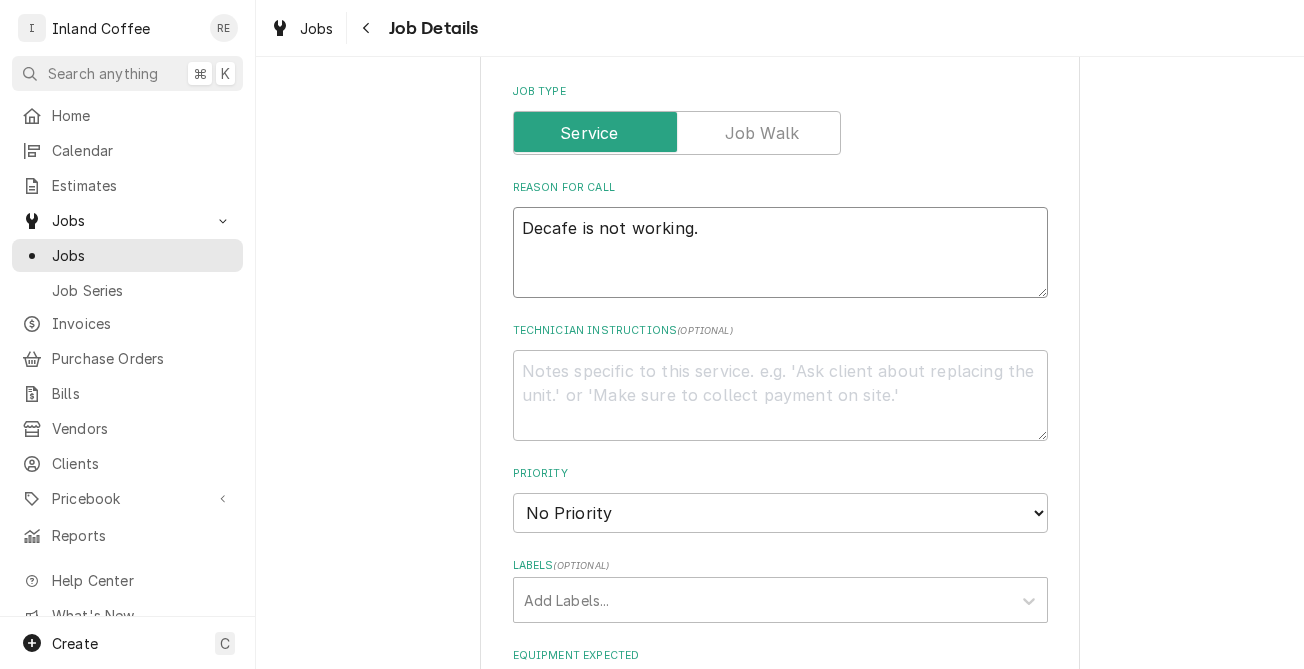 type on "Decaf is not working." 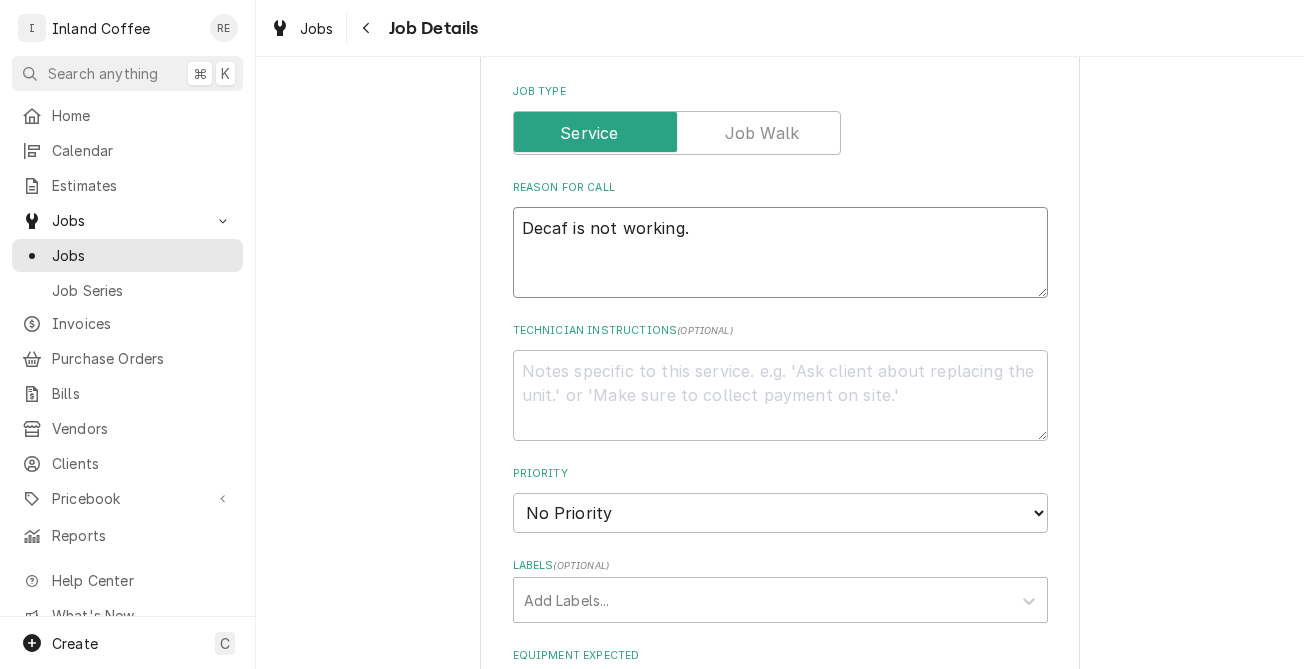 type on "x" 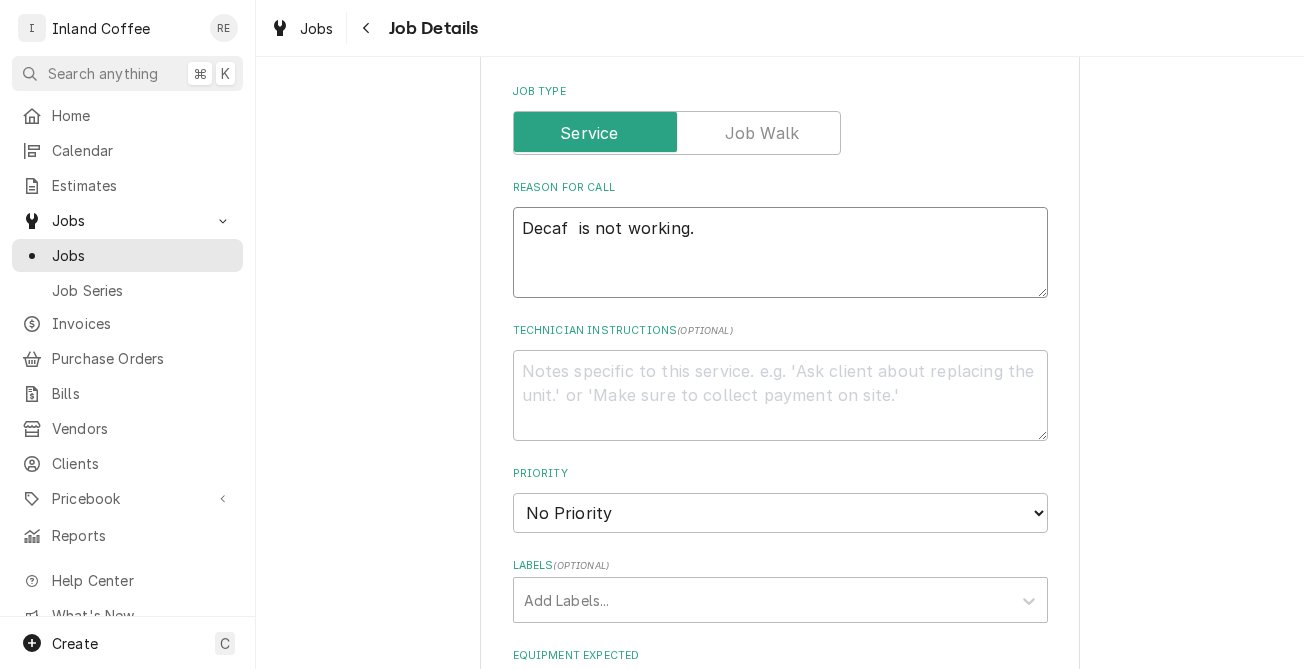 type on "x" 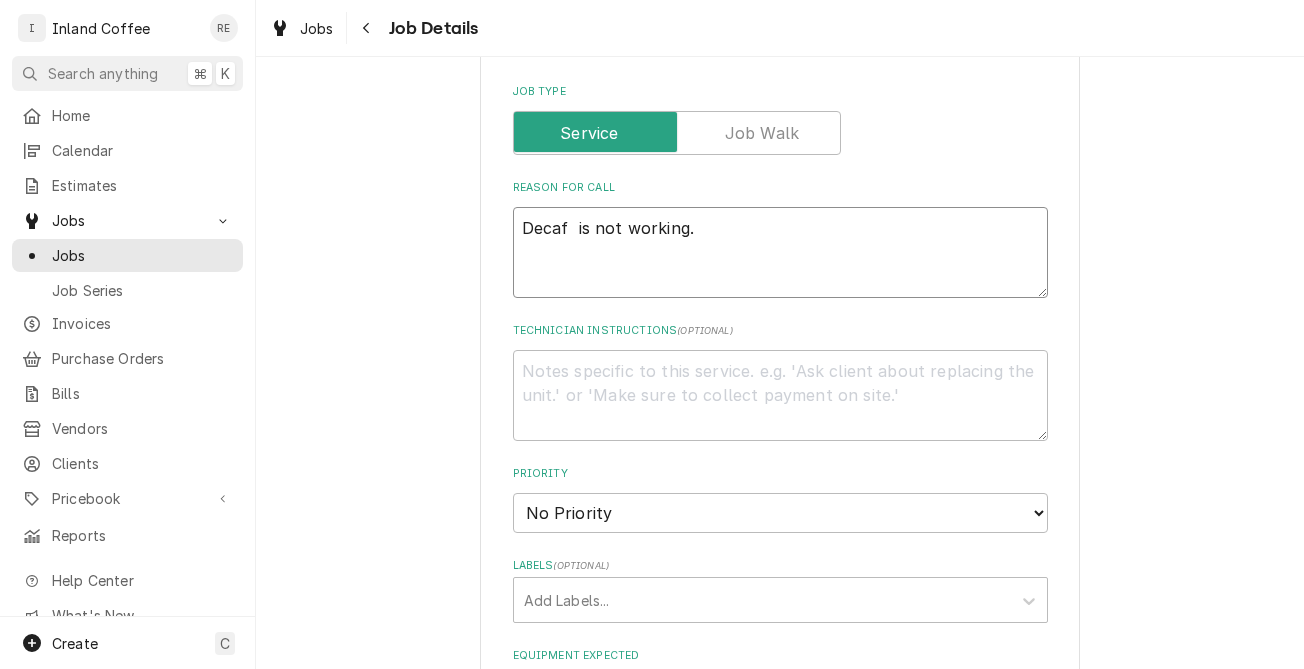 type on "Decaf is not working." 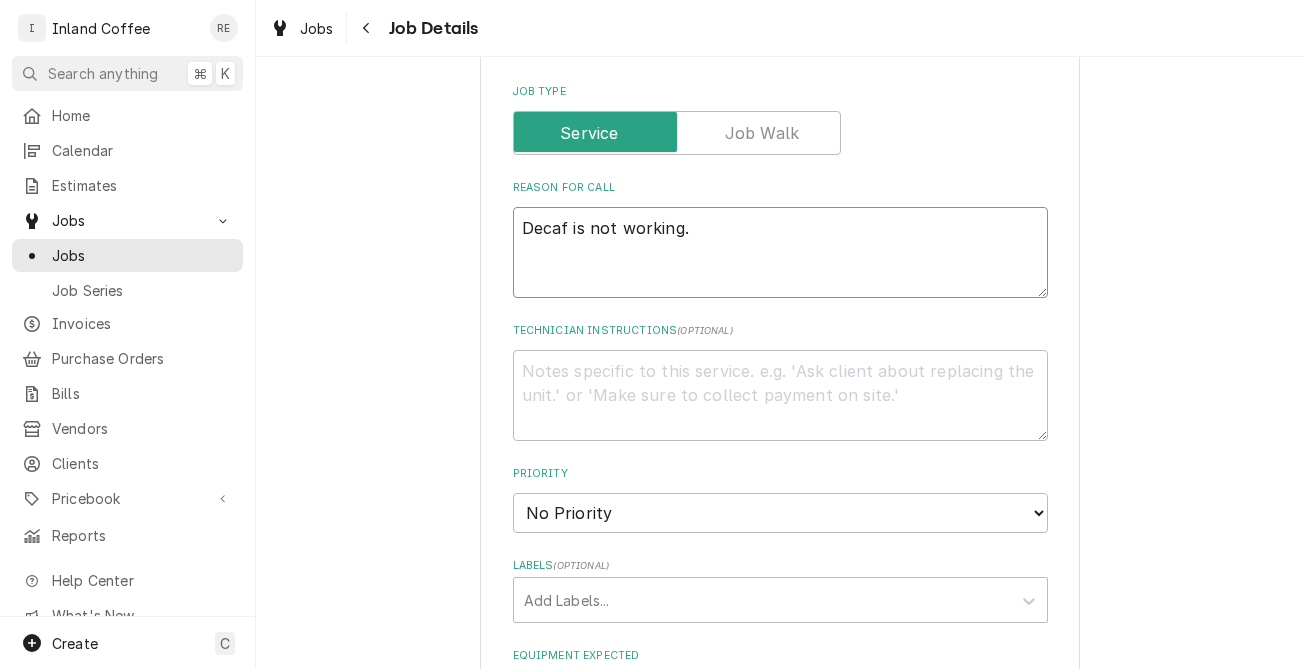 type on "x" 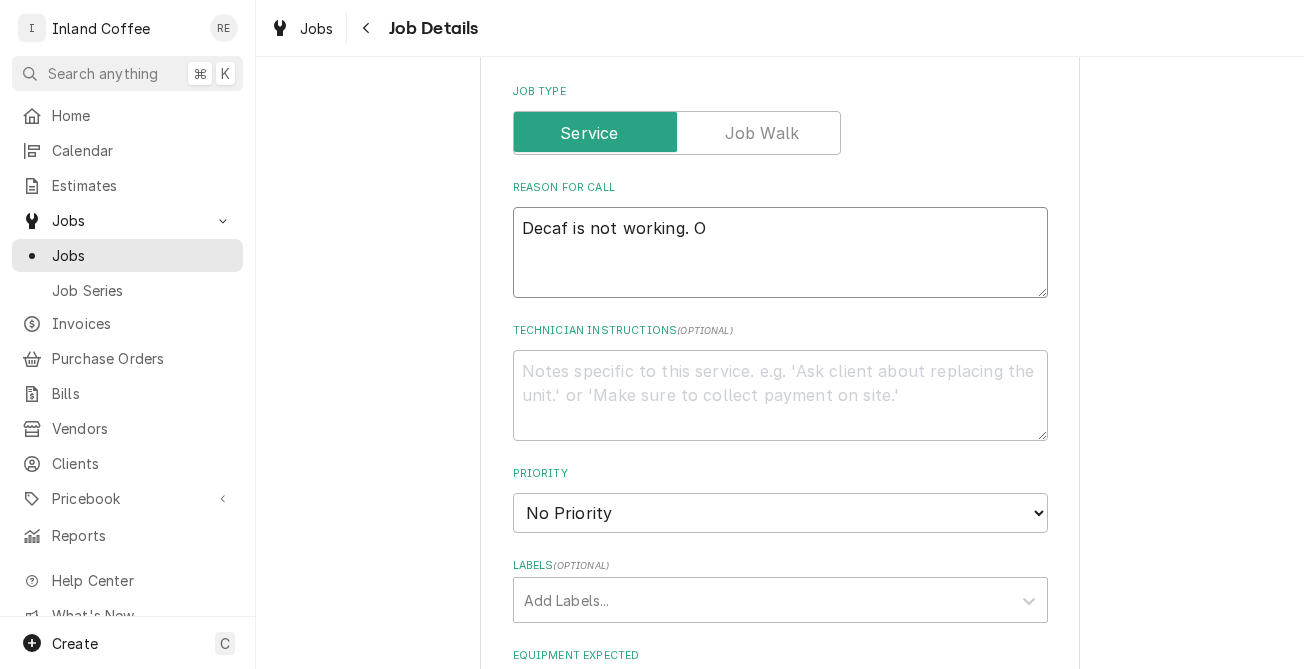 type on "Decaf is not working. Ou" 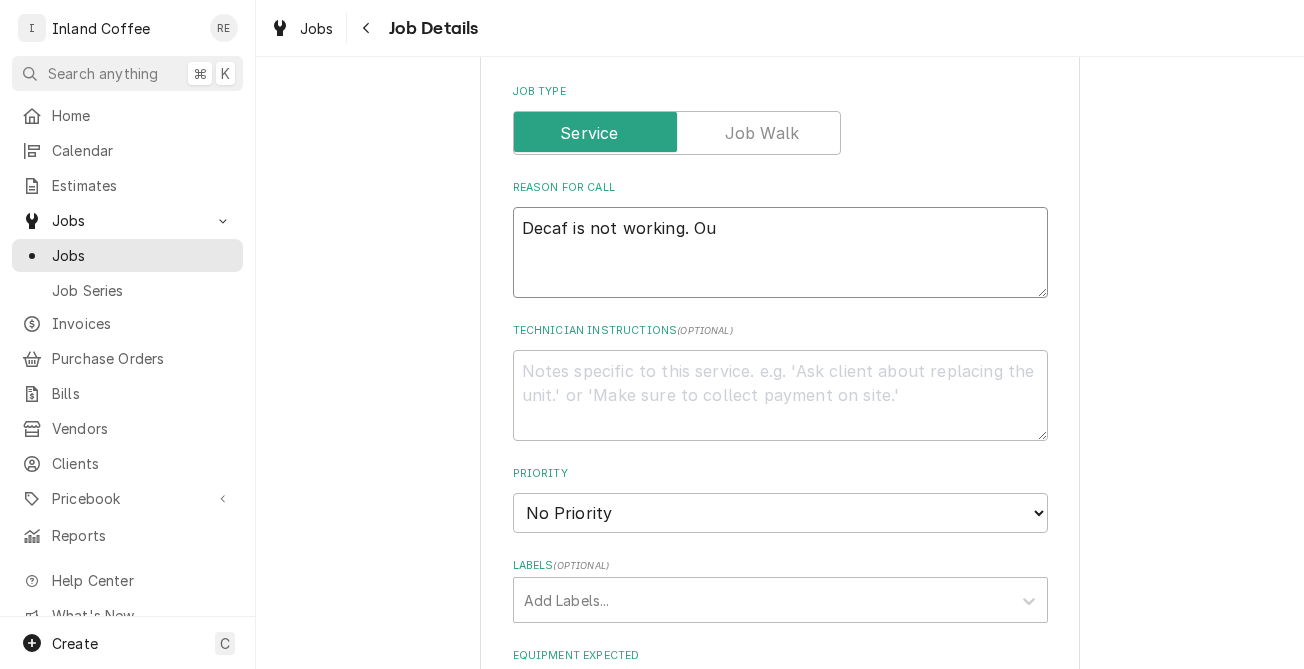 type on "Decaf is not working. Out" 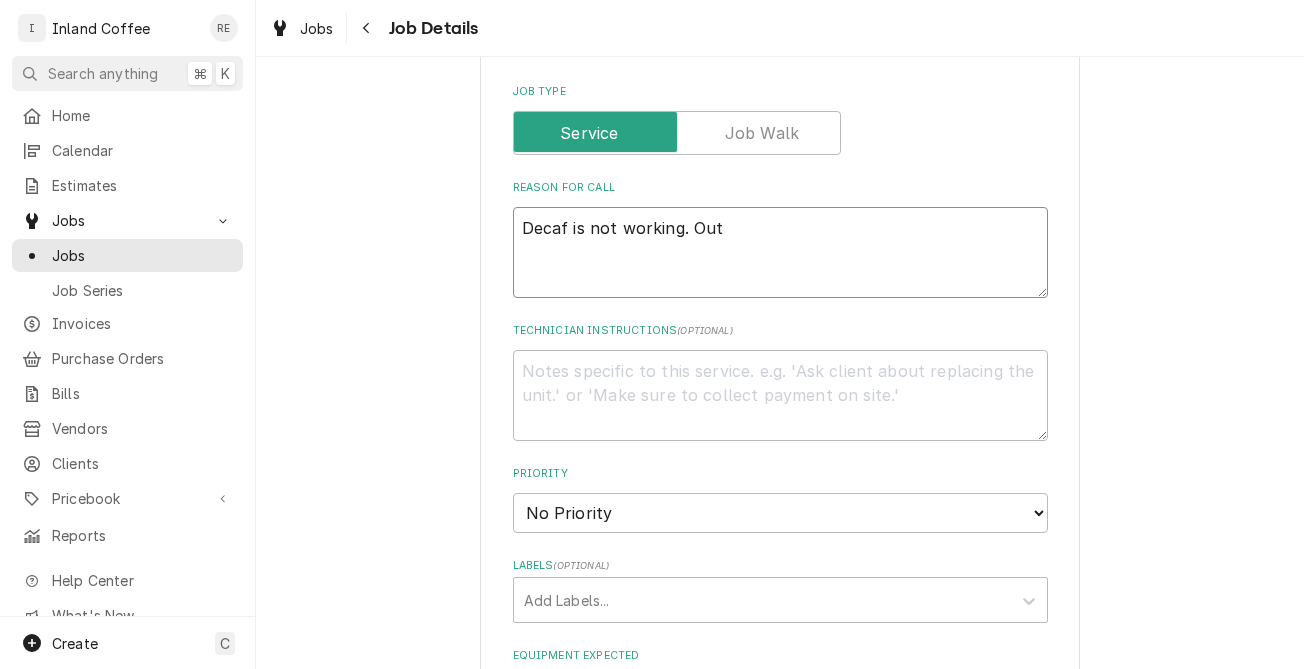 type on "Decaf is not working. Out" 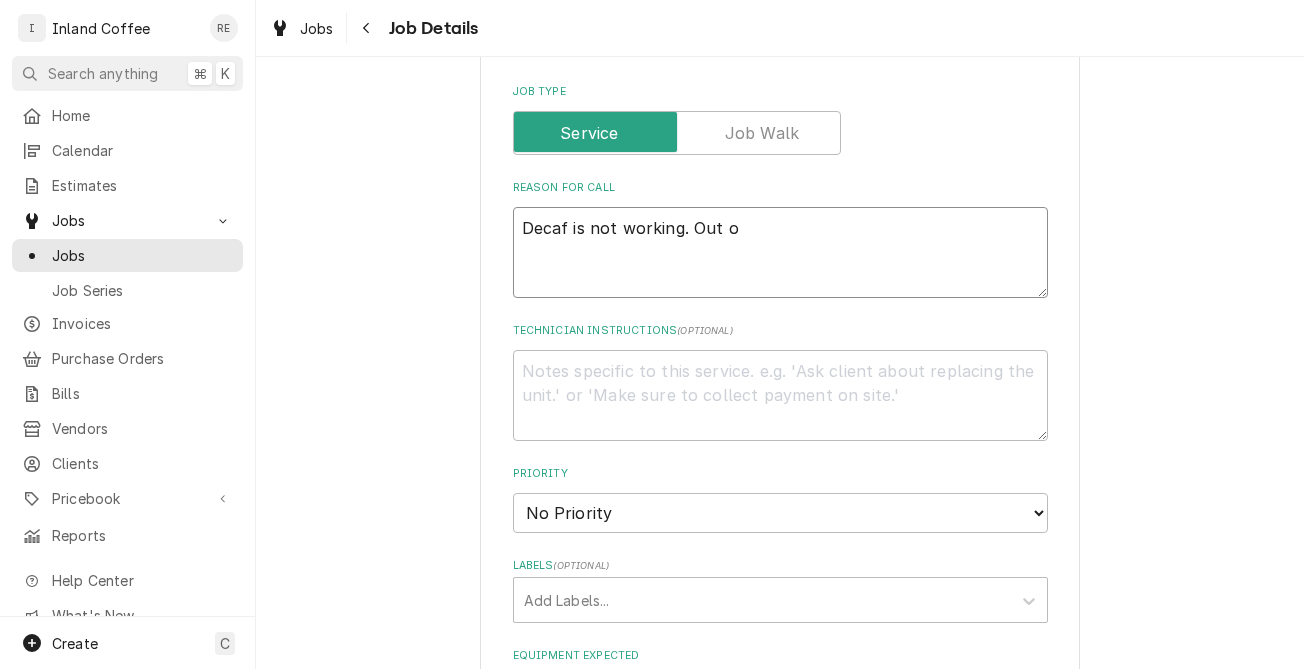 type on "Decaf is not working. Out of" 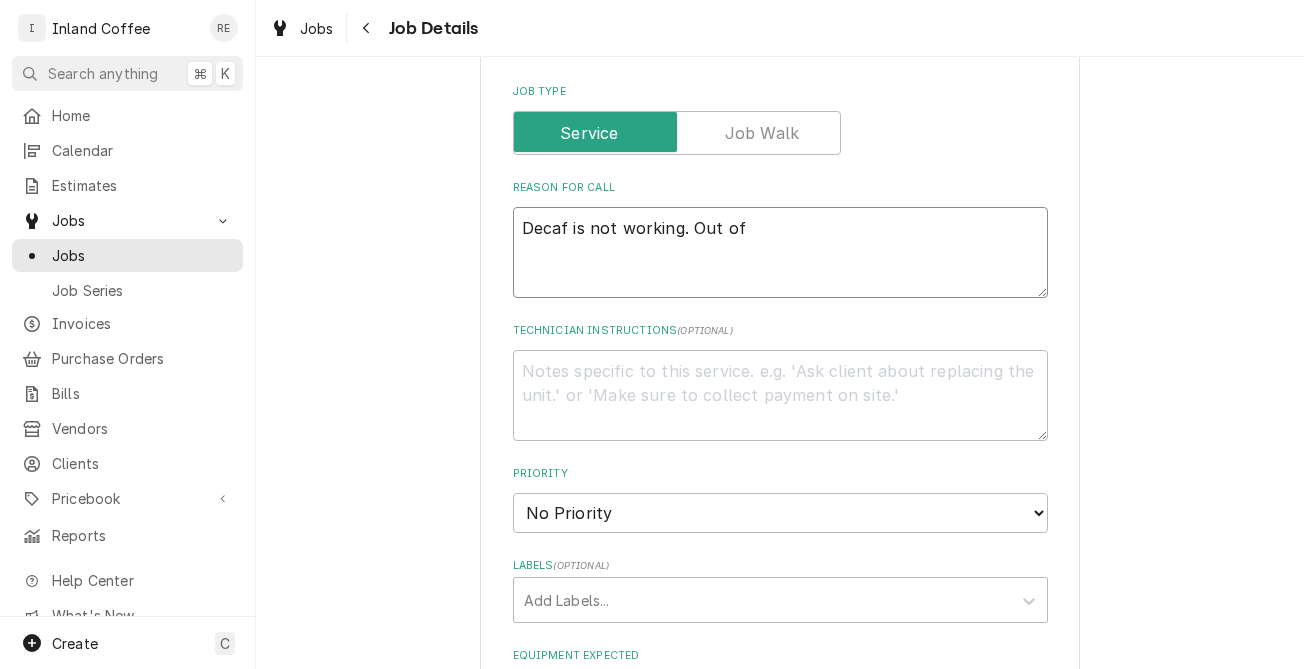 type on "Decaf is not working. Out of" 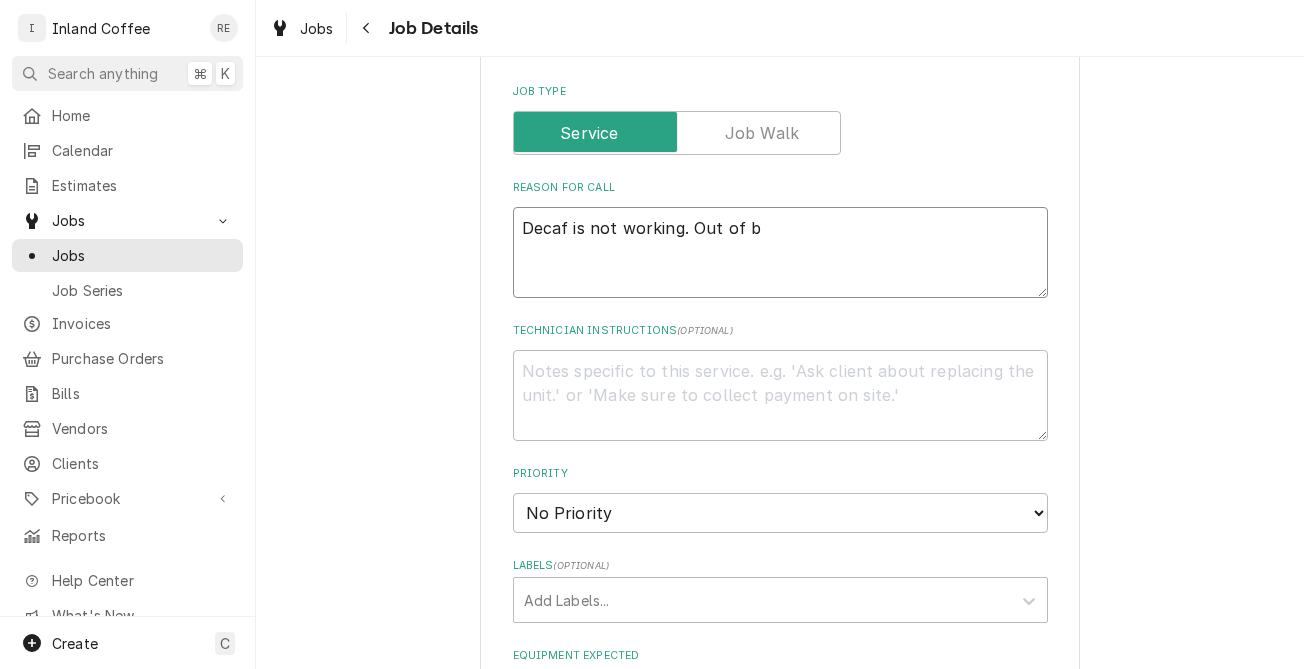 type on "Decaf is not working. Out of be" 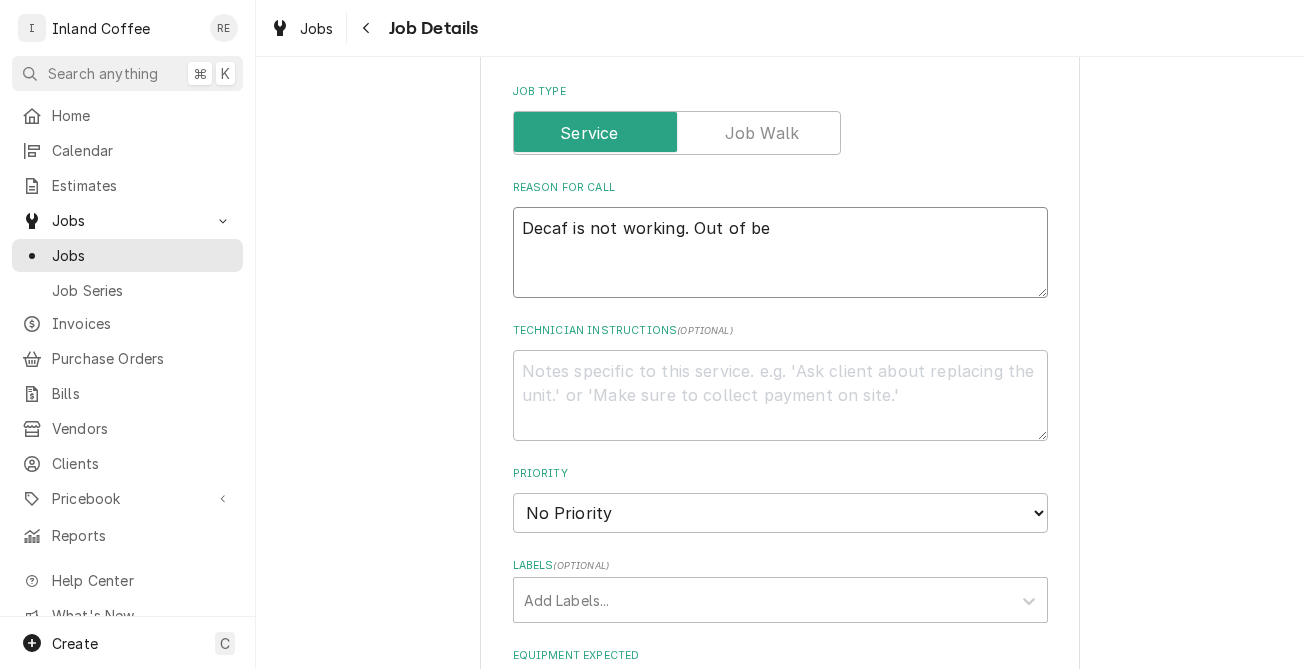 type on "Decaf is not working. Out of bea" 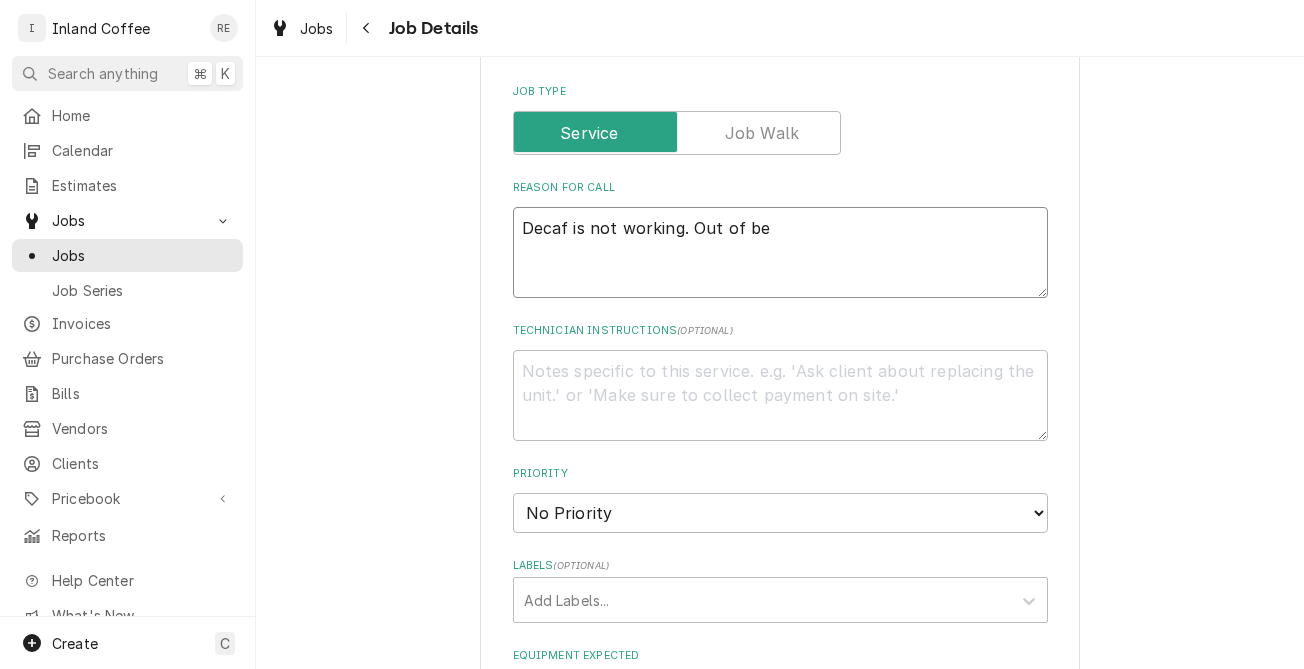 type on "x" 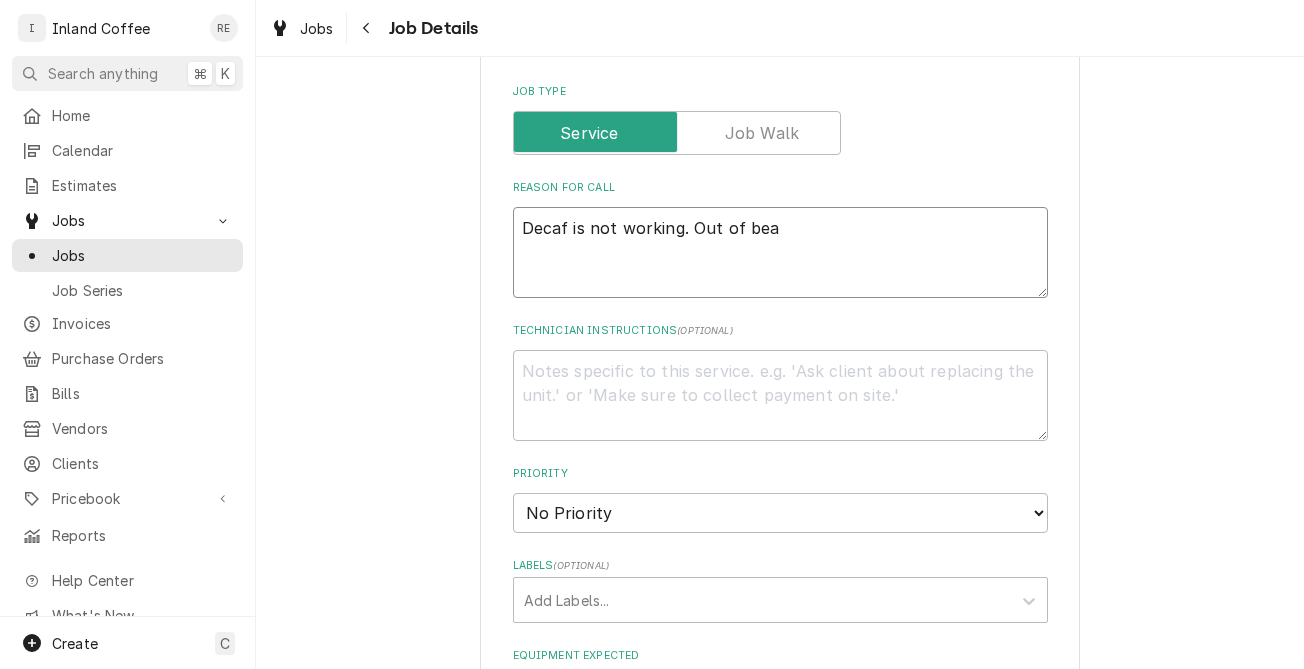 type on "Decaf is not working. Out of bean" 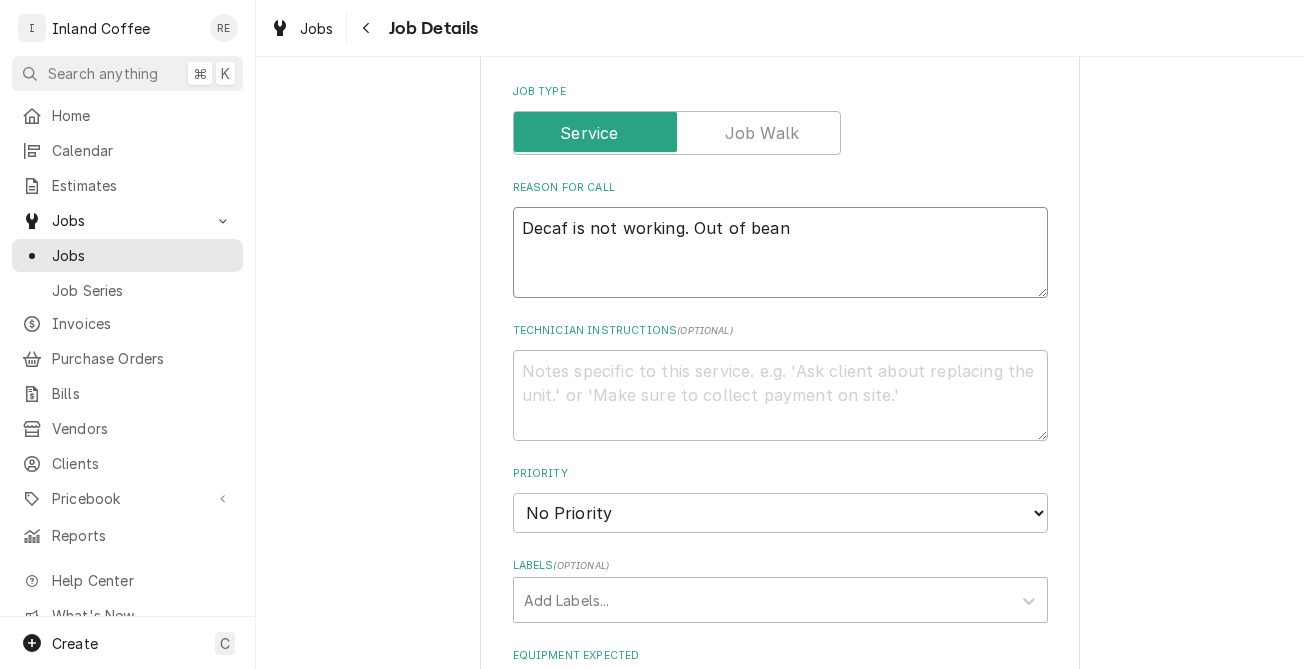 type on "Decaf is not working. Out of beans" 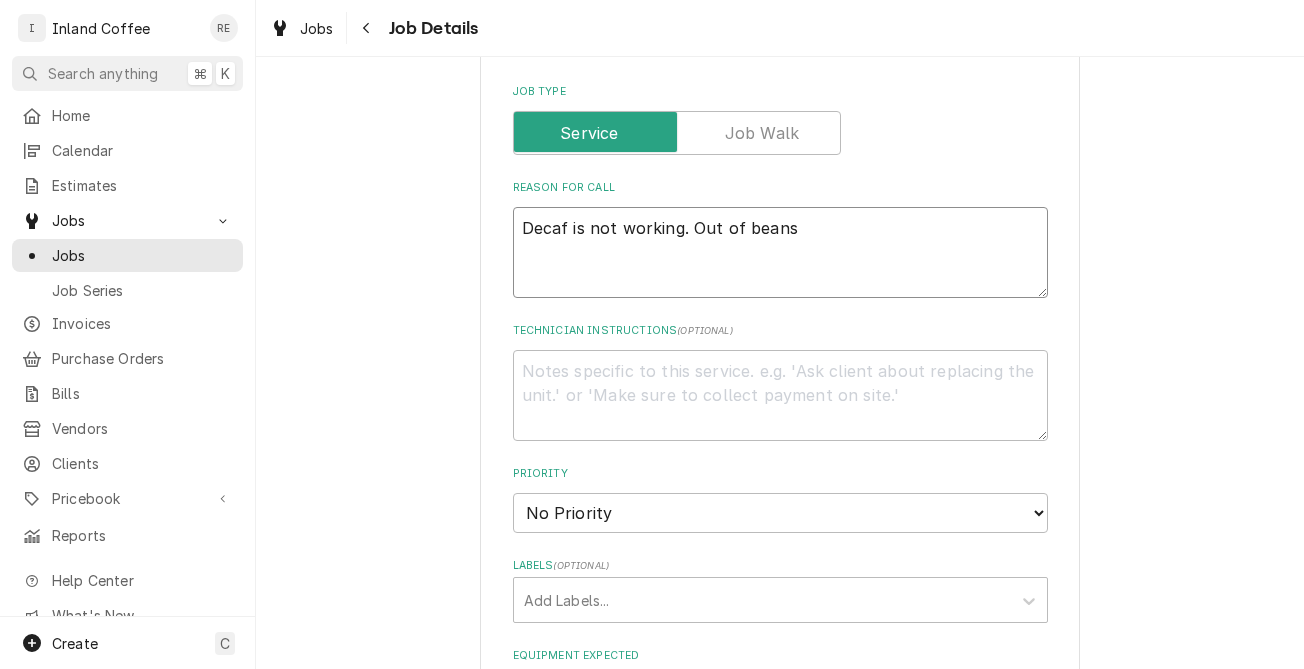 type on "Decaf is not working. Out of beans" 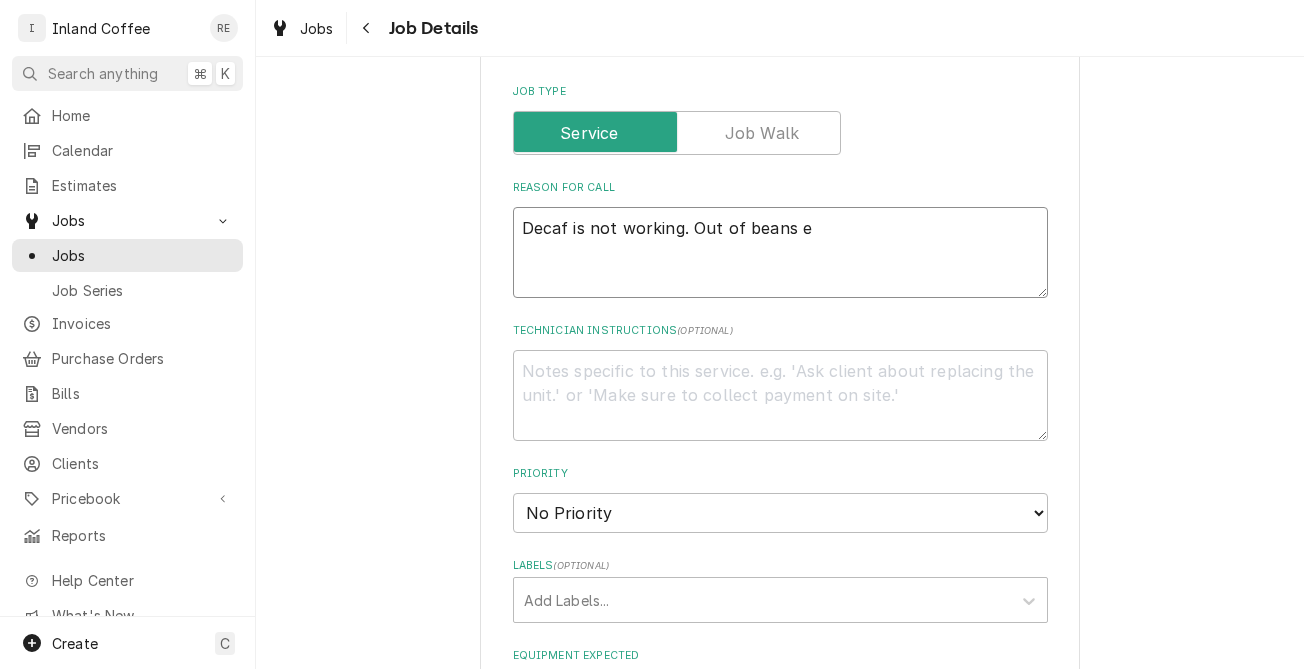 type on "Decaf is not working. Out of beans er" 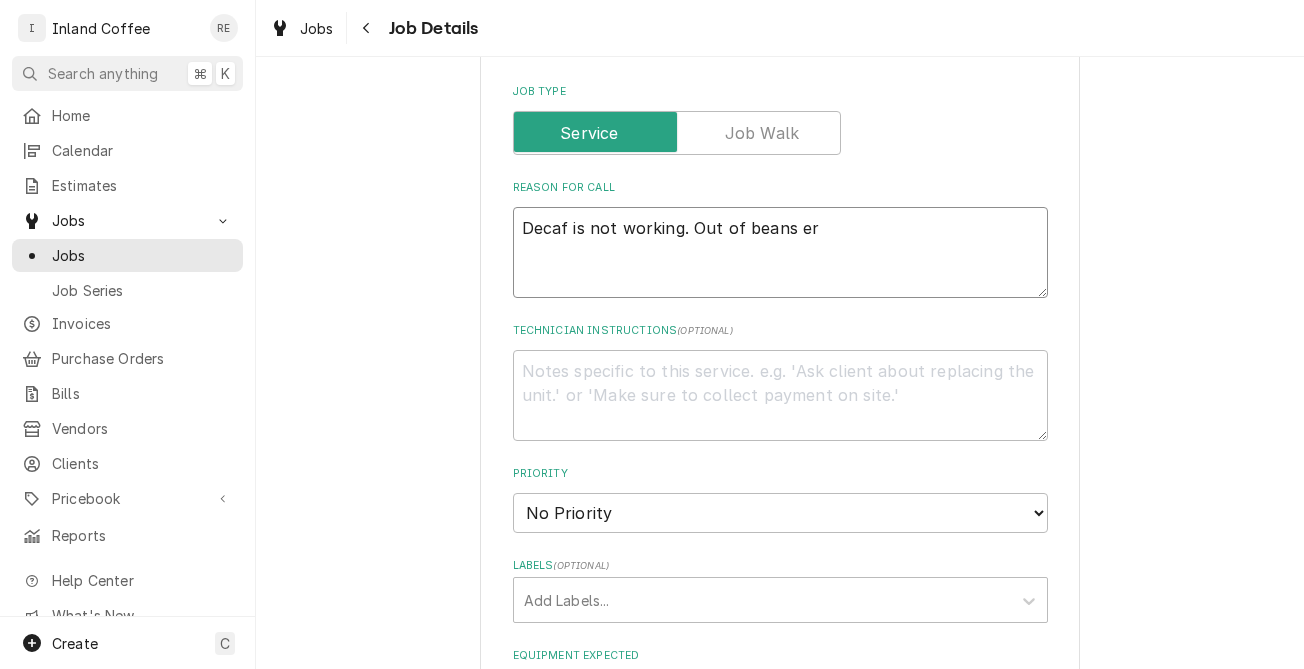 type on "Decaf is not working. Out of beans err" 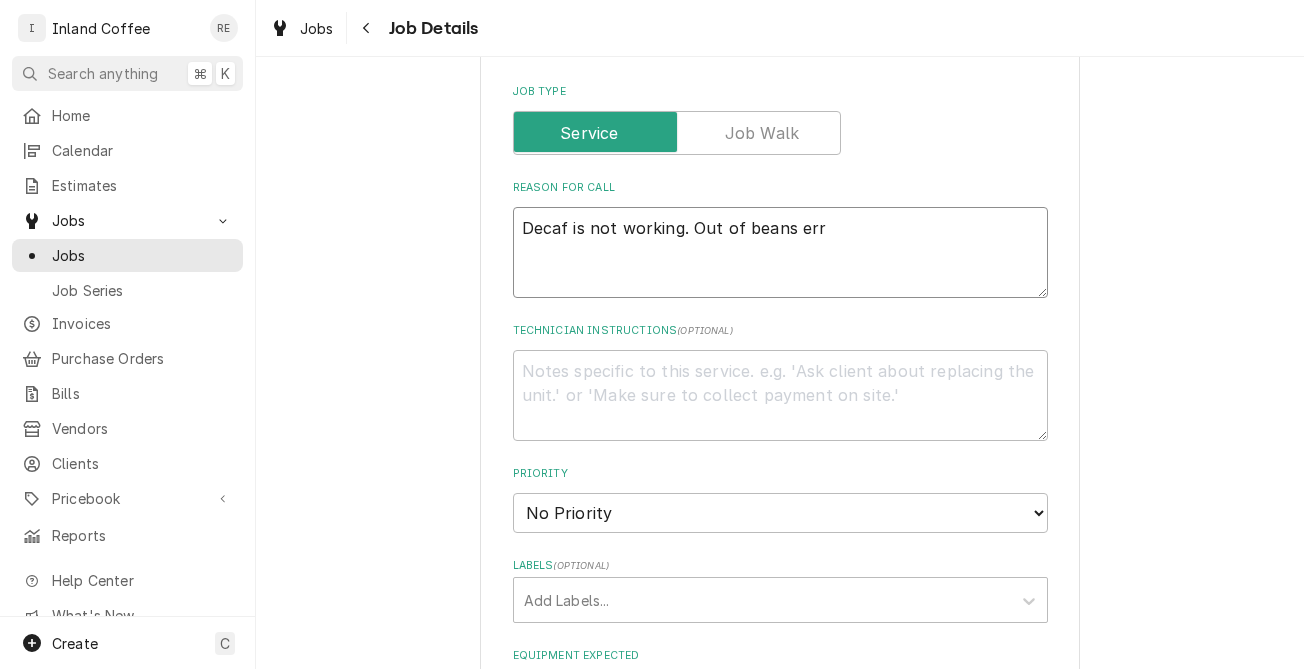 type on "Decaf is not working. Out of beans erro" 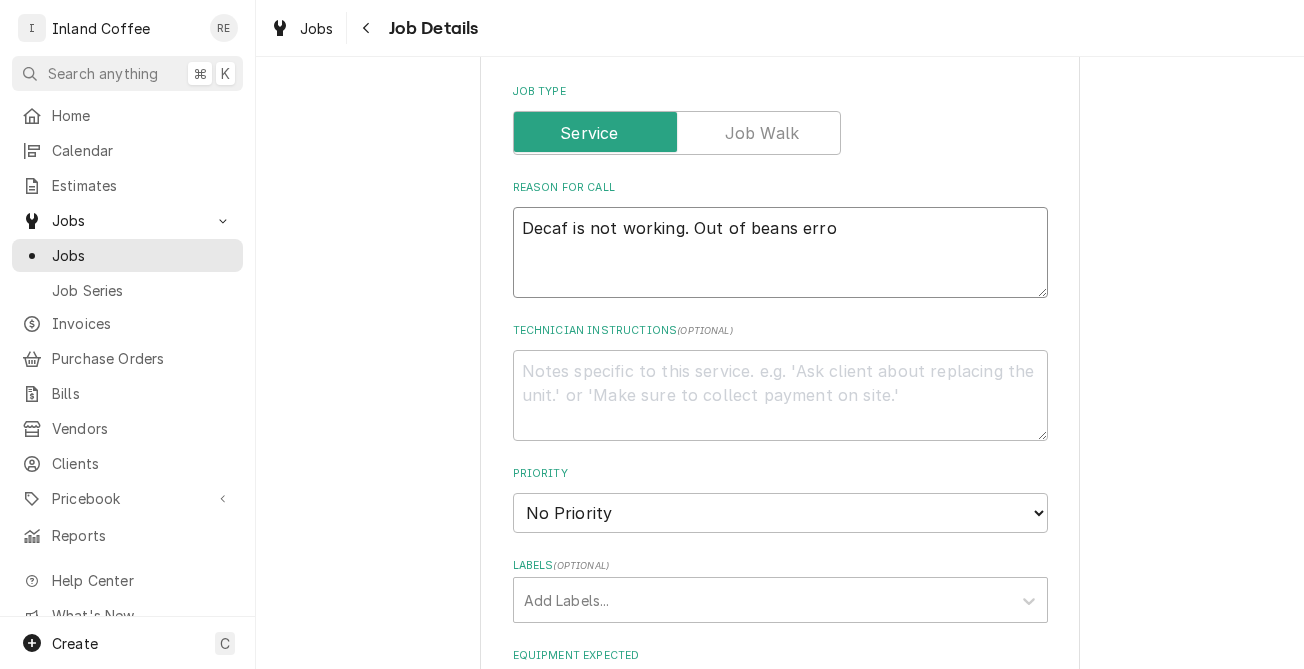 type on "Decaf is not working. Out of beans error" 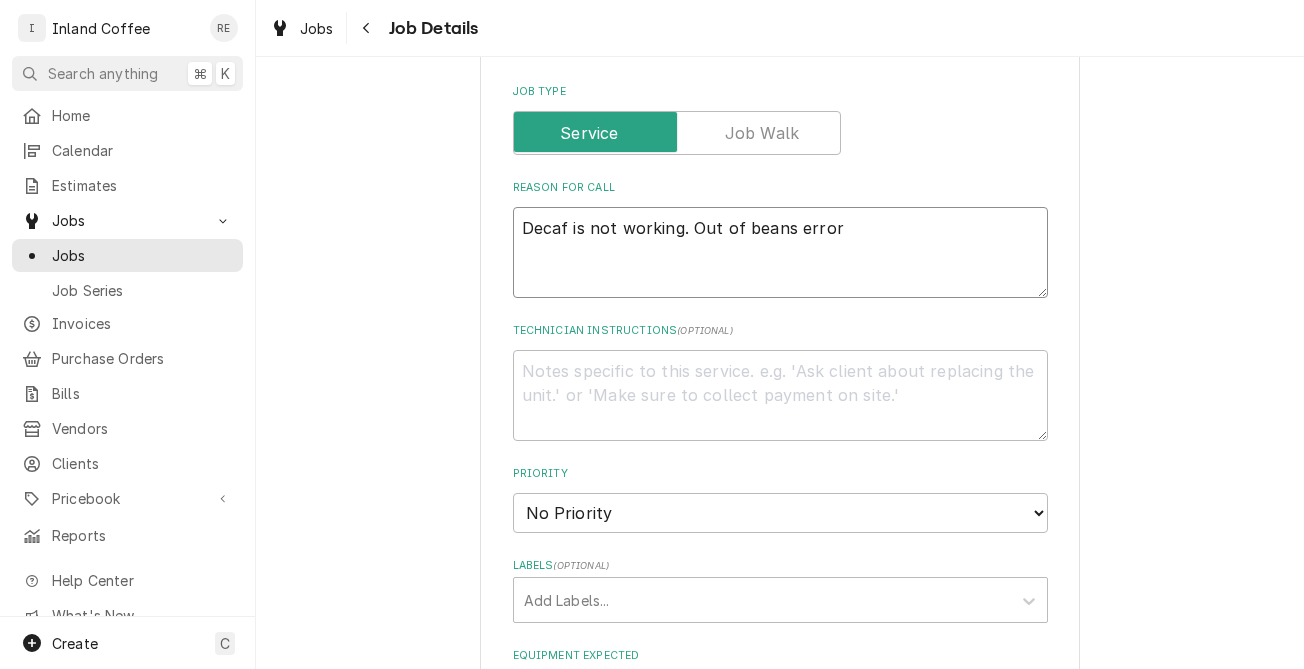 type on "x" 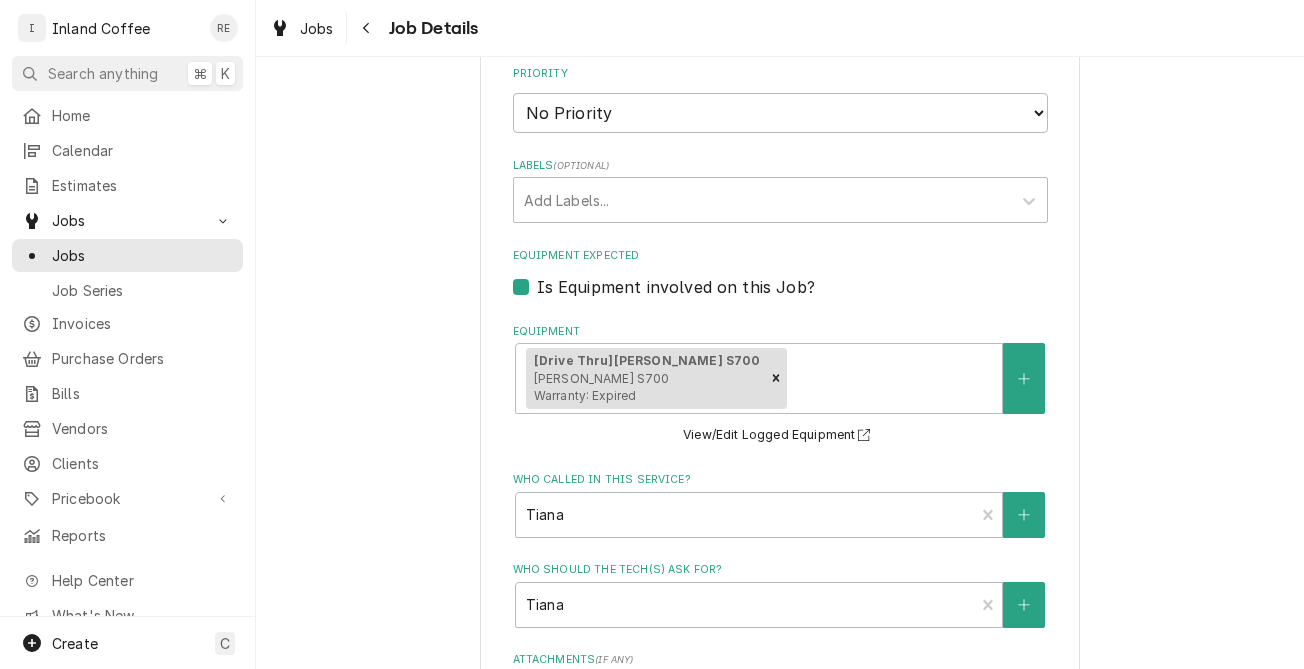 scroll, scrollTop: 710, scrollLeft: 0, axis: vertical 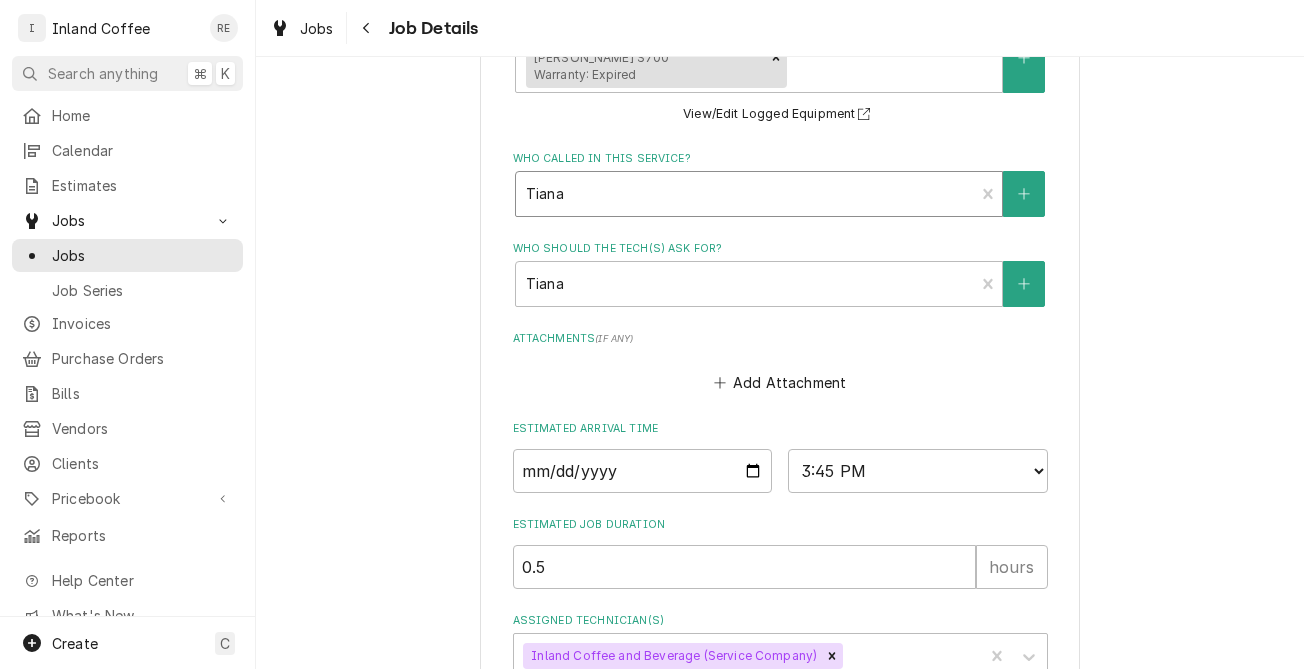 type on "Decaf is not working. Out of beans error" 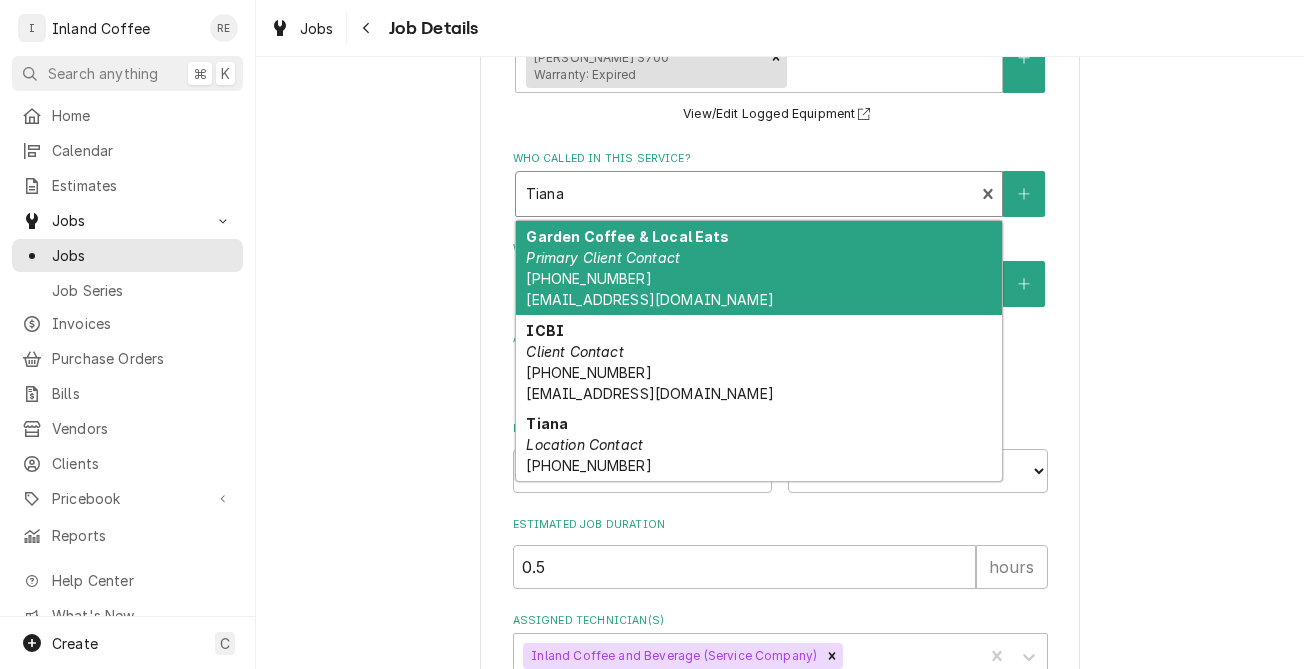 click at bounding box center (745, 194) 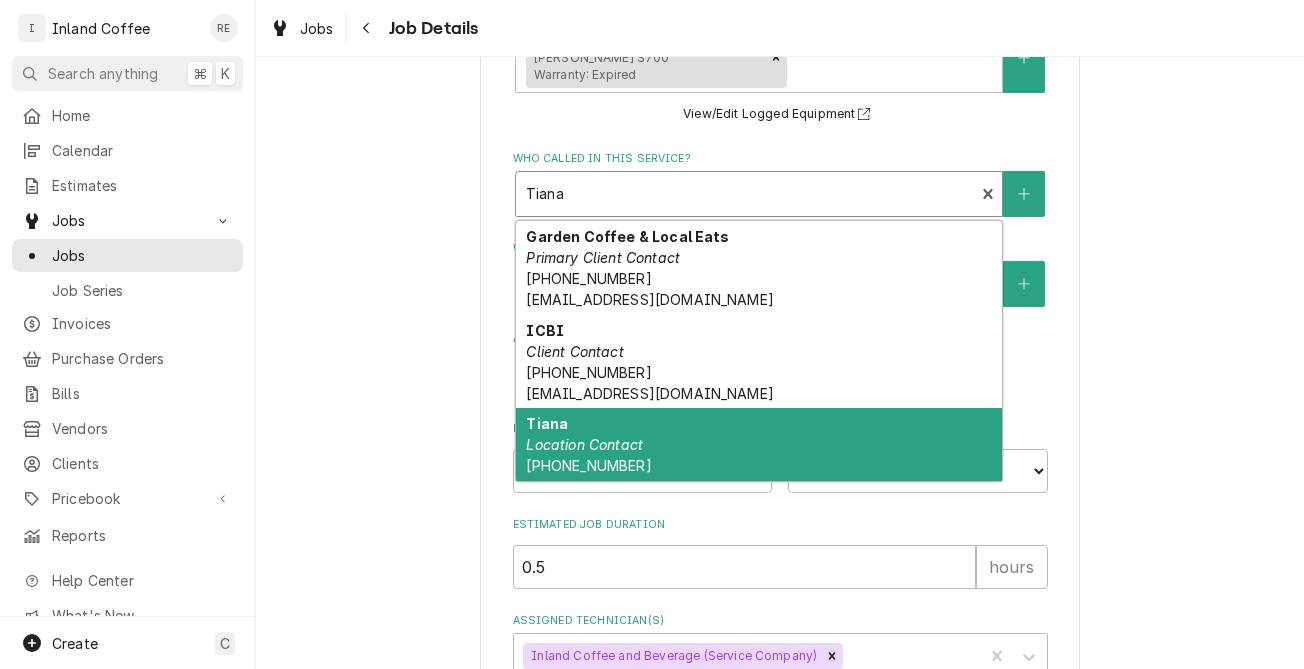 click on "Tiana Location Contact (509) 230-2970" at bounding box center (759, 444) 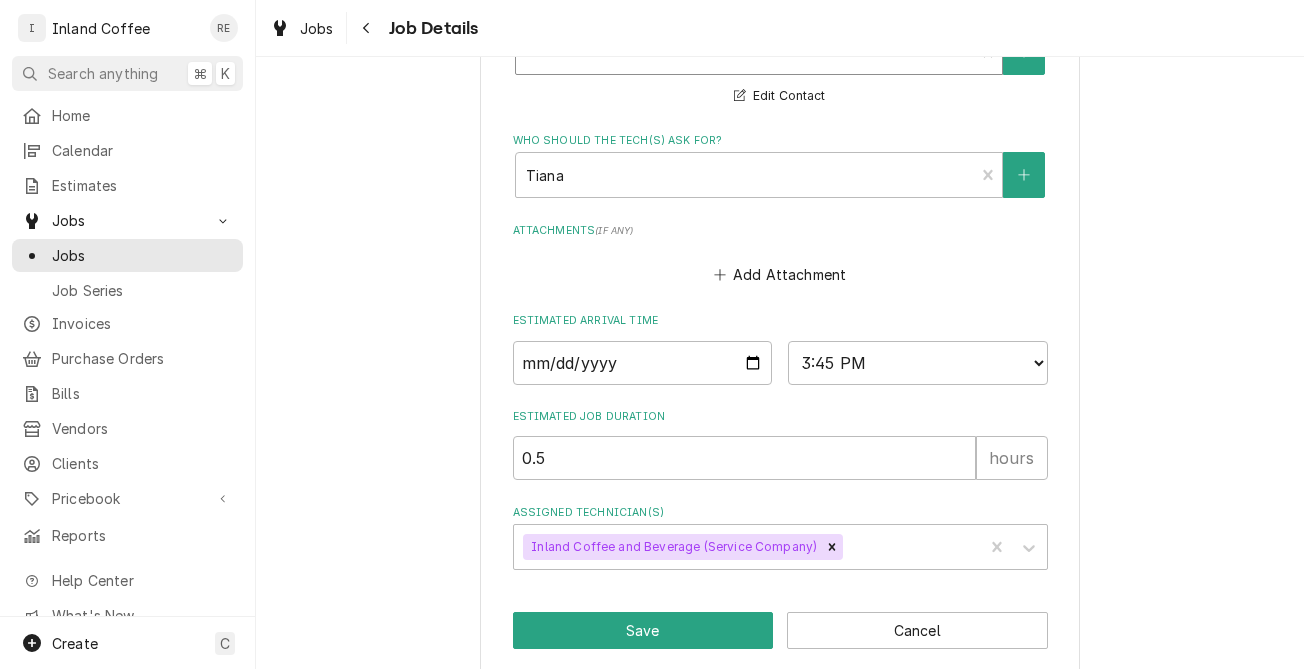 scroll, scrollTop: 1169, scrollLeft: 0, axis: vertical 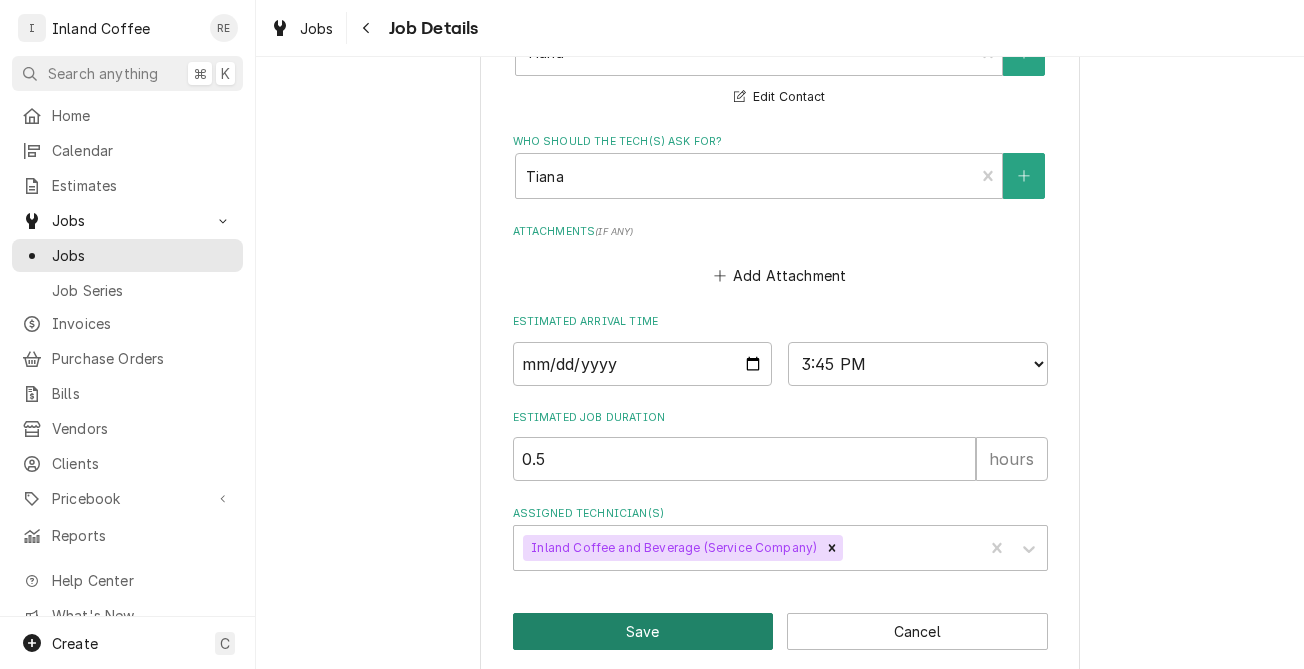 click on "Save" at bounding box center (643, 631) 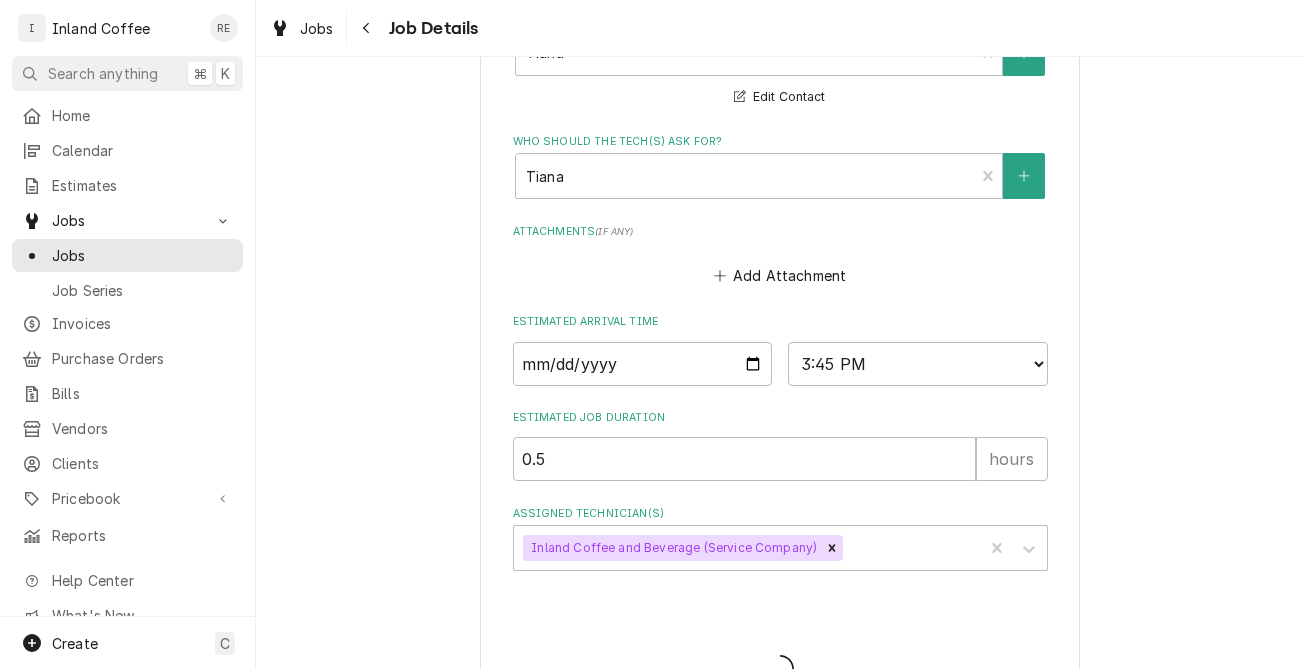 type on "x" 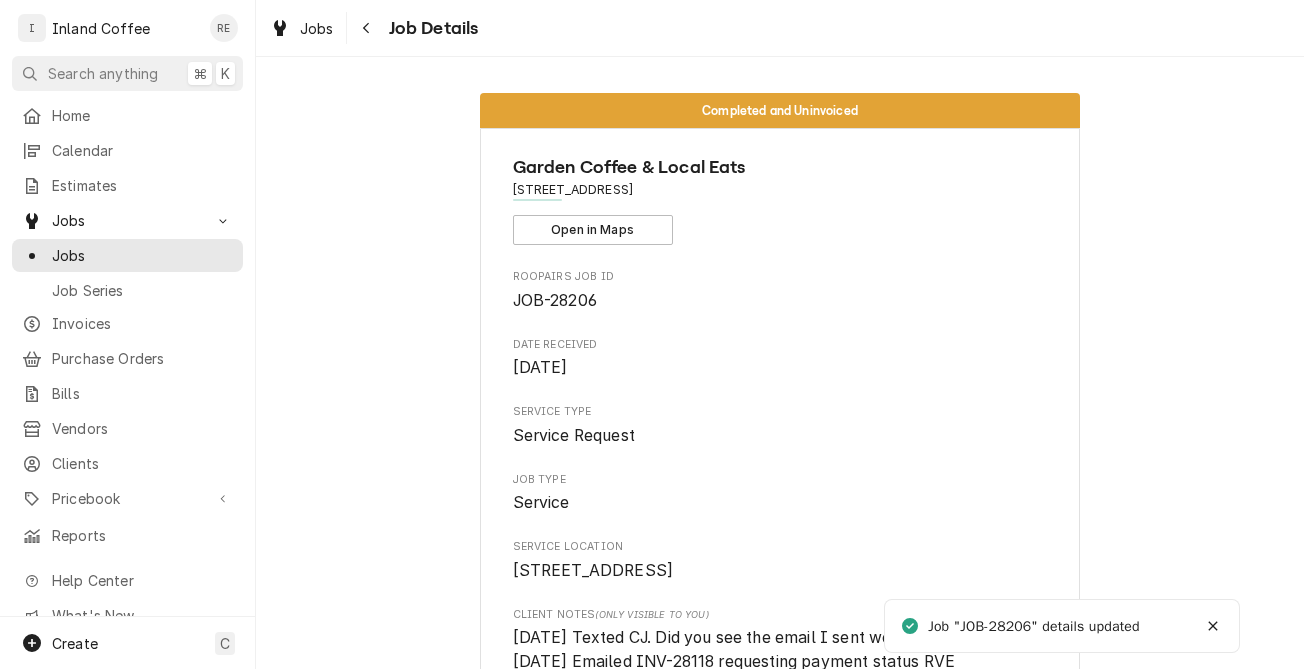 scroll, scrollTop: 0, scrollLeft: 0, axis: both 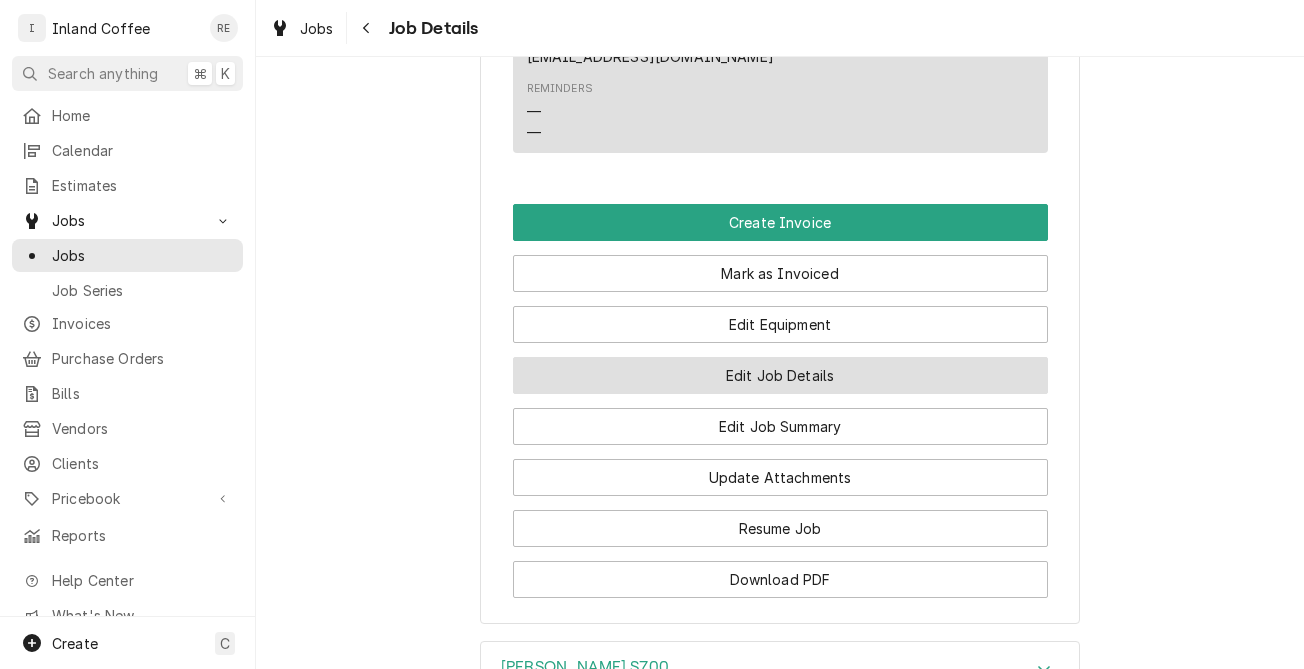 click on "Edit Job Details" at bounding box center [780, 375] 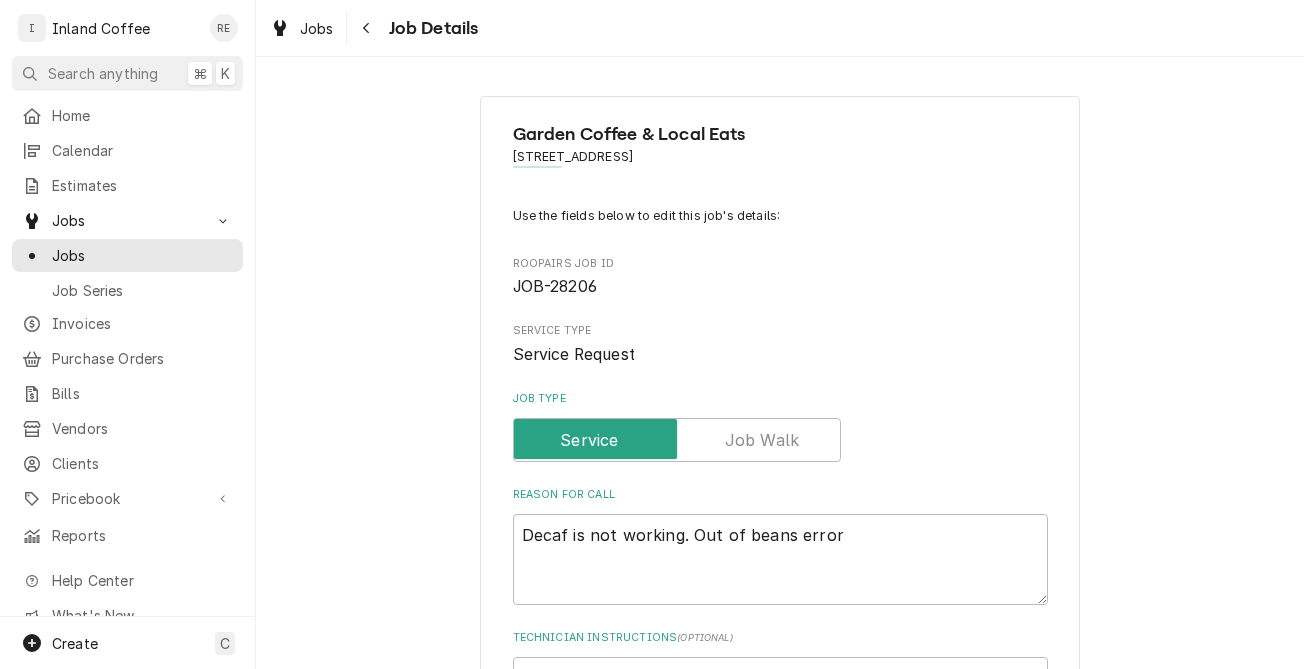 scroll, scrollTop: 0, scrollLeft: 0, axis: both 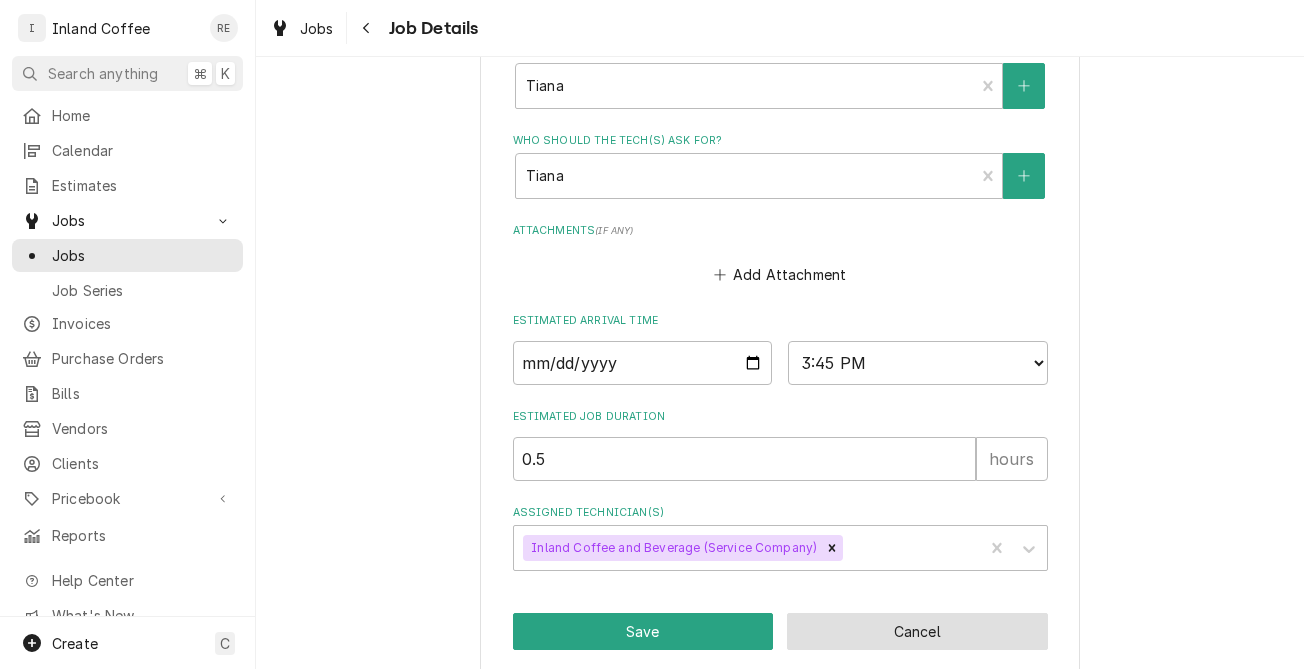 click on "Cancel" at bounding box center (917, 631) 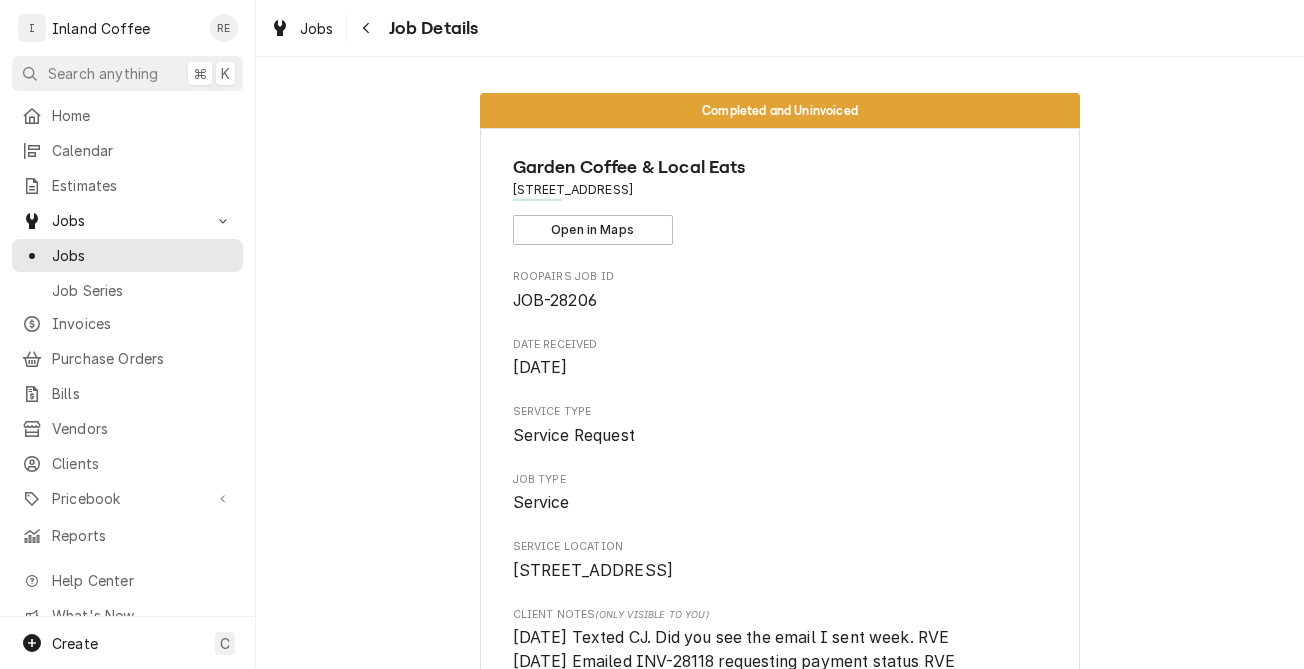 scroll, scrollTop: 0, scrollLeft: 0, axis: both 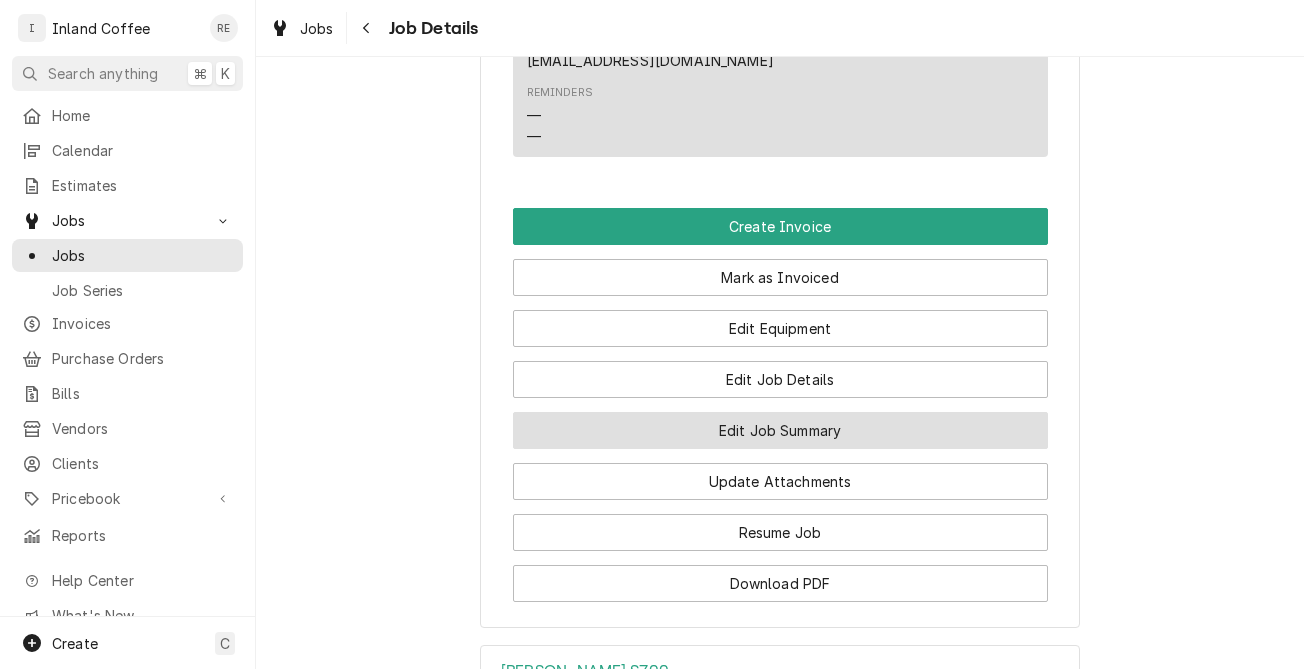 click on "Edit Job Summary" at bounding box center (780, 430) 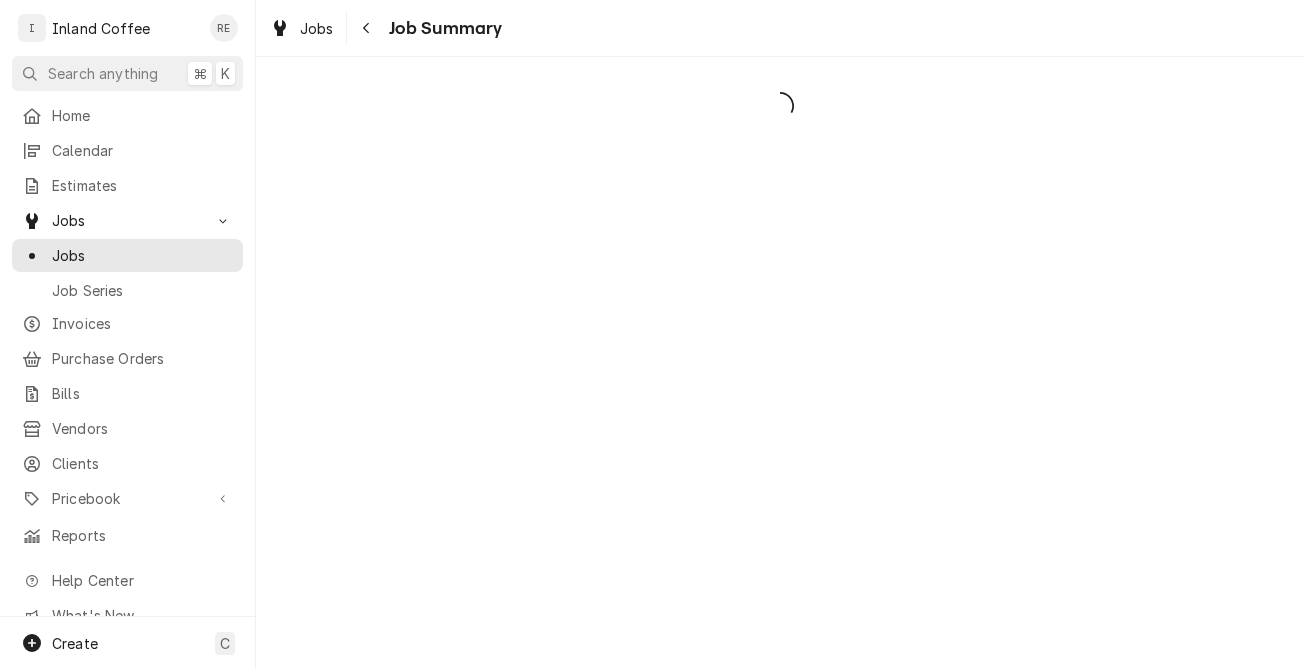 scroll, scrollTop: 0, scrollLeft: 0, axis: both 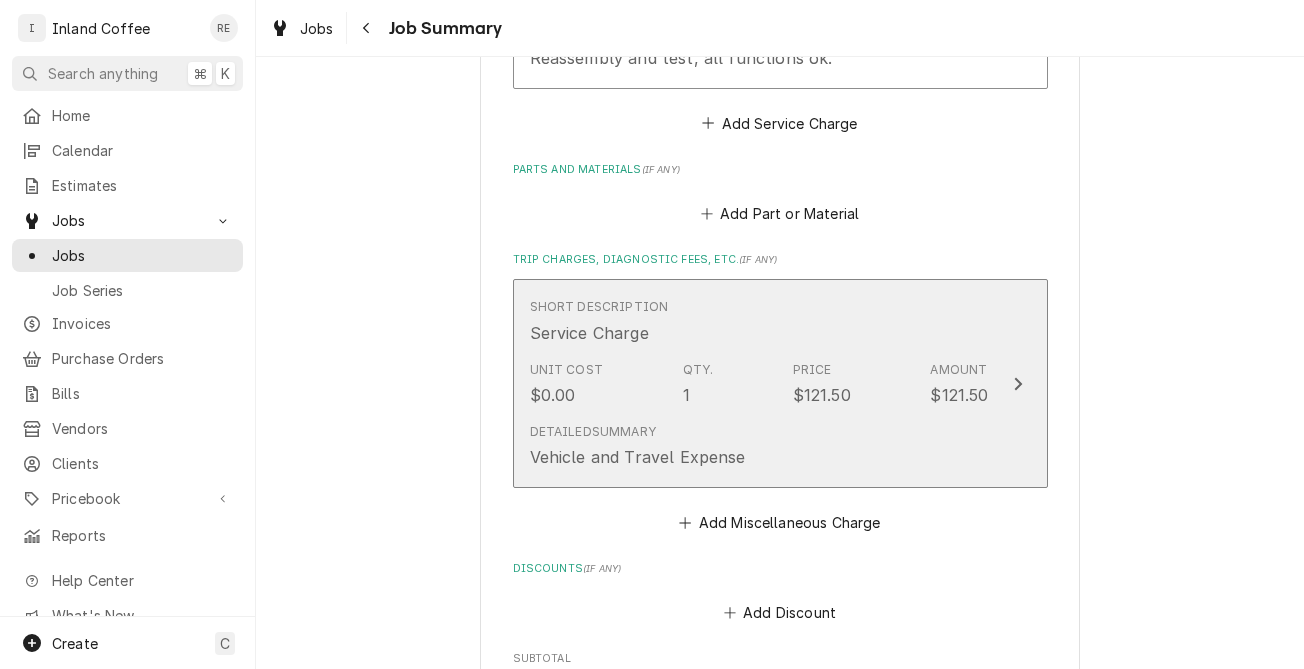 click at bounding box center (1018, 384) 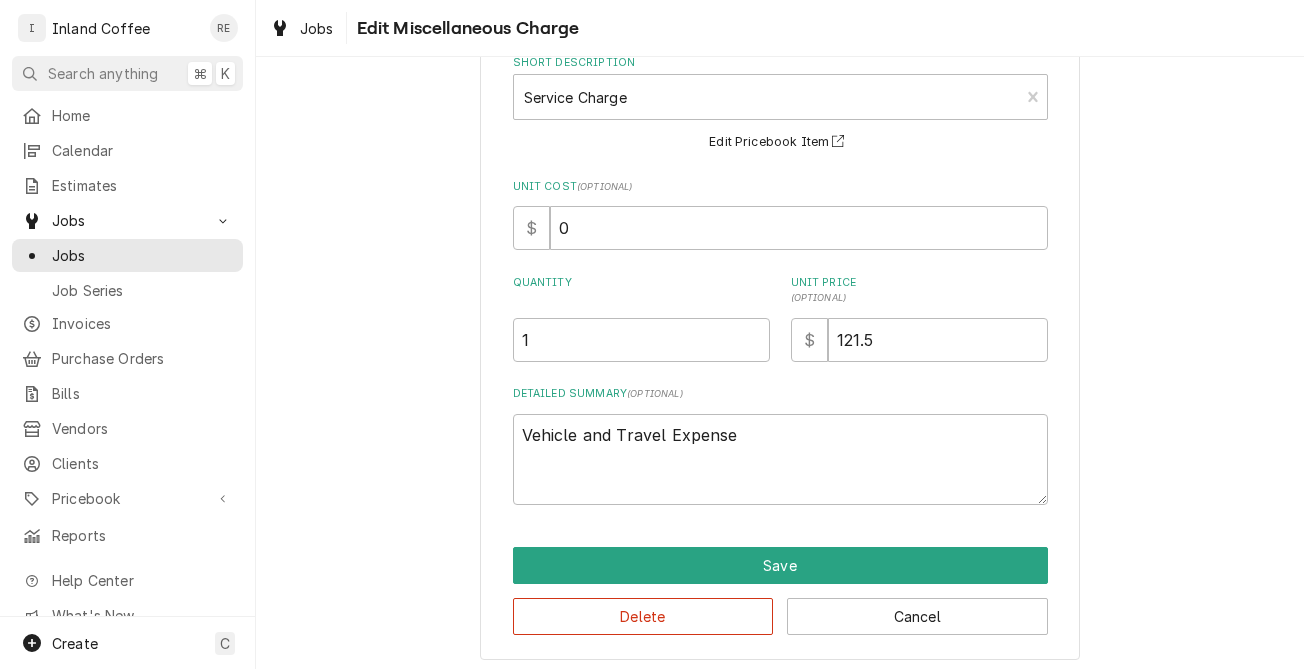scroll, scrollTop: 123, scrollLeft: 0, axis: vertical 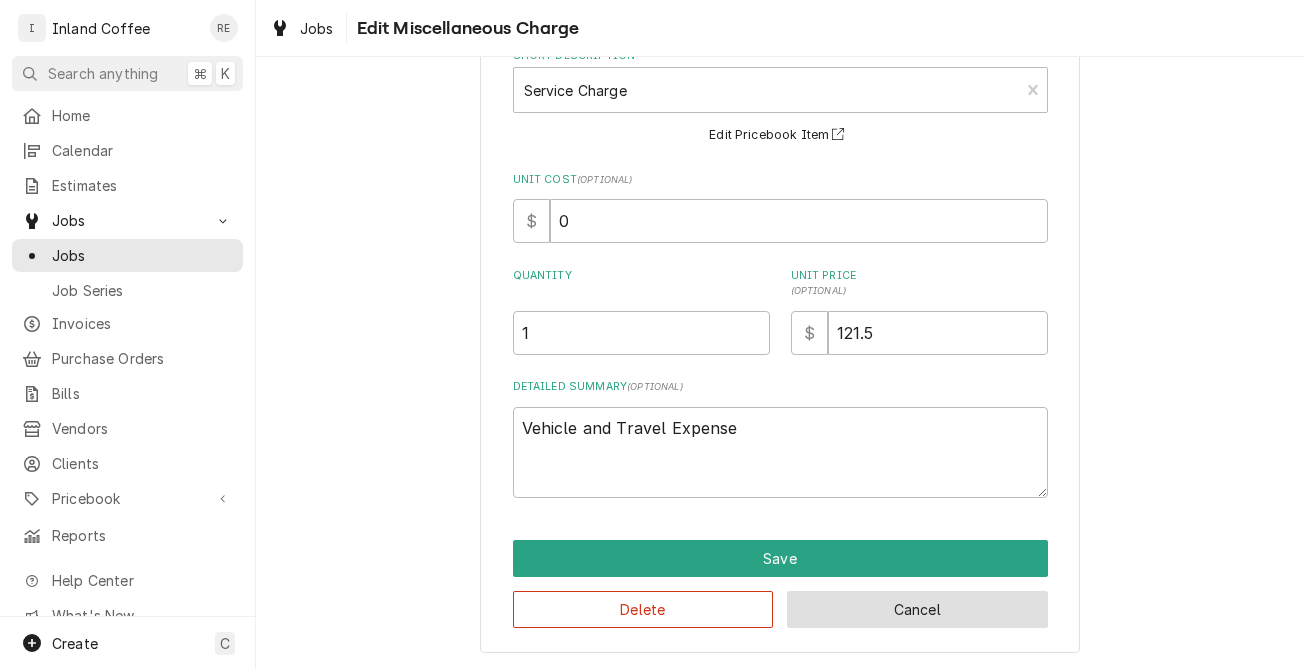 click on "Cancel" at bounding box center [917, 609] 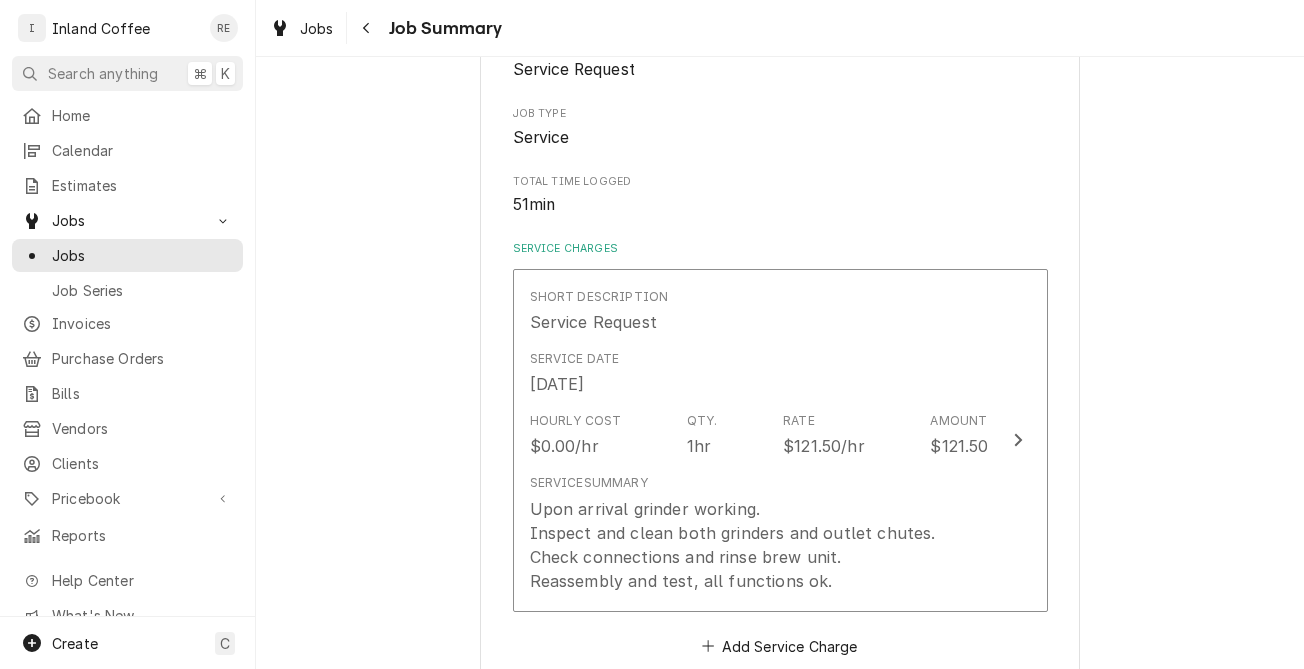 scroll, scrollTop: 257, scrollLeft: 0, axis: vertical 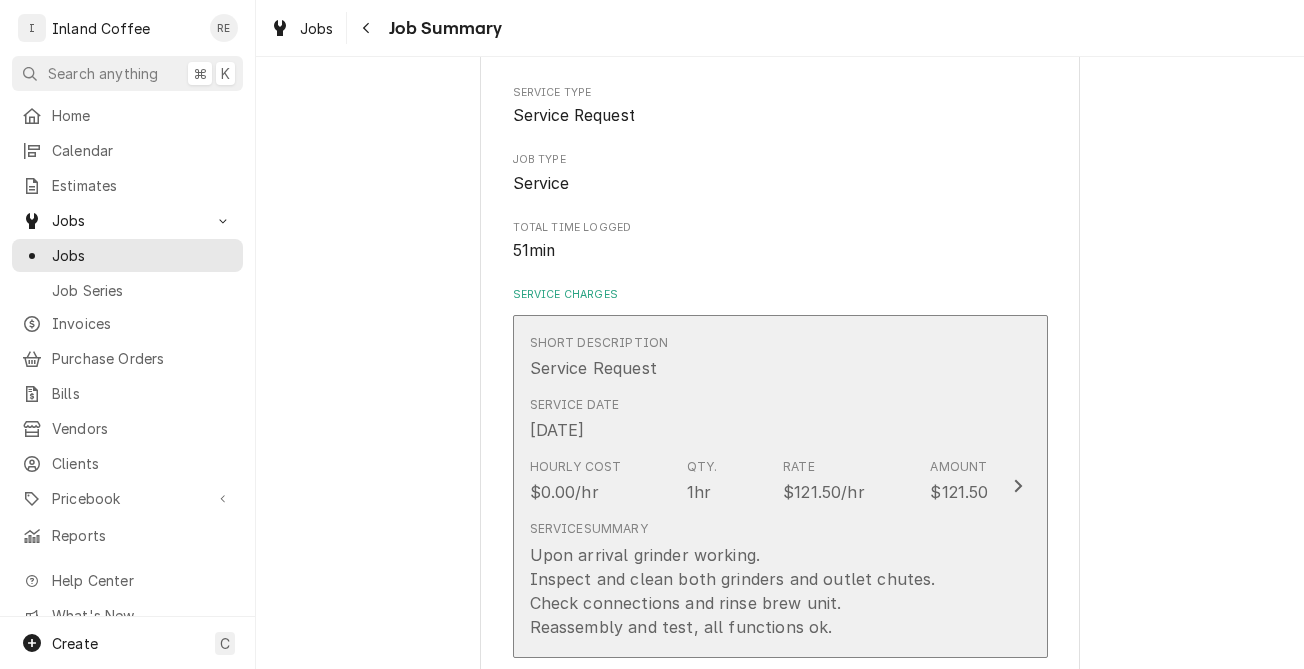 click 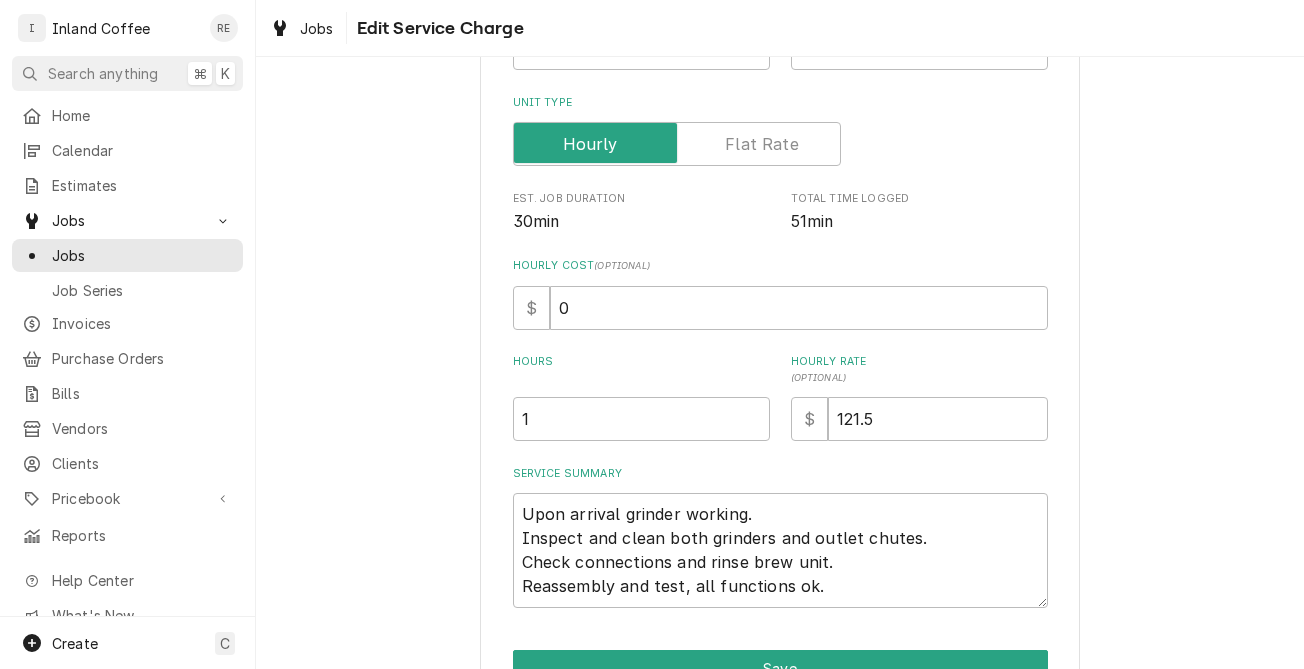 type on "x" 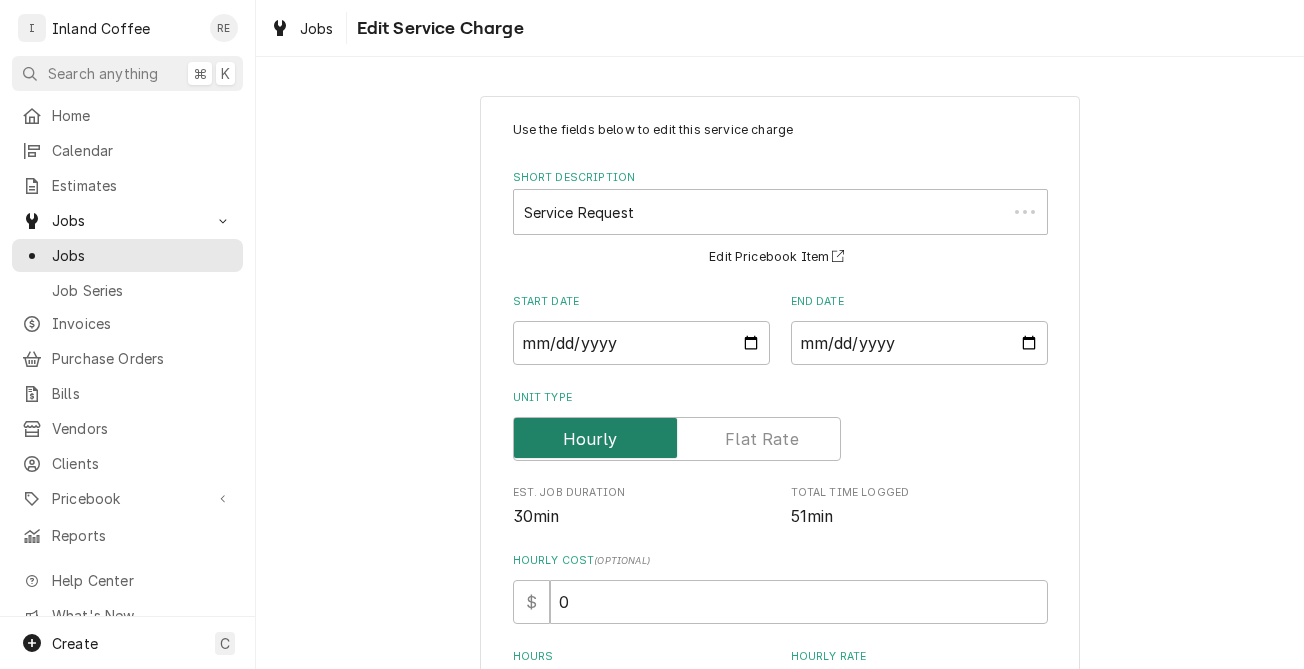 click at bounding box center [595, 438] 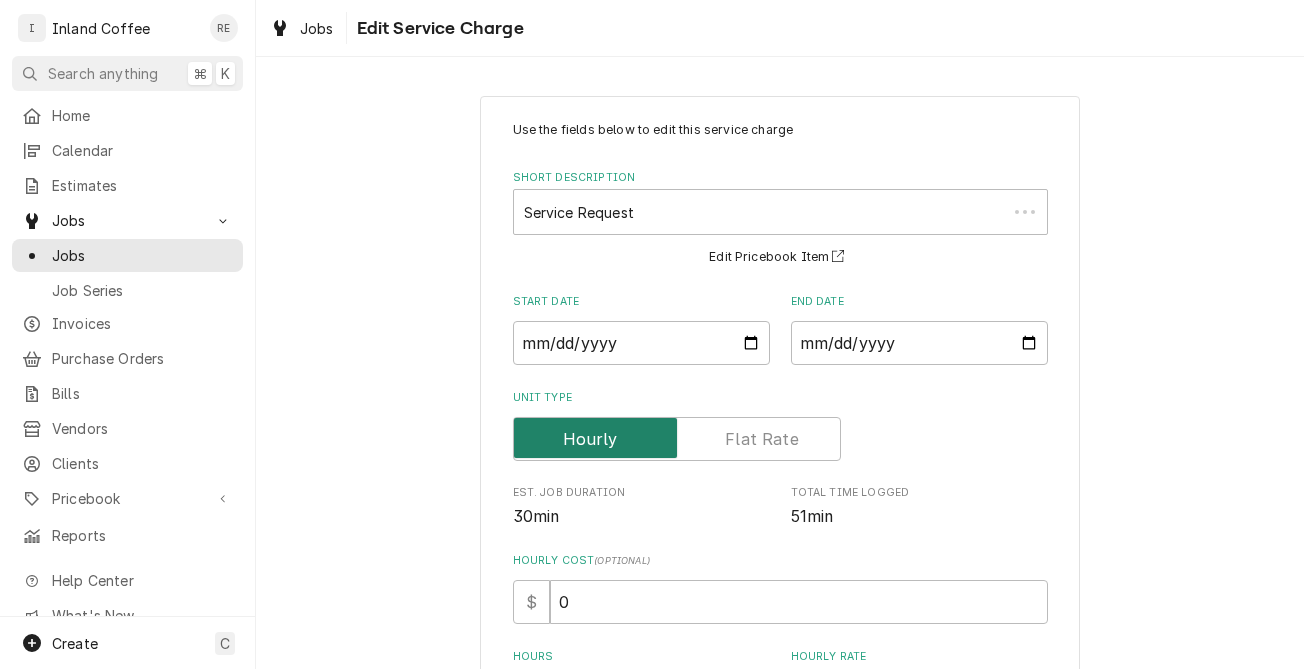 click at bounding box center [677, 439] 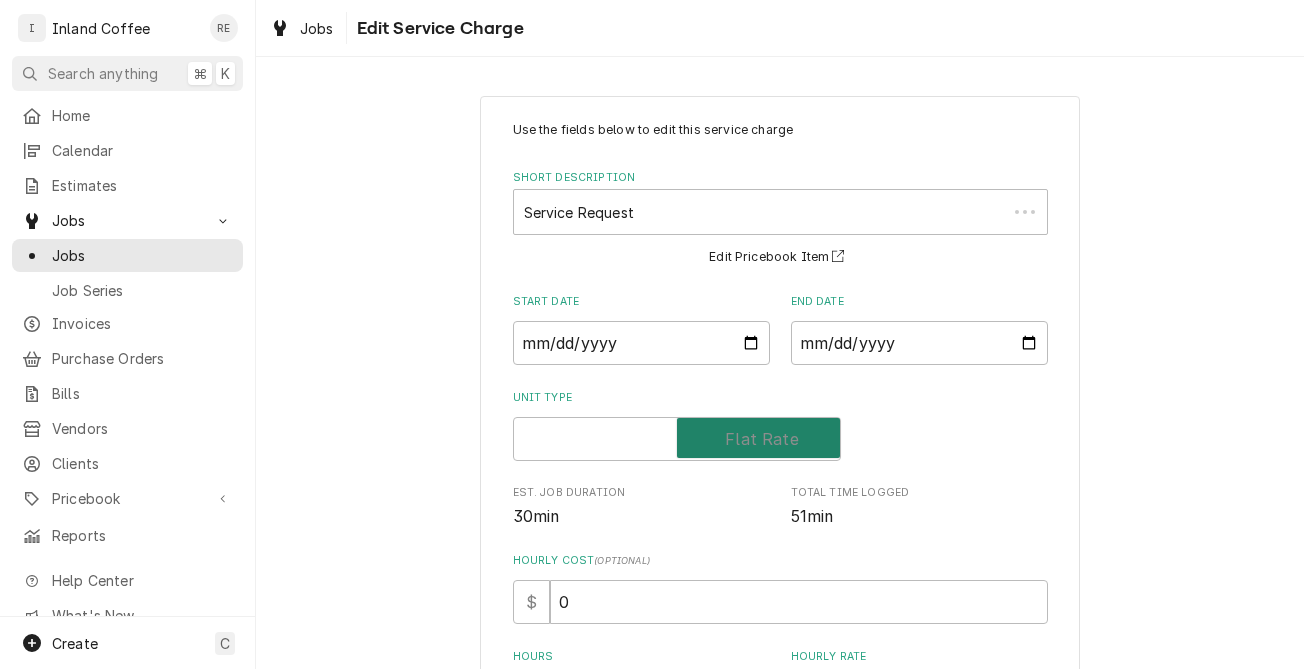 checkbox on "true" 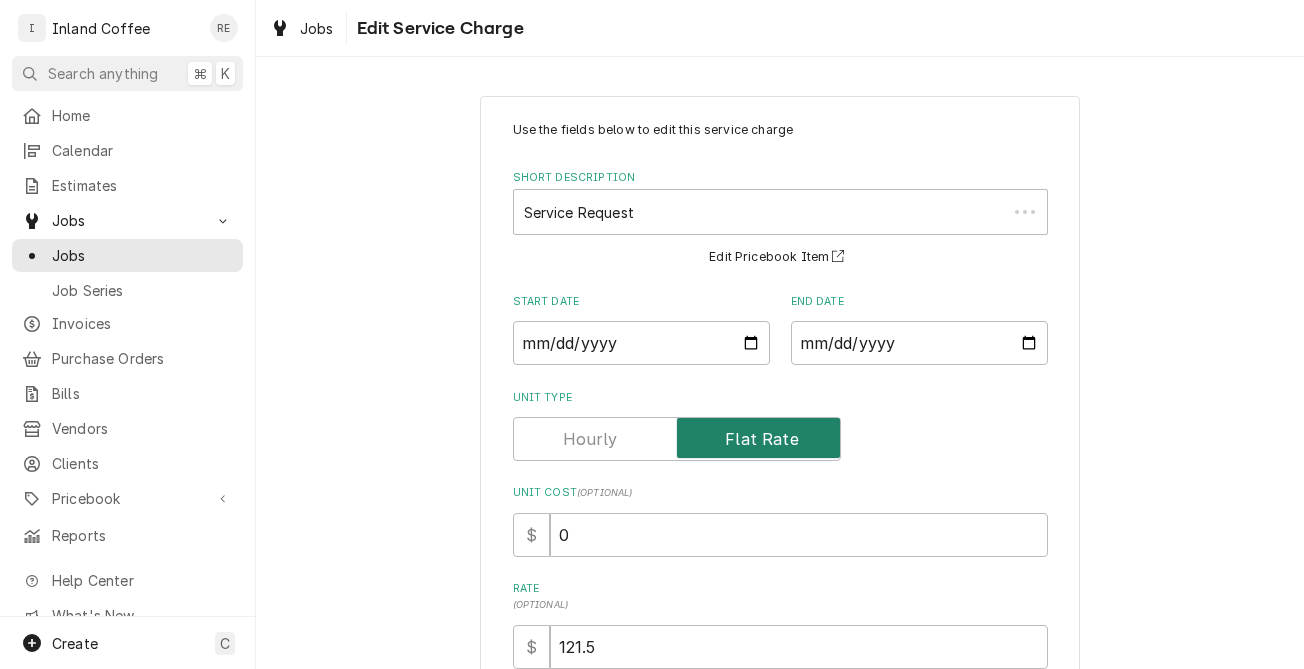 type on "x" 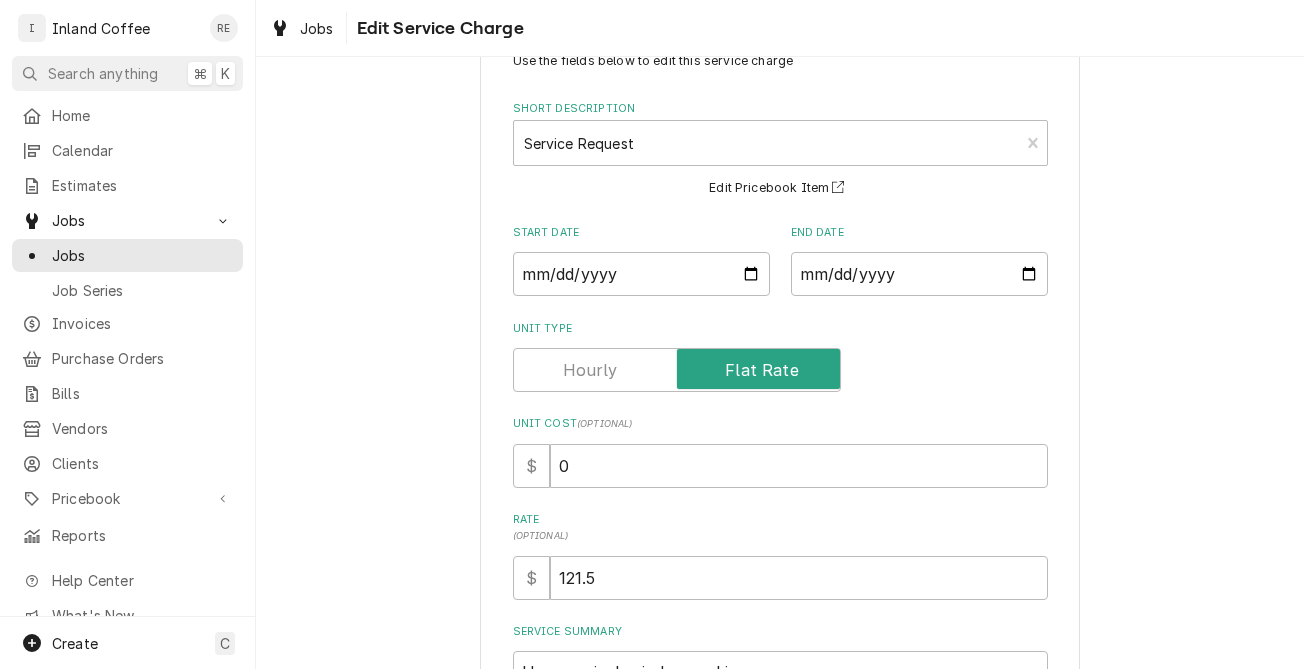 scroll, scrollTop: 80, scrollLeft: 0, axis: vertical 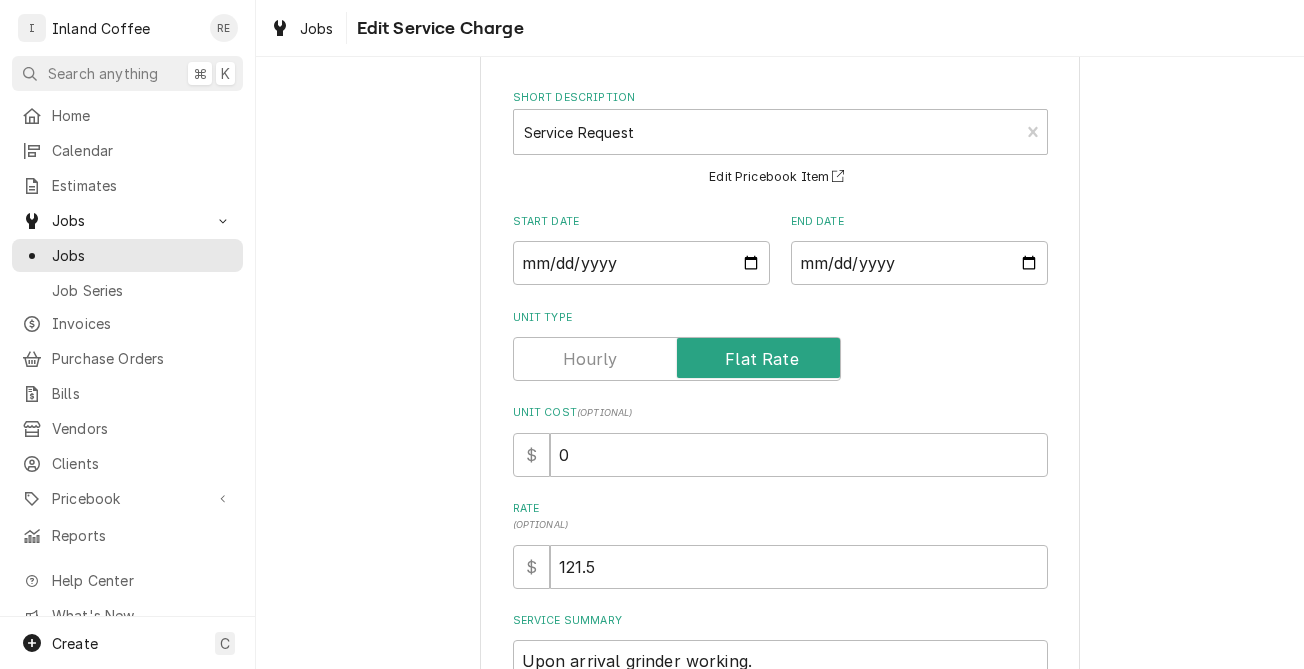 click at bounding box center (677, 359) 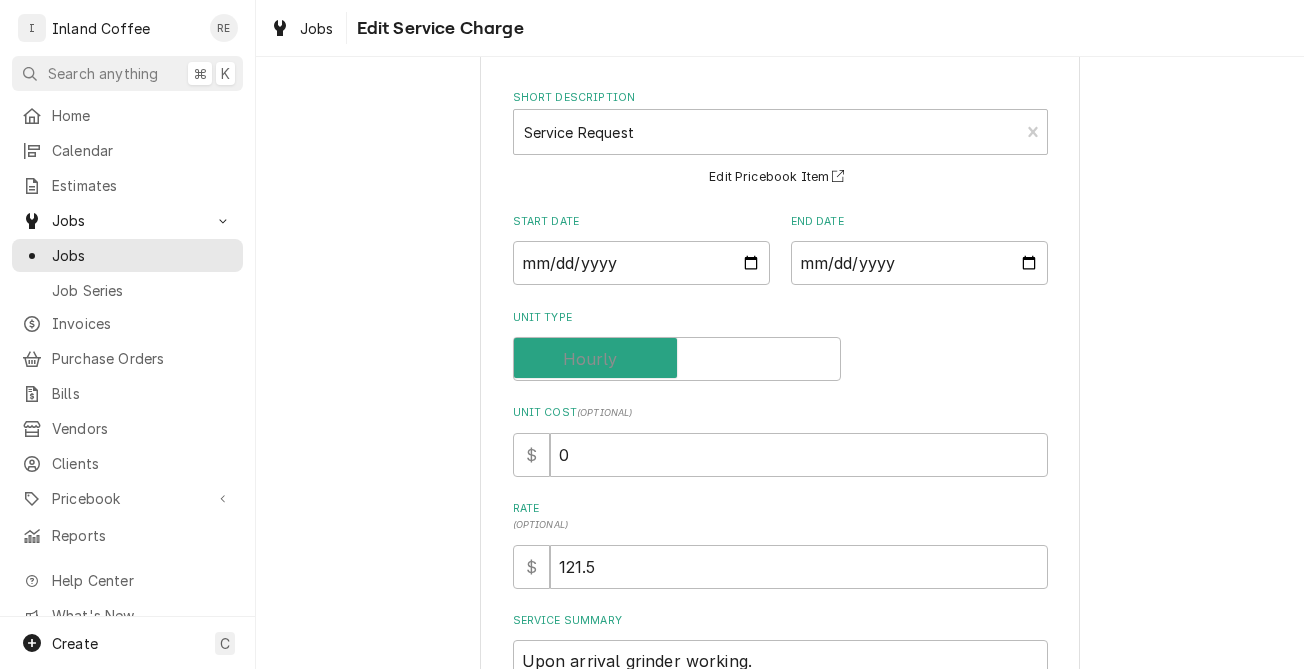 checkbox on "false" 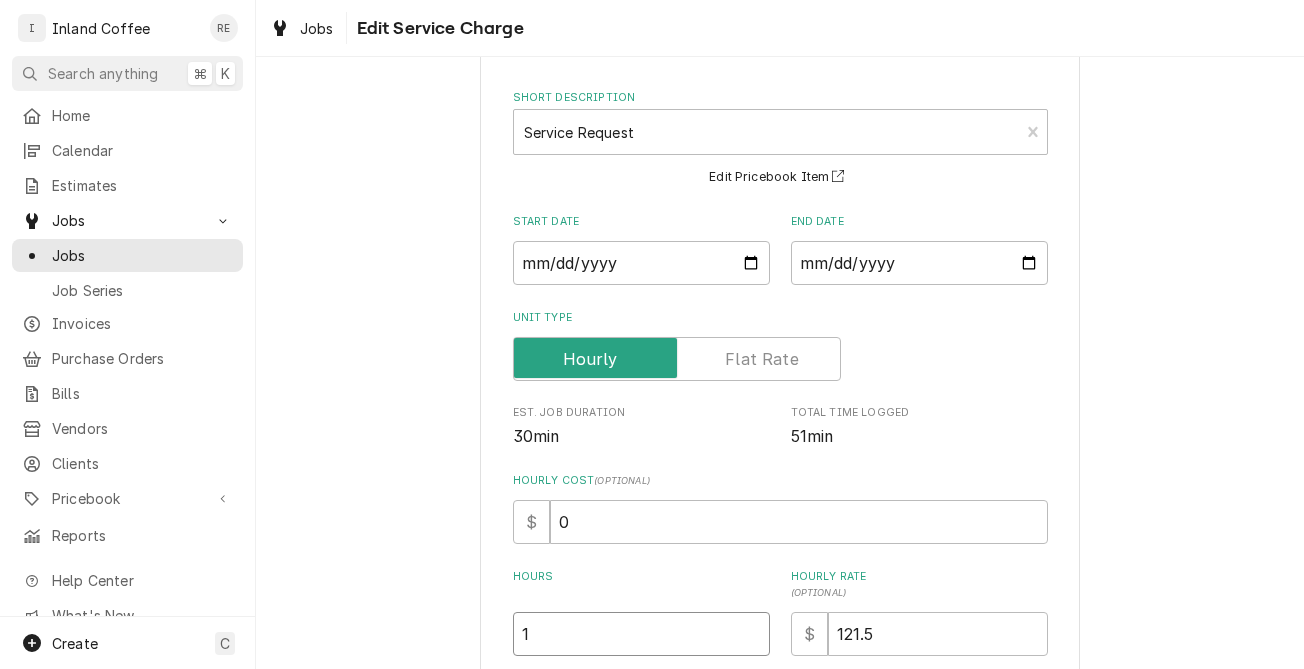 click on "1" at bounding box center (641, 634) 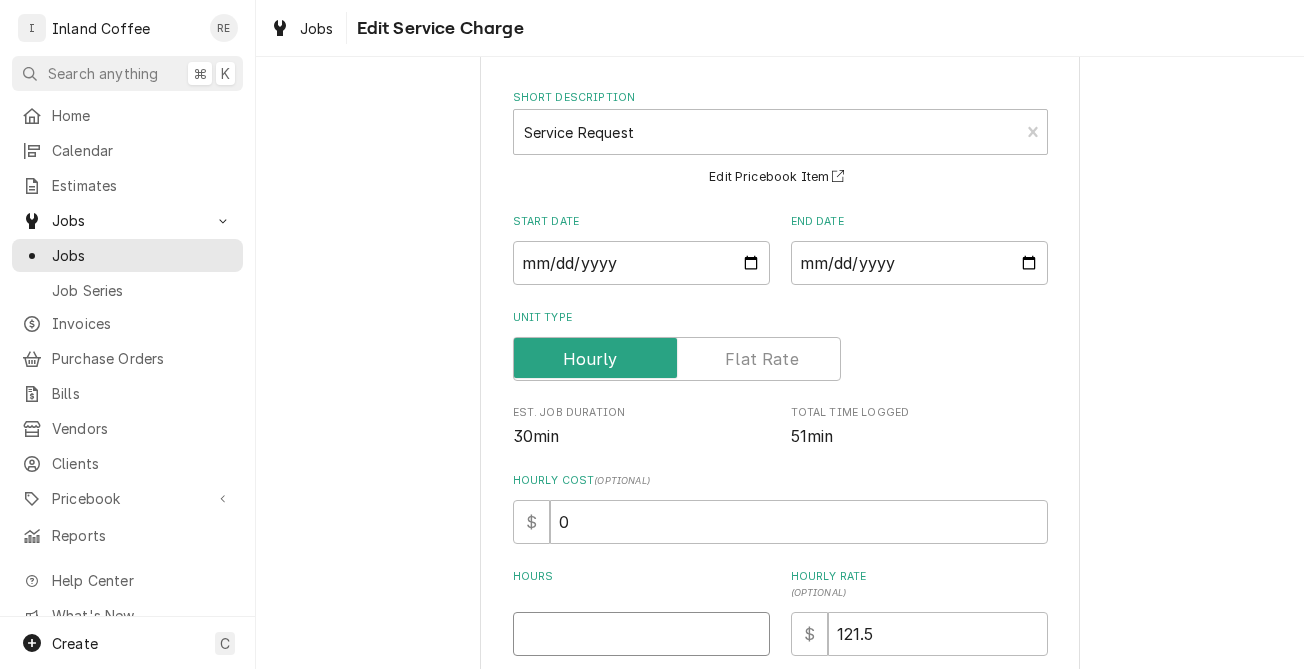 type on "x" 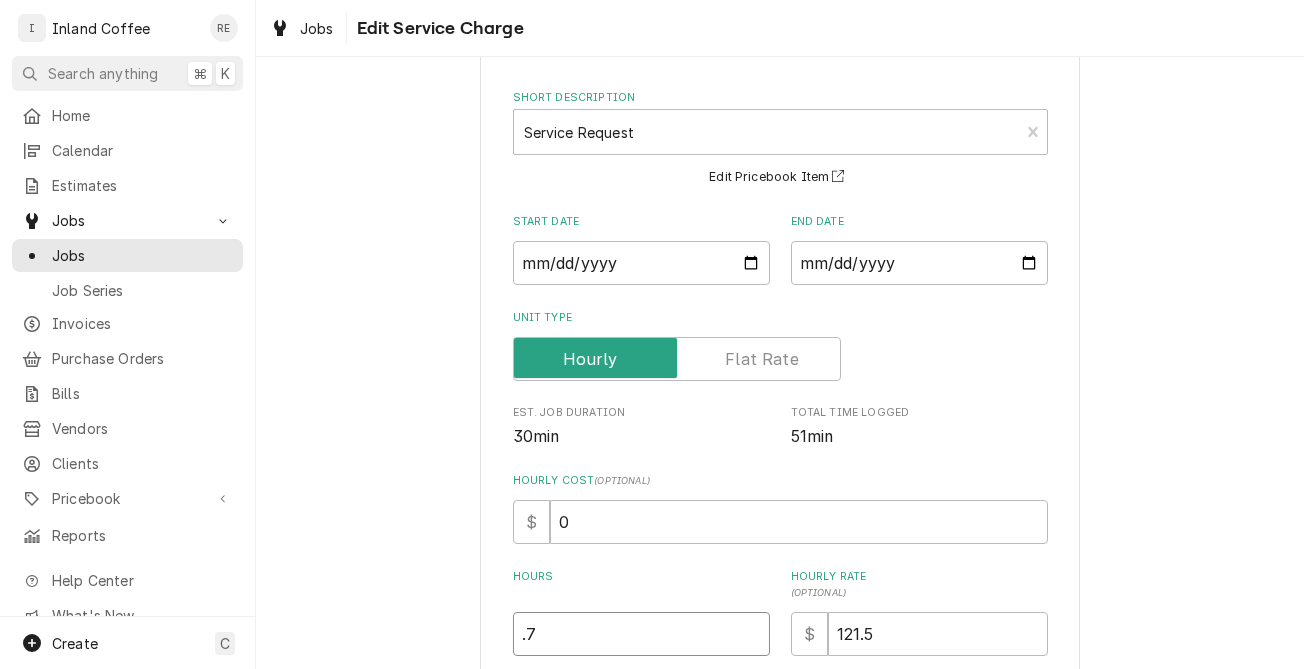 type on "x" 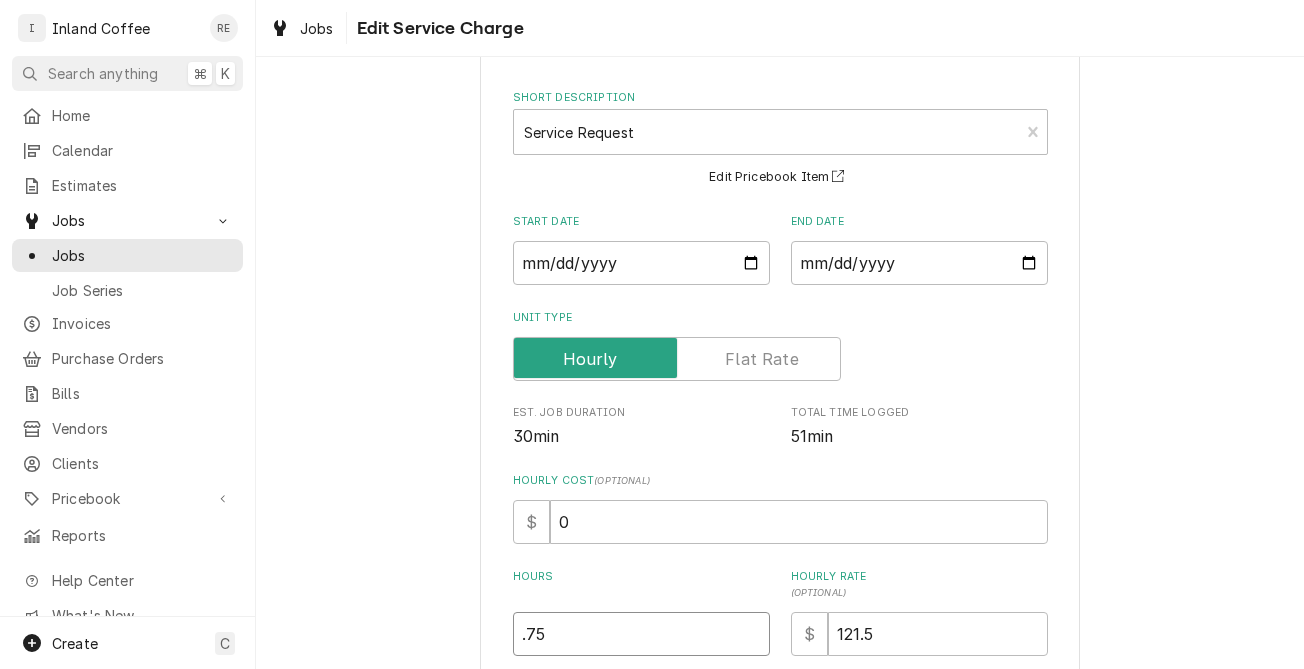 type on ".75" 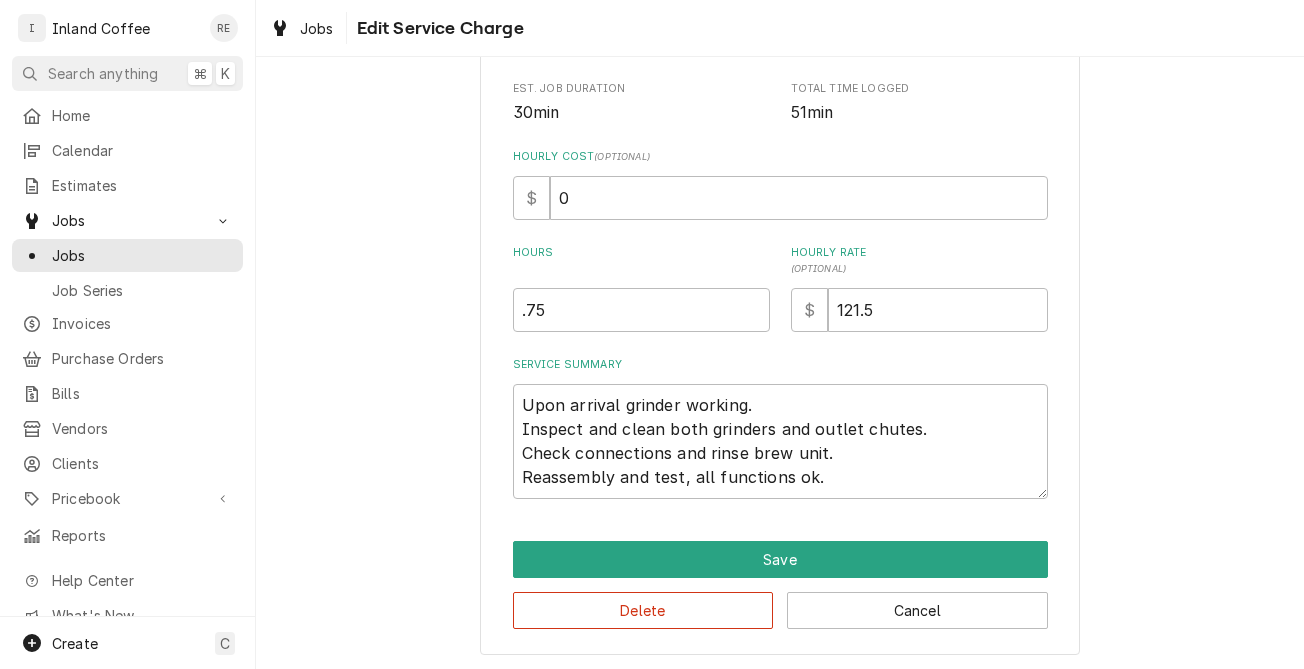 scroll, scrollTop: 403, scrollLeft: 0, axis: vertical 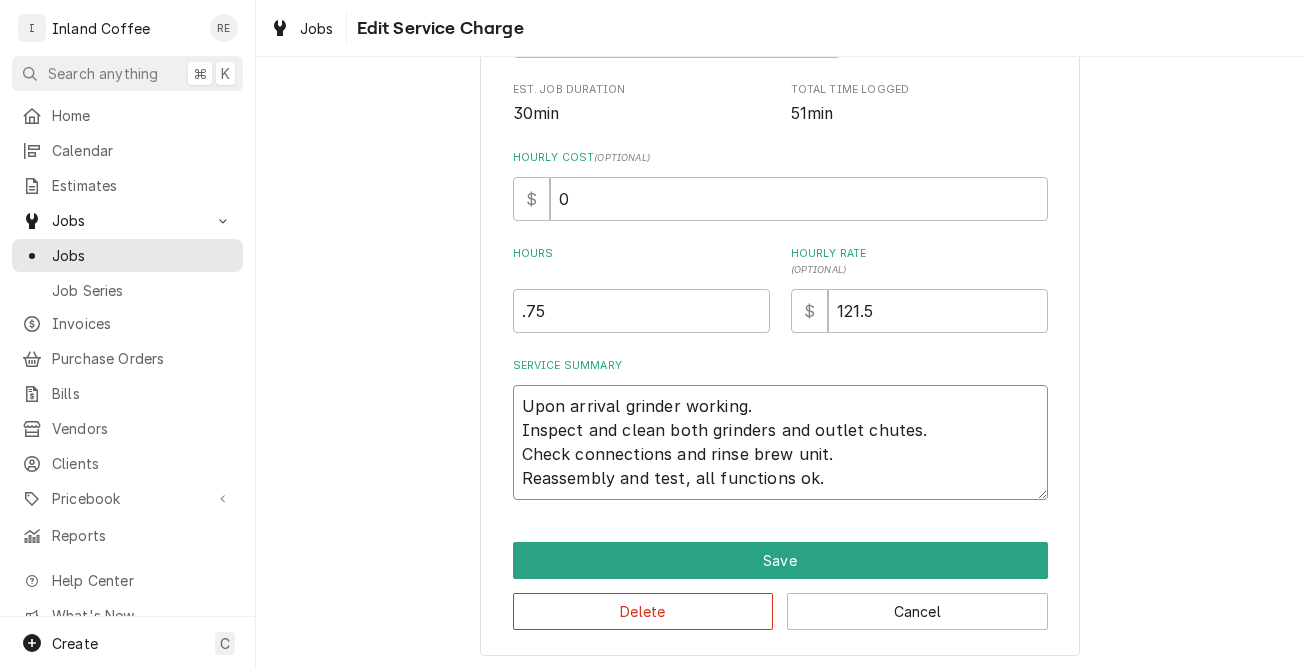 drag, startPoint x: 824, startPoint y: 474, endPoint x: 417, endPoint y: 354, distance: 424.3218 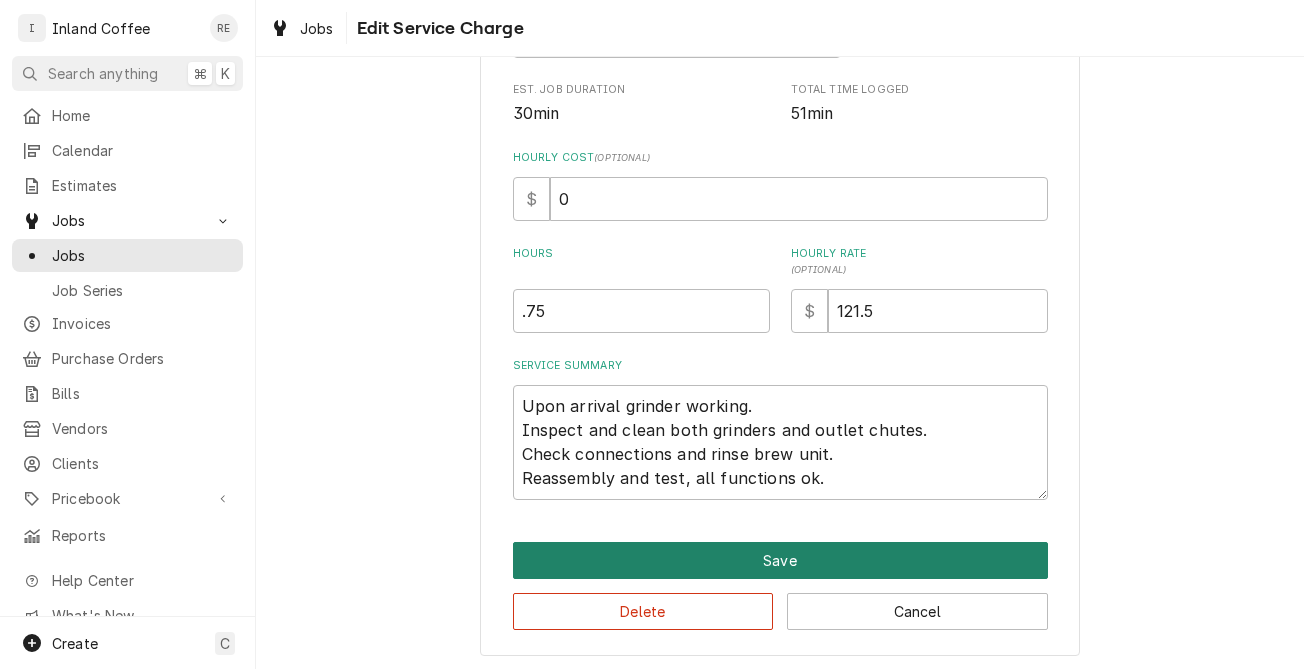 click on "Save" at bounding box center [780, 560] 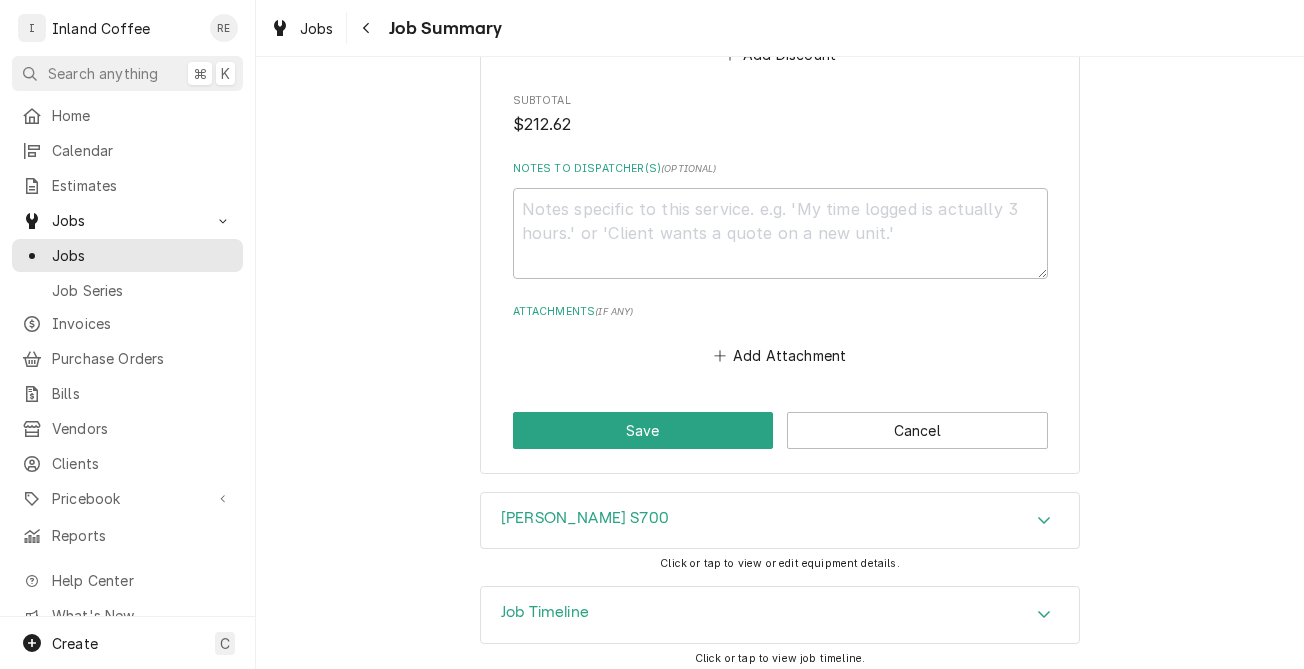 scroll, scrollTop: 1383, scrollLeft: 0, axis: vertical 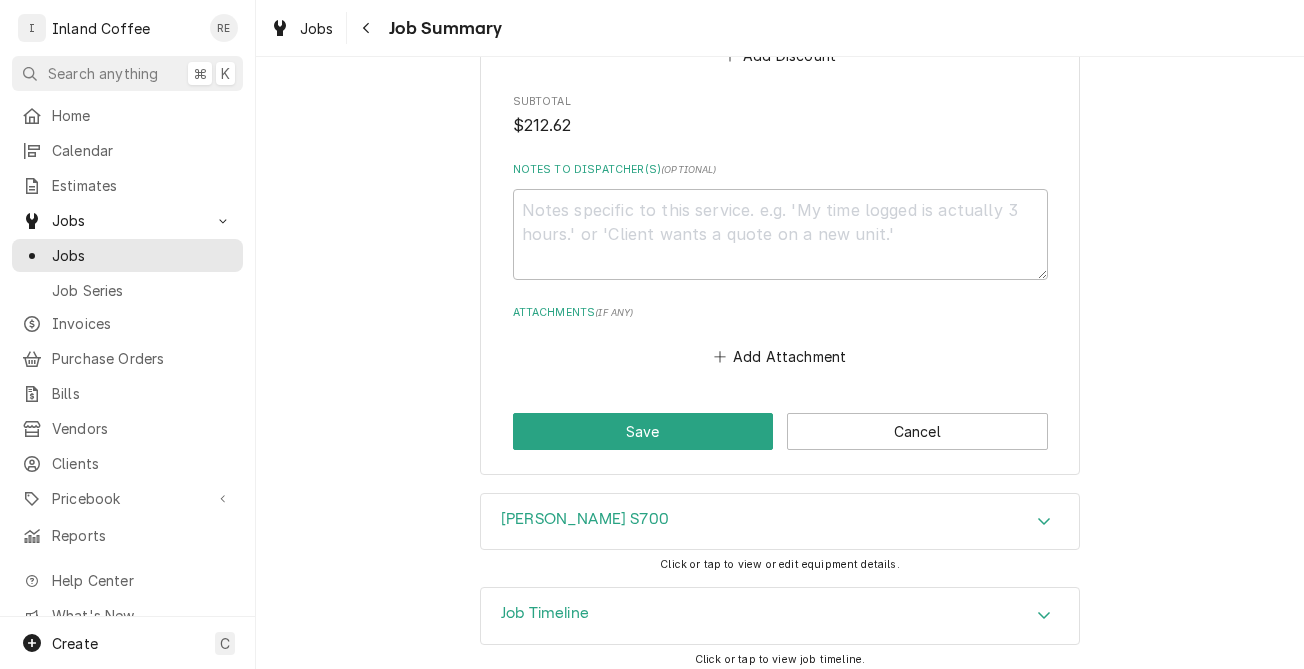 click 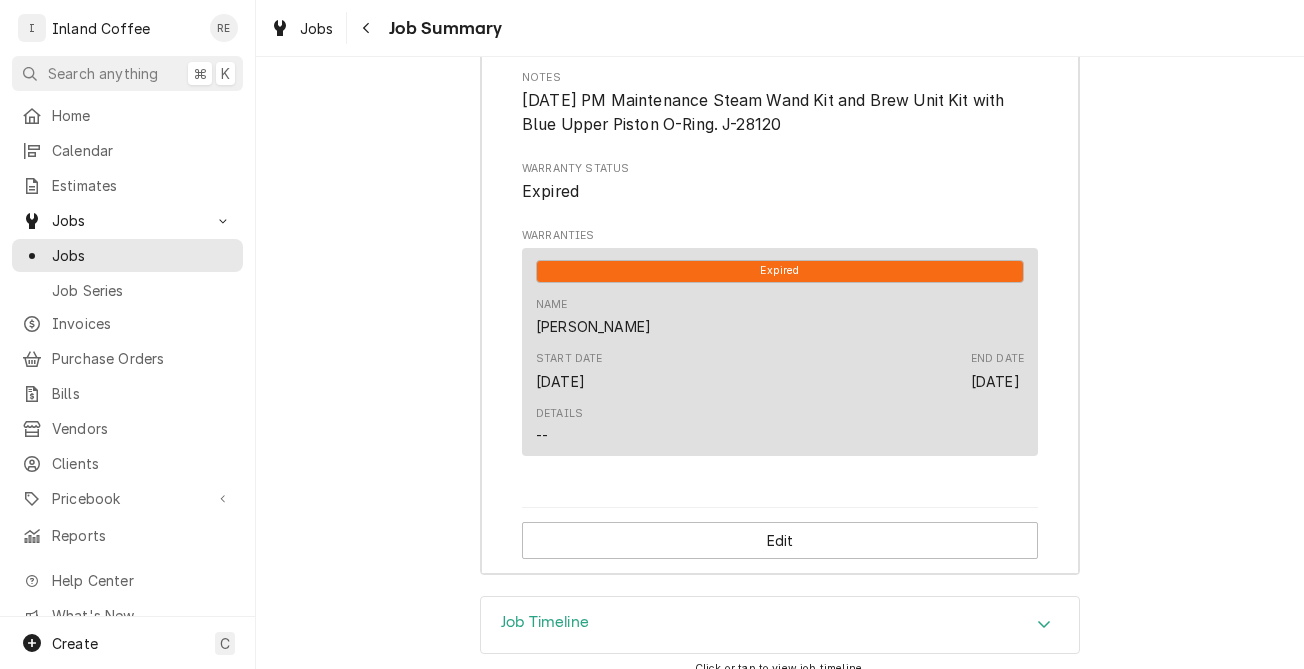 scroll, scrollTop: 2154, scrollLeft: 0, axis: vertical 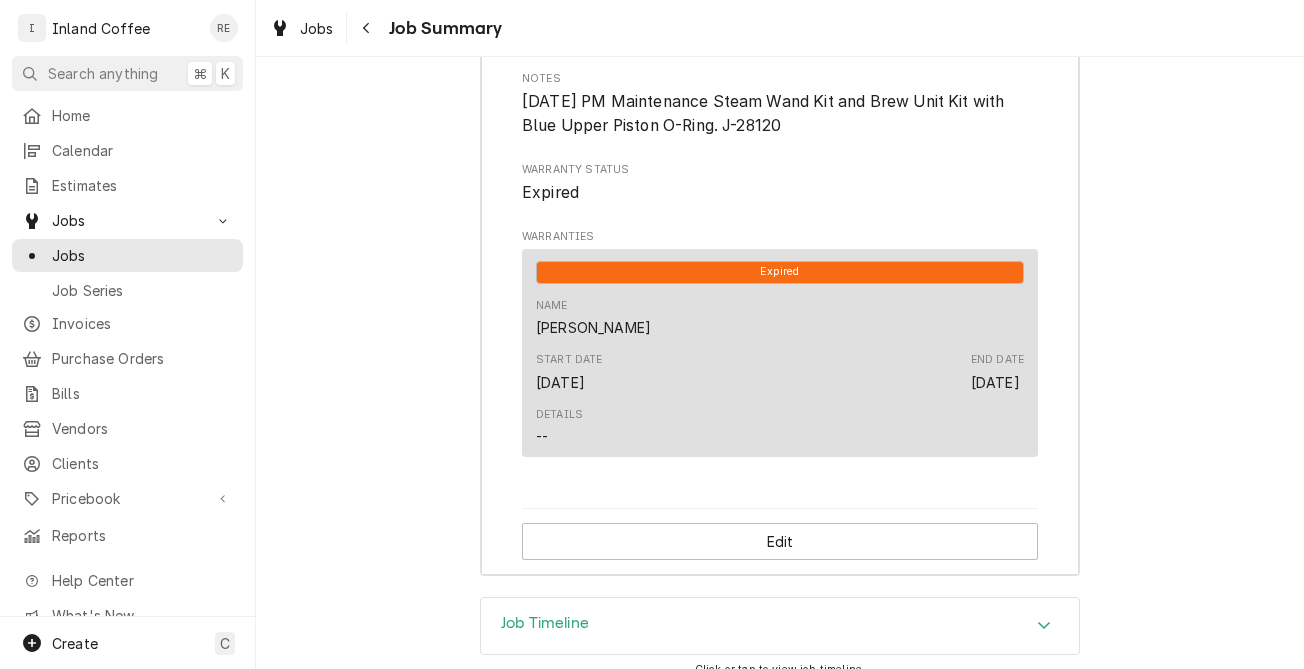 click on "Edit" at bounding box center [780, 541] 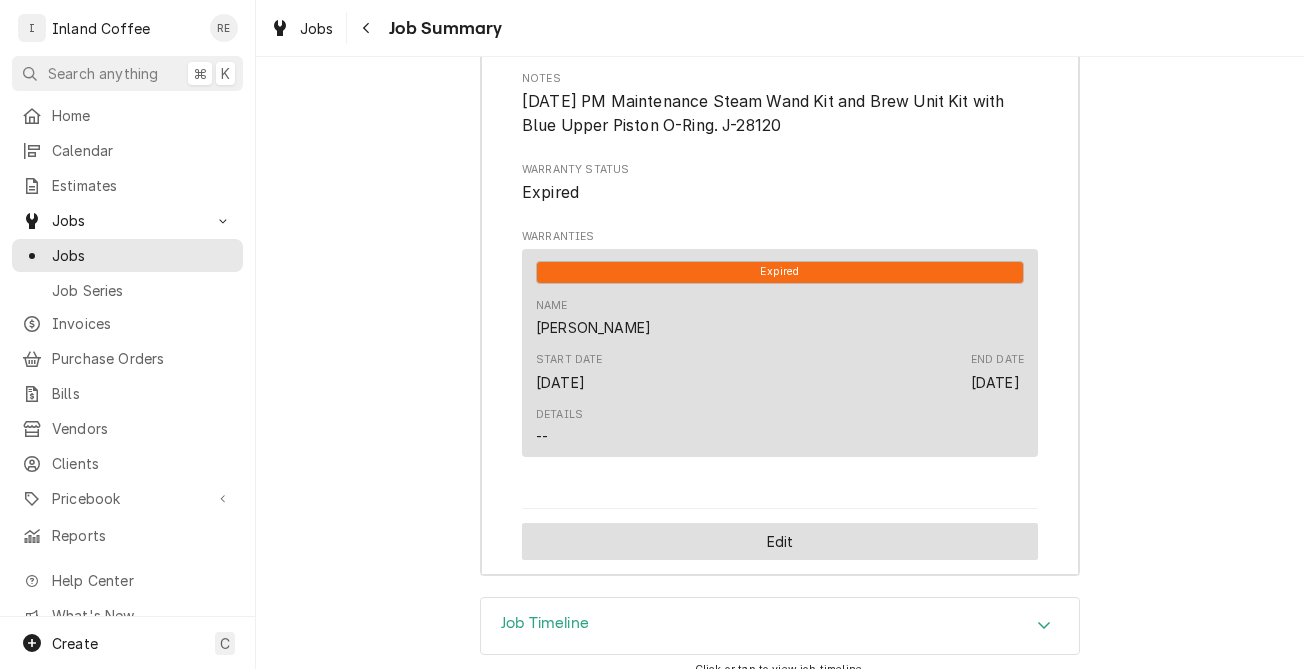 click on "Edit" at bounding box center (780, 541) 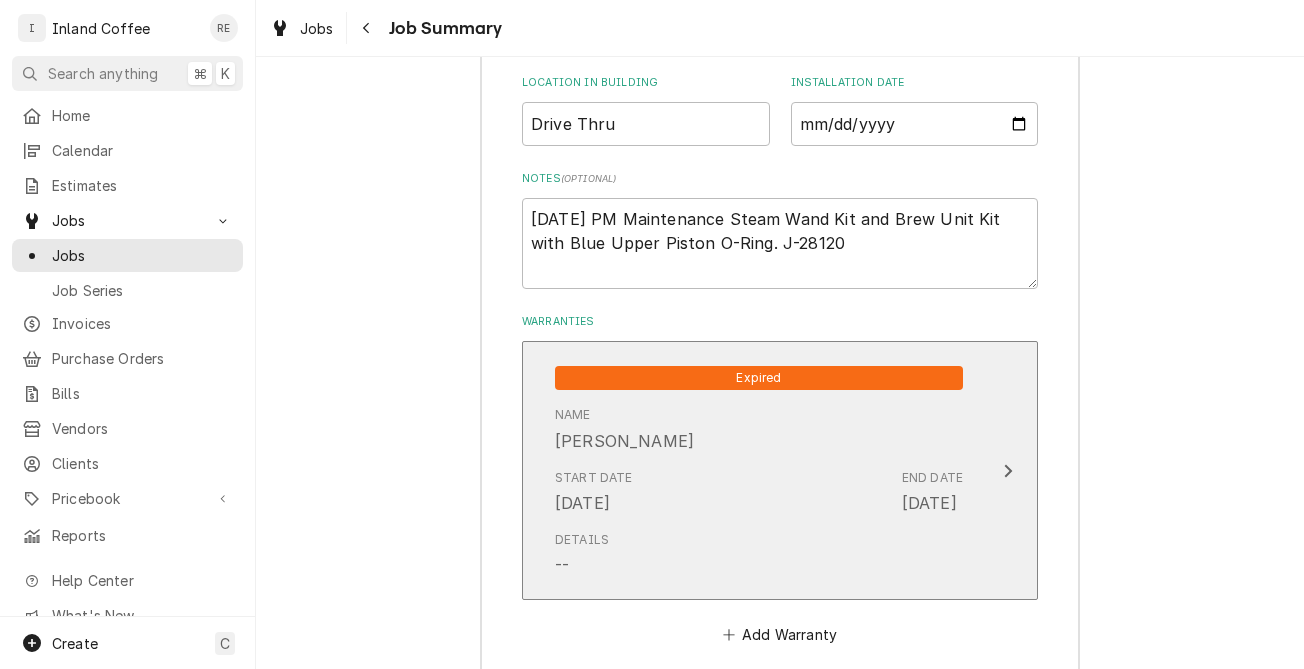scroll, scrollTop: 2387, scrollLeft: 0, axis: vertical 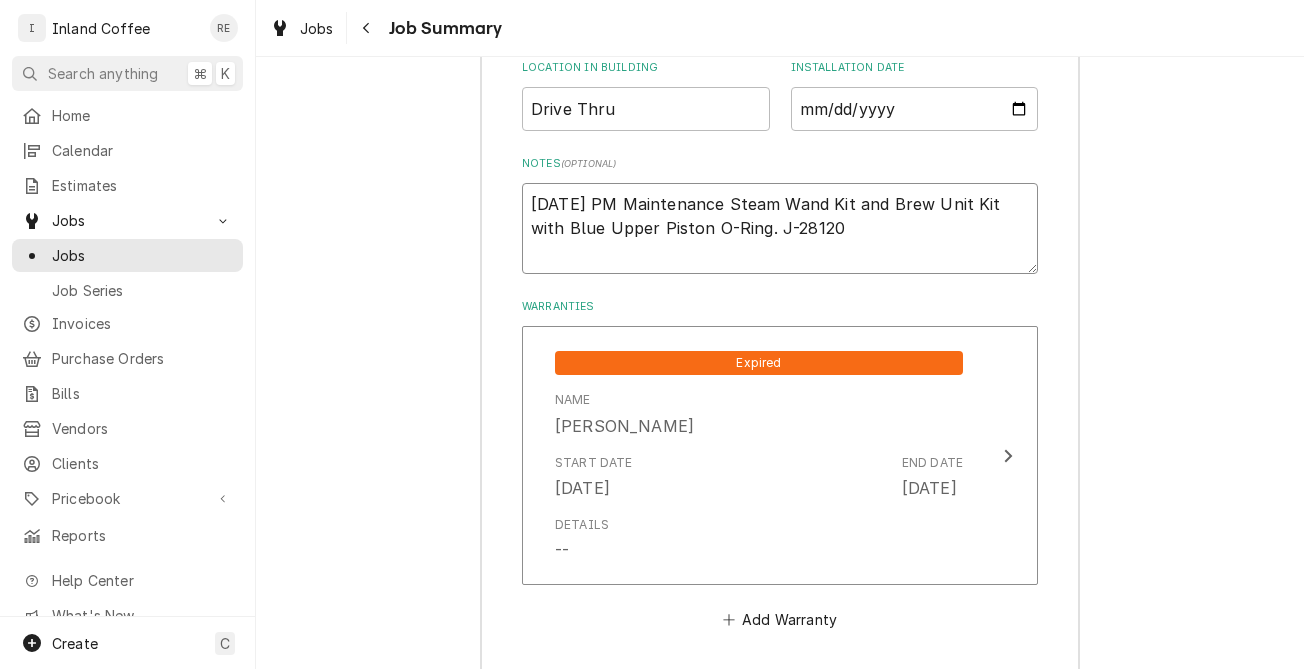 click on "04/16/25 PM Maintenance Steam Wand Kit and Brew Unit Kit with Blue Upper Piston O-Ring. J-28120" at bounding box center (780, 228) 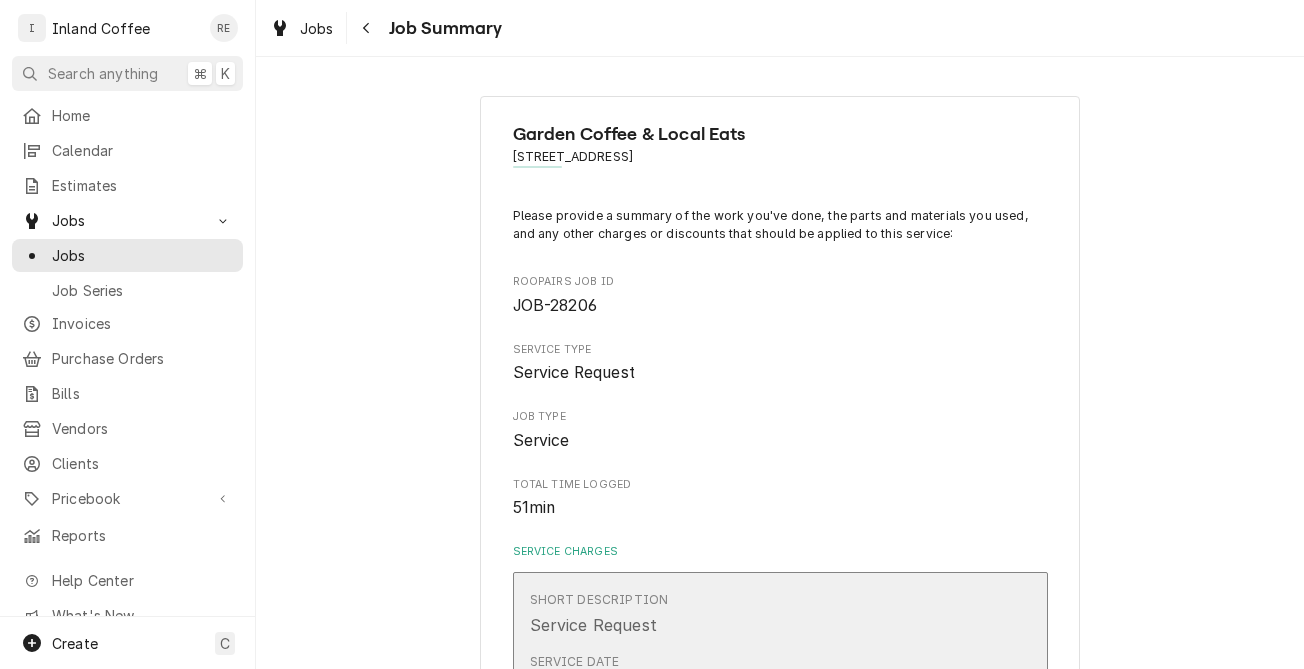 scroll, scrollTop: 0, scrollLeft: 0, axis: both 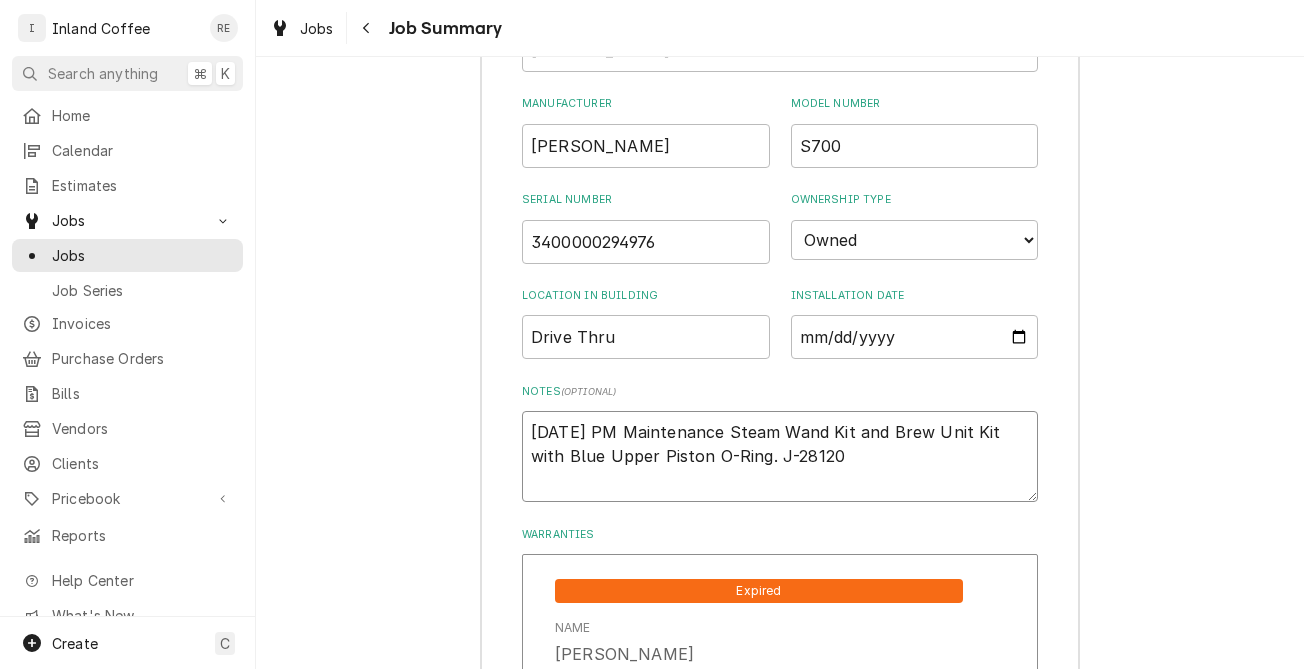 type on "x" 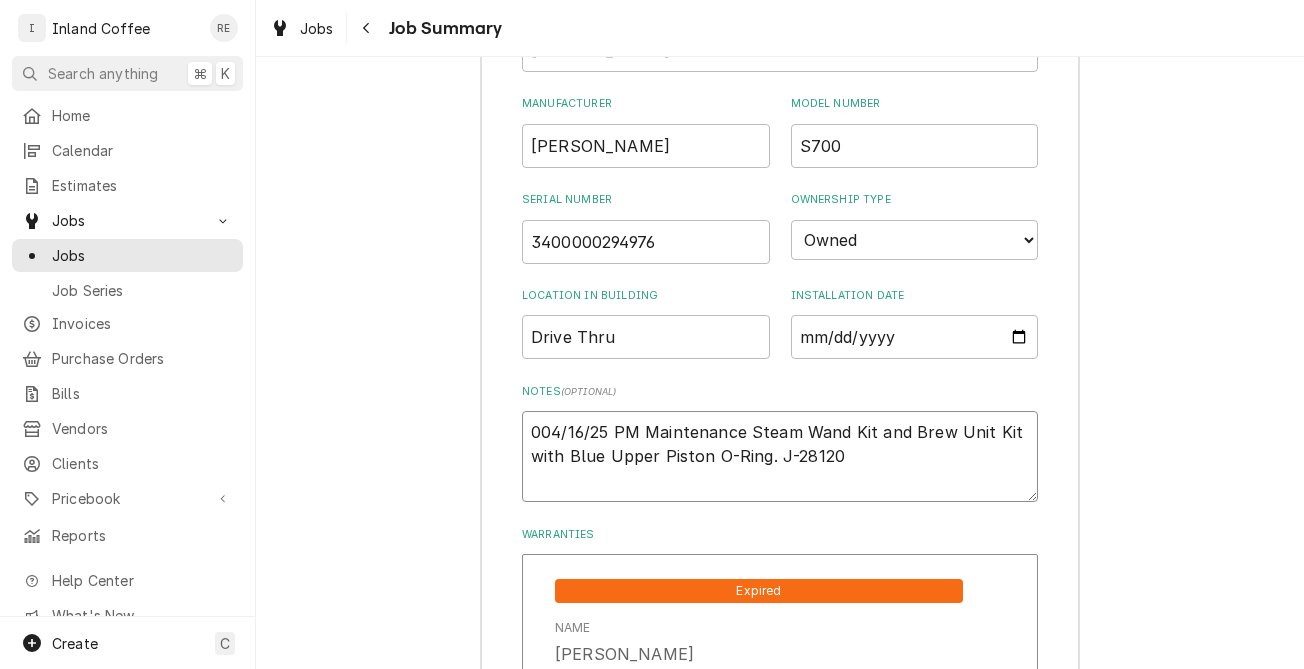 type on "x" 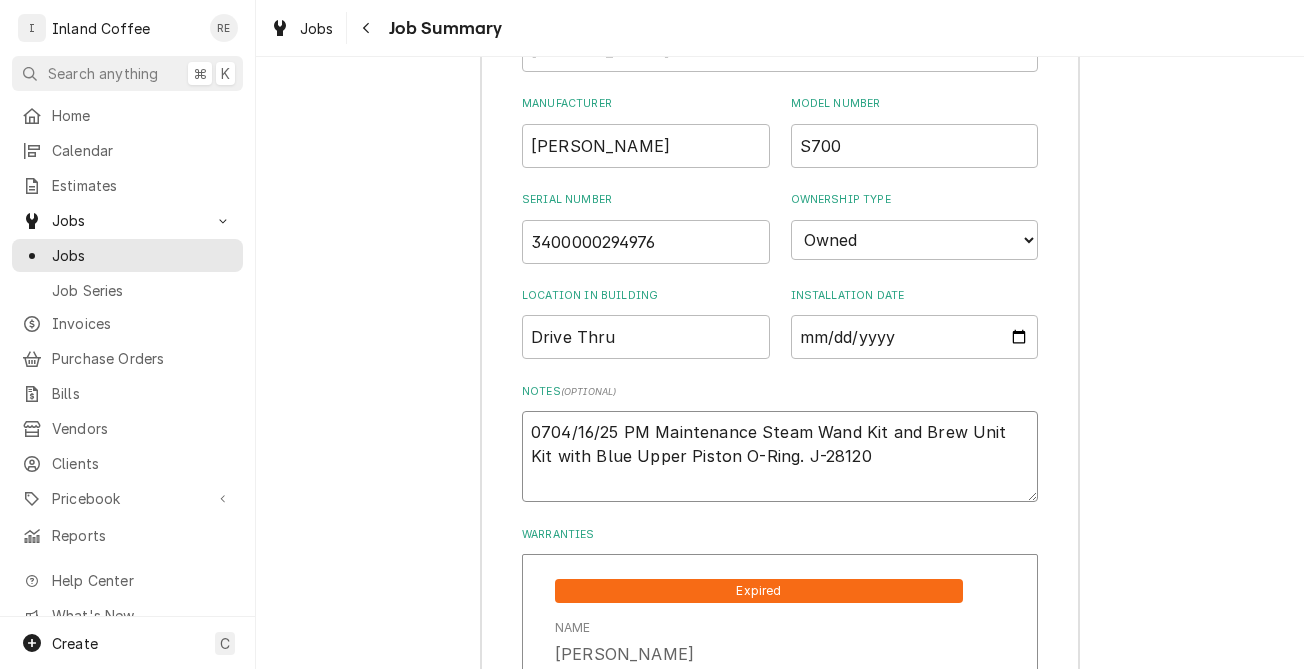 type on "x" 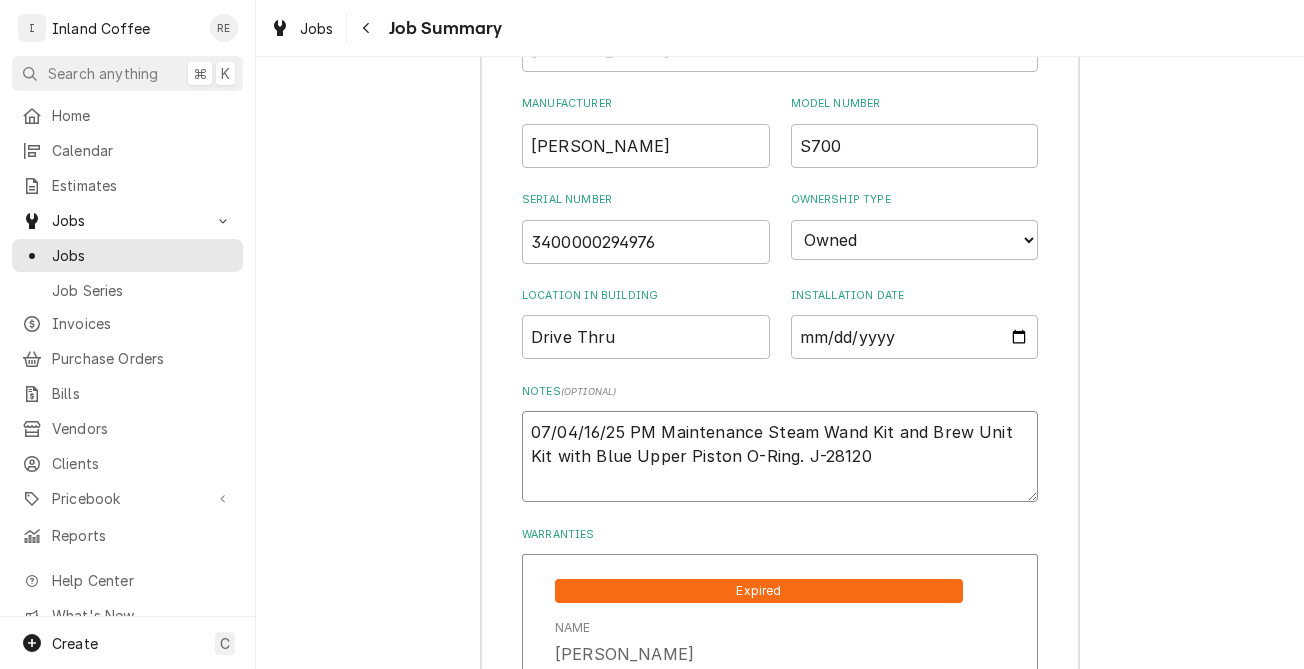 type on "x" 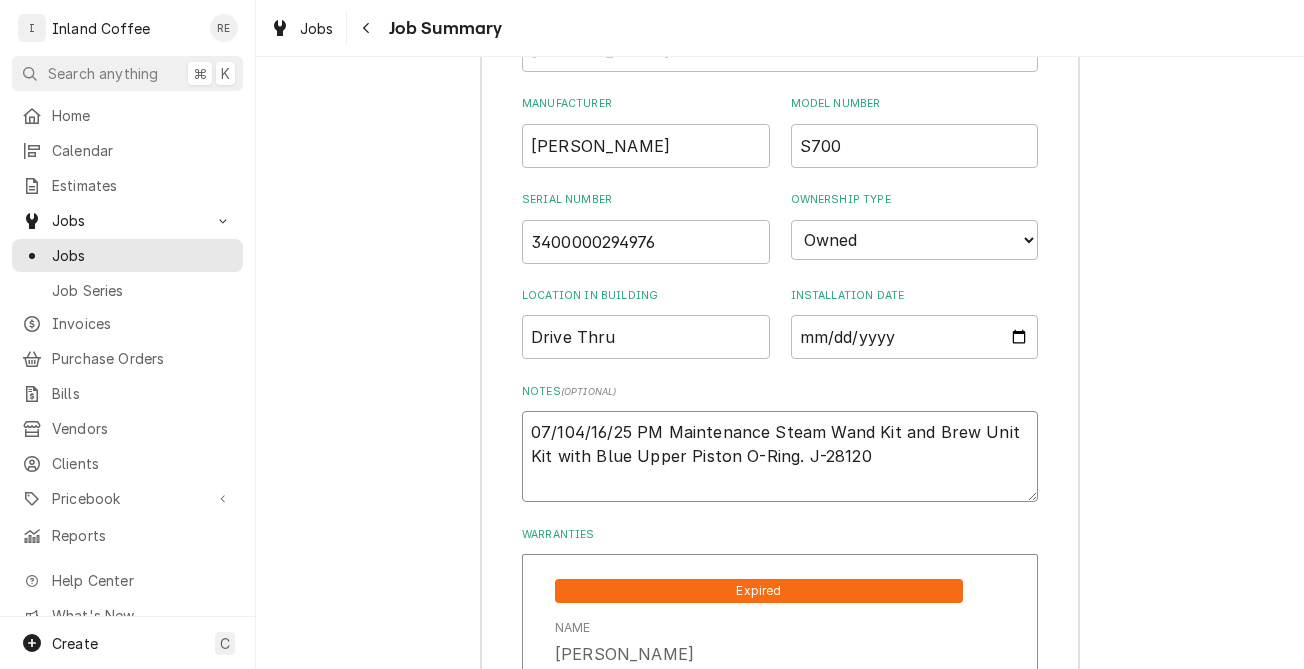 type on "x" 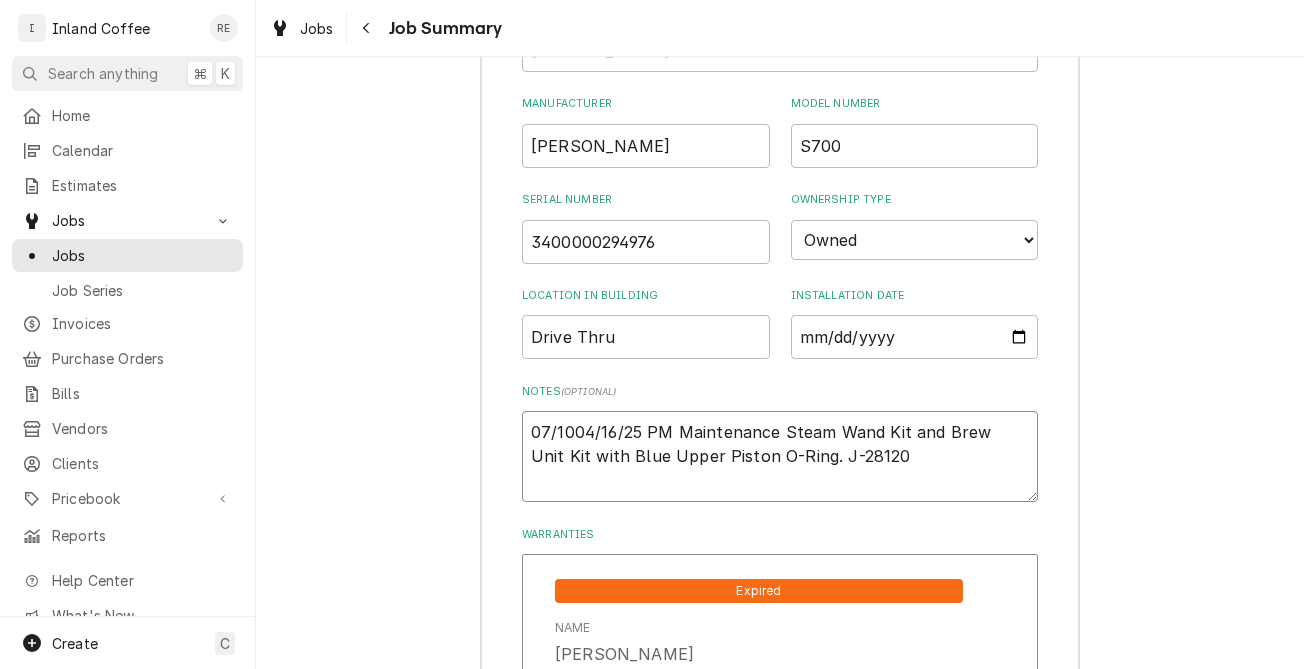 type on "x" 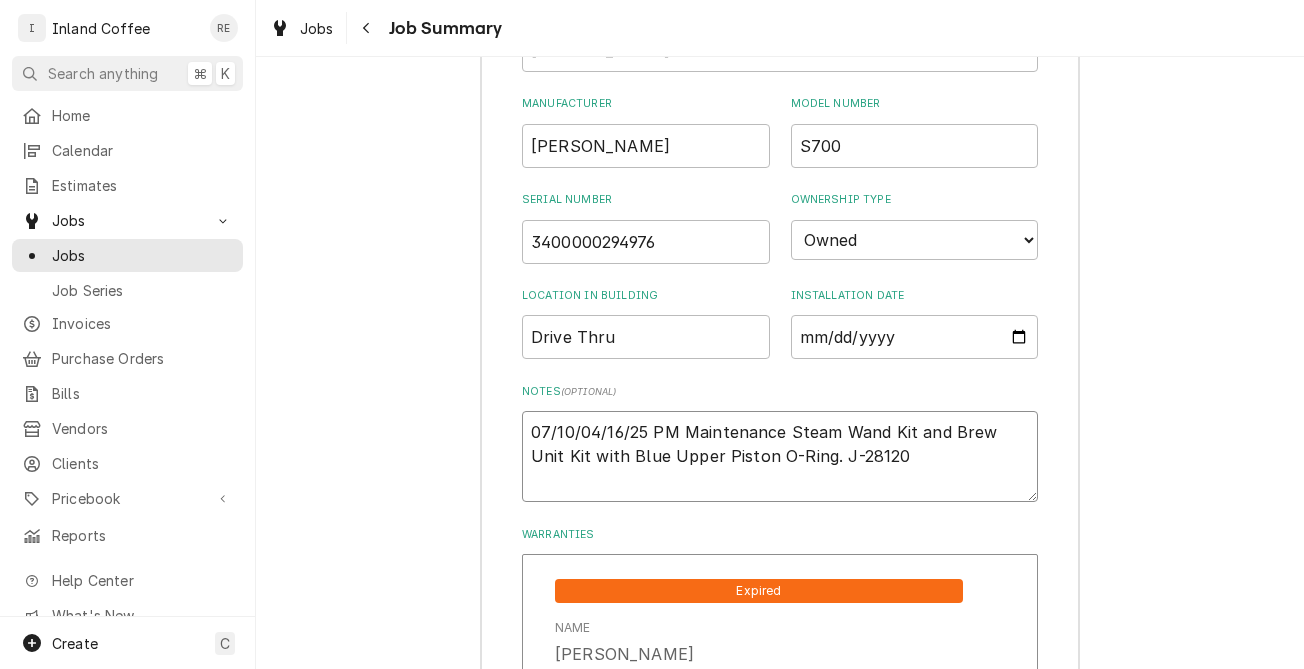 type on "x" 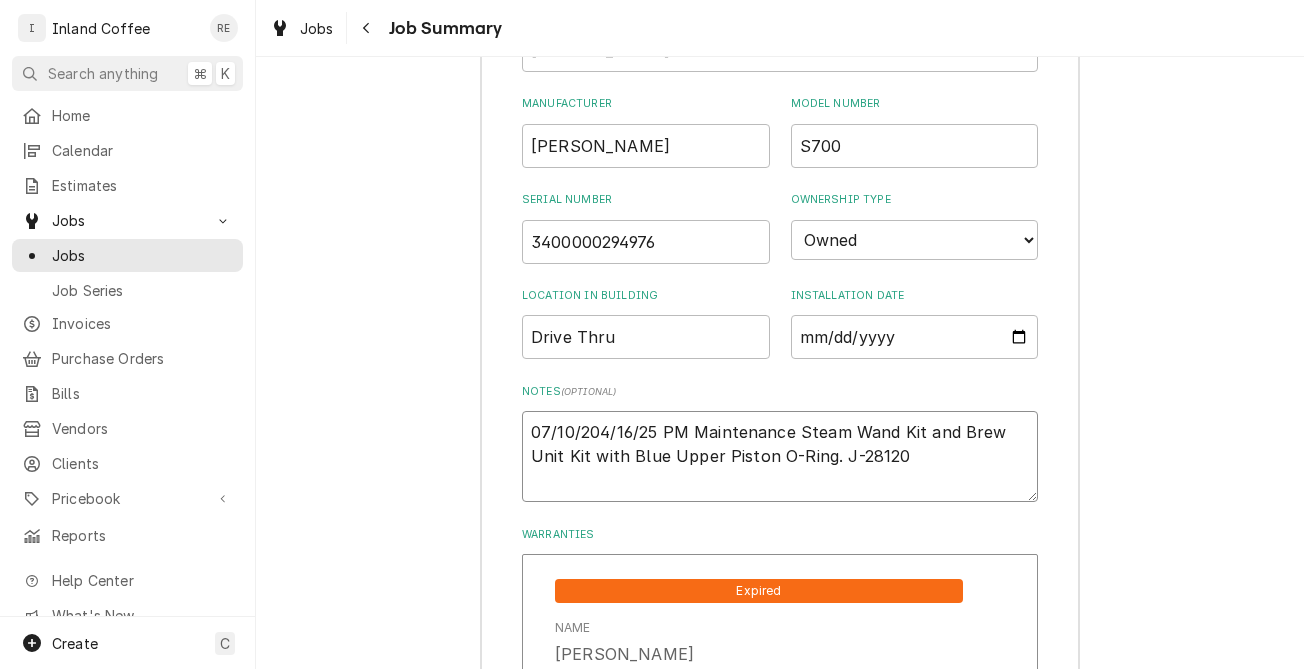 type on "x" 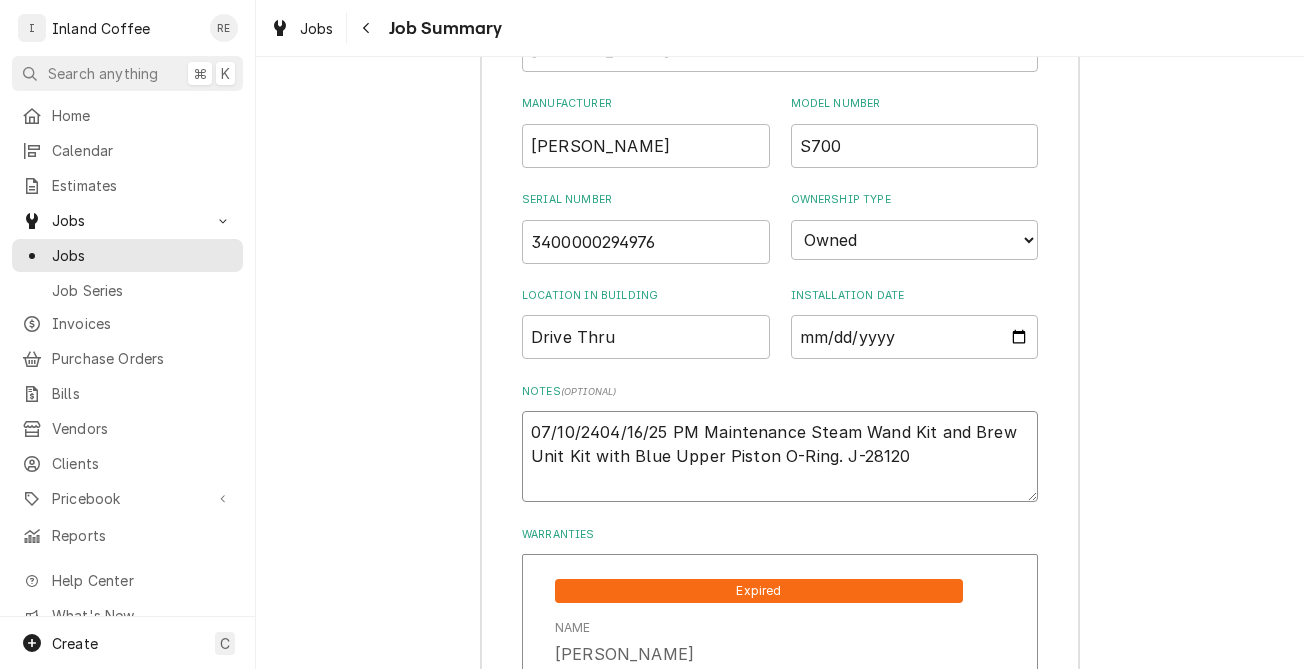 type on "x" 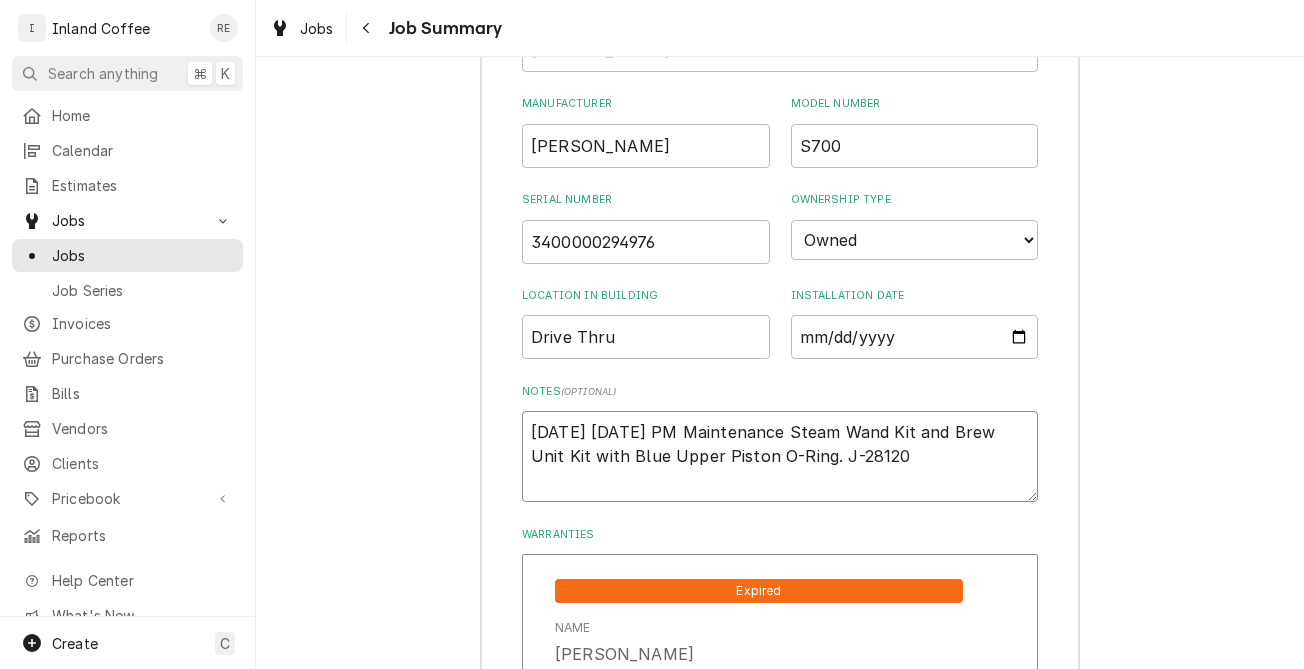 type on "x" 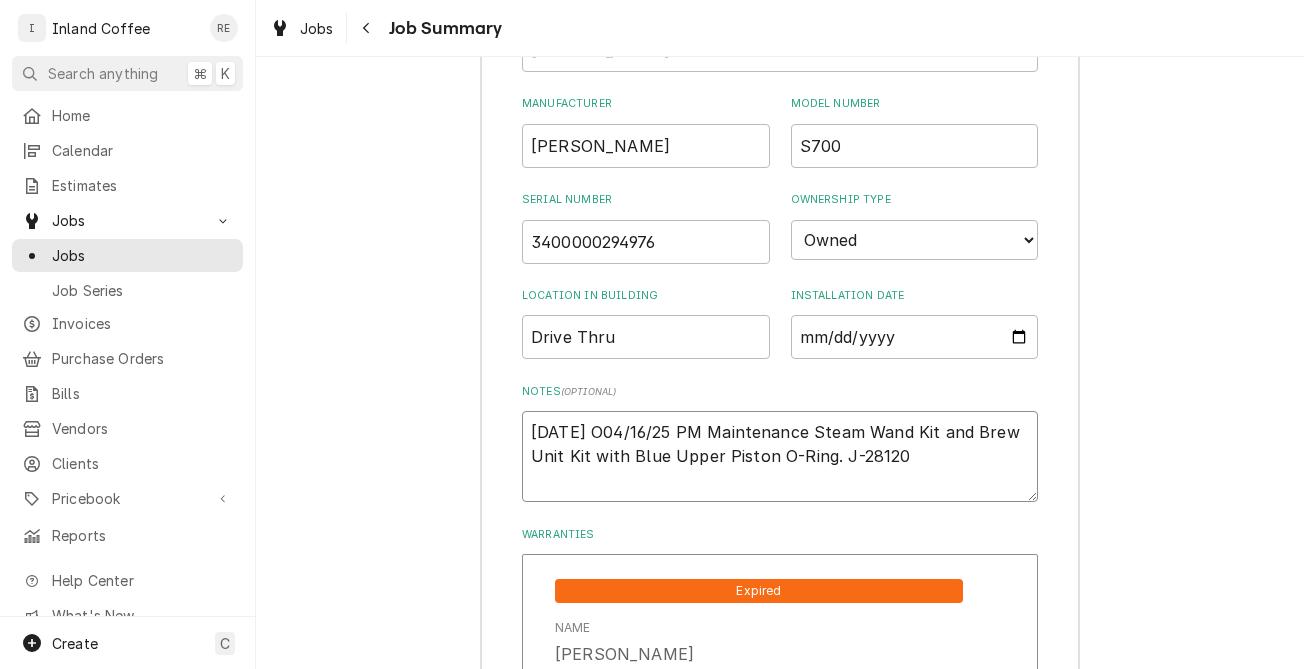 type on "x" 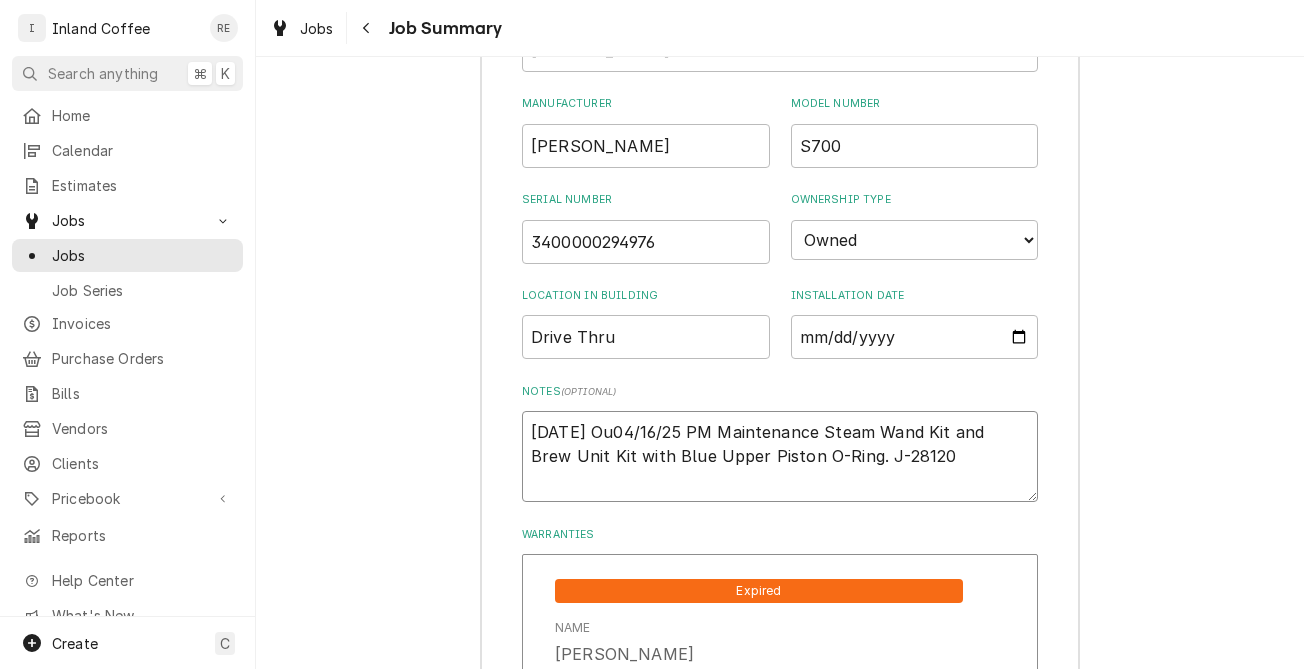type on "x" 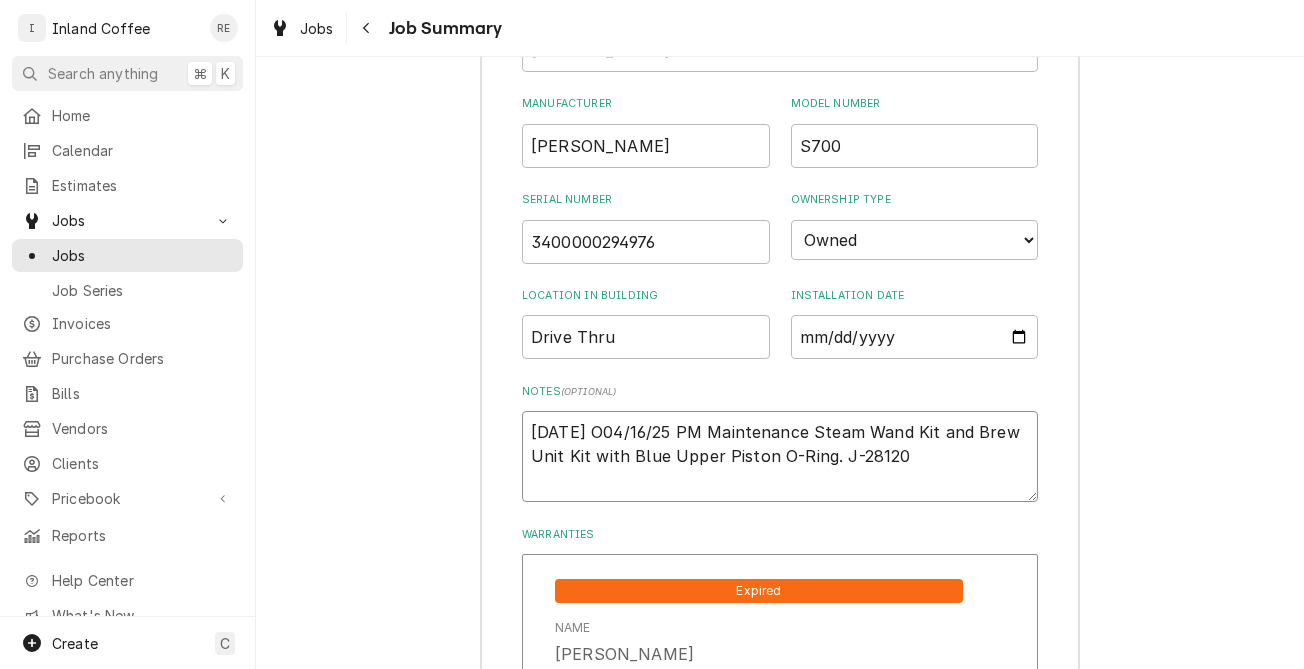 type on "x" 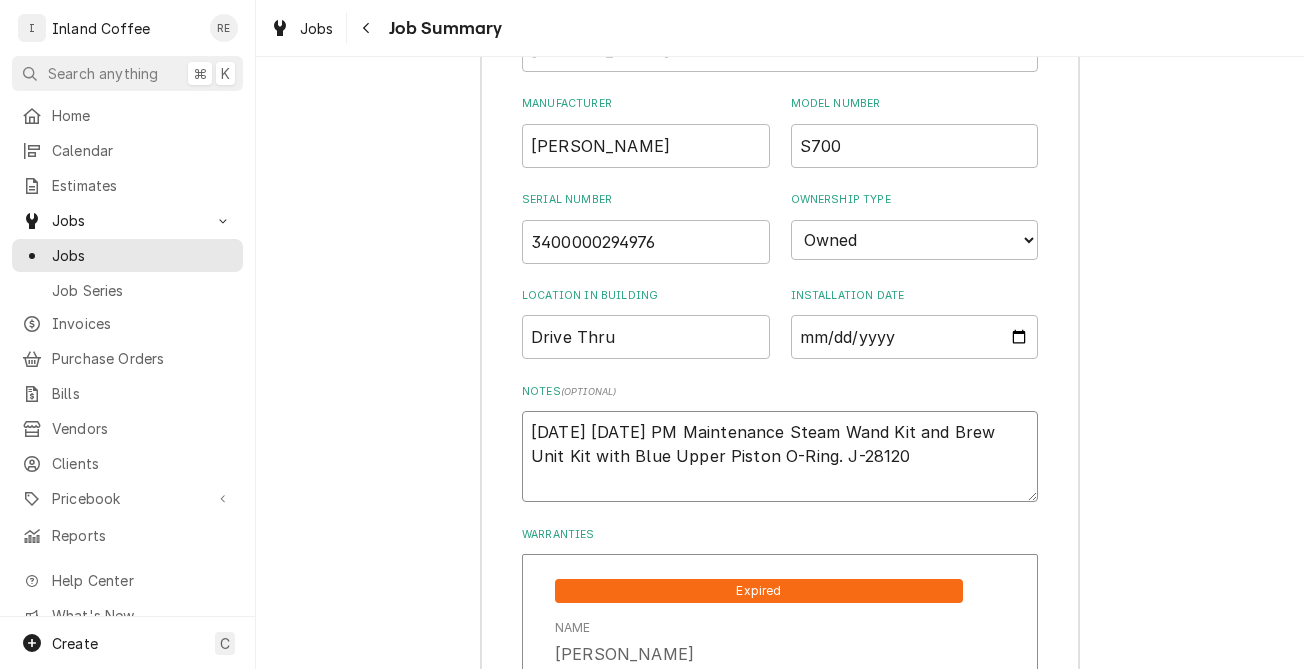 type on "x" 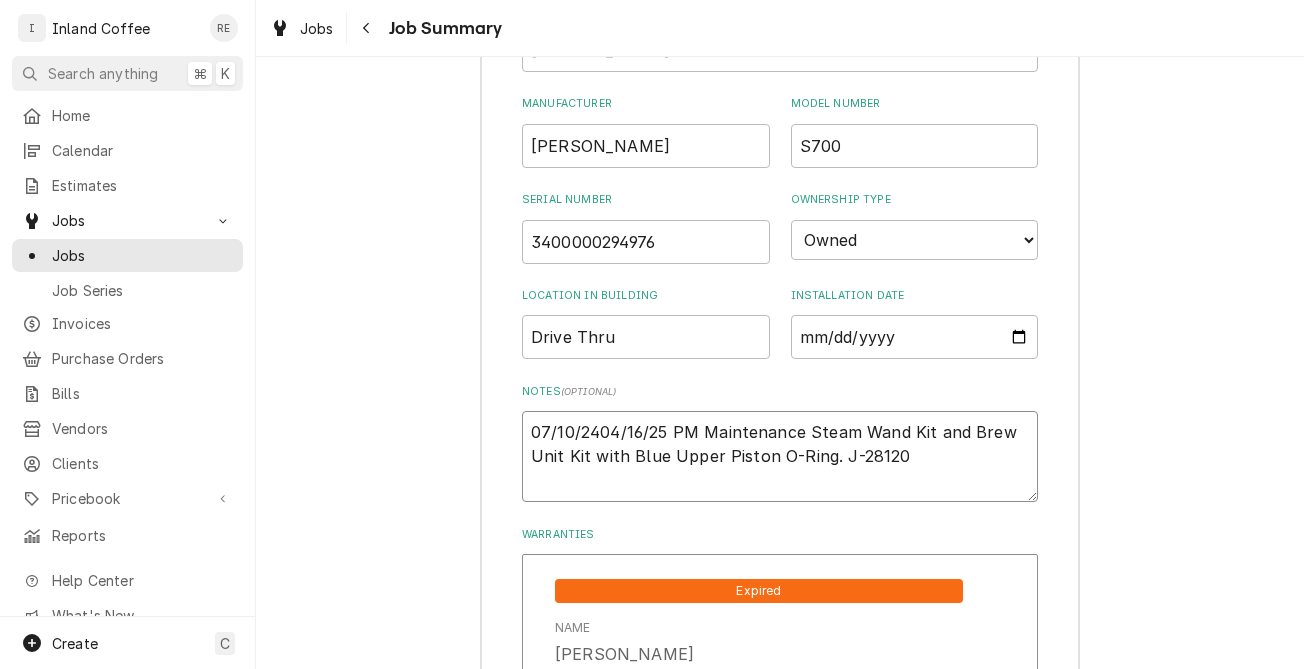 type on "x" 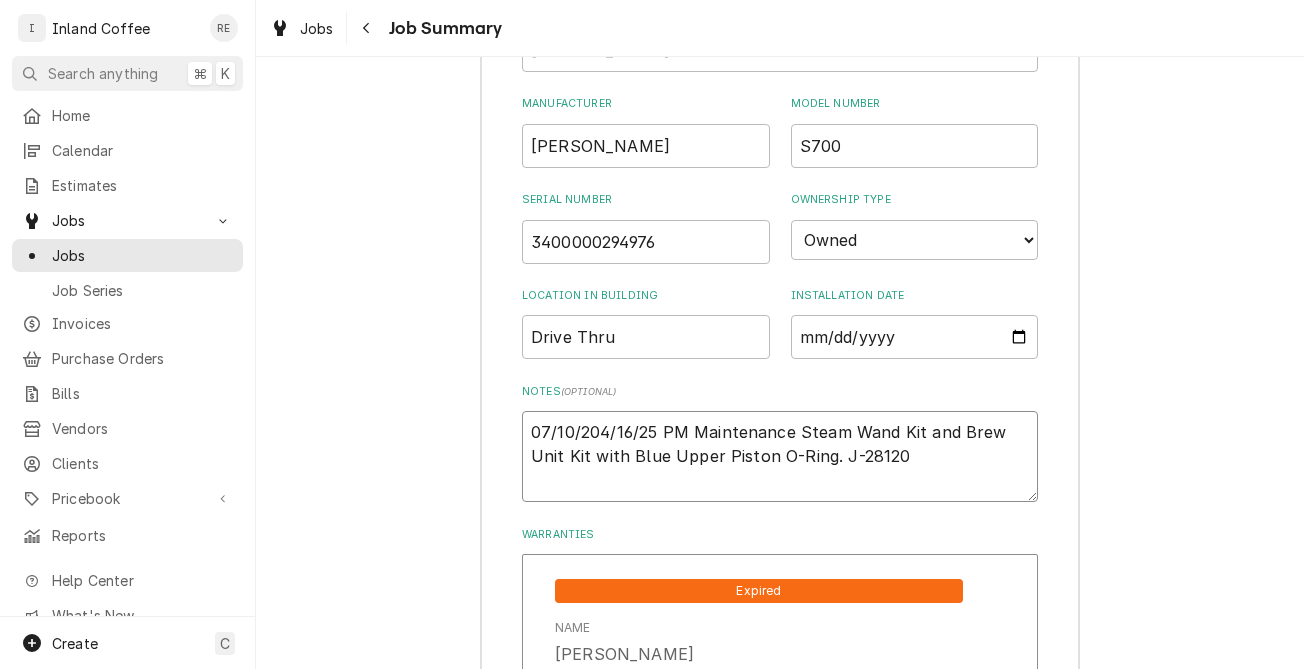 type on "x" 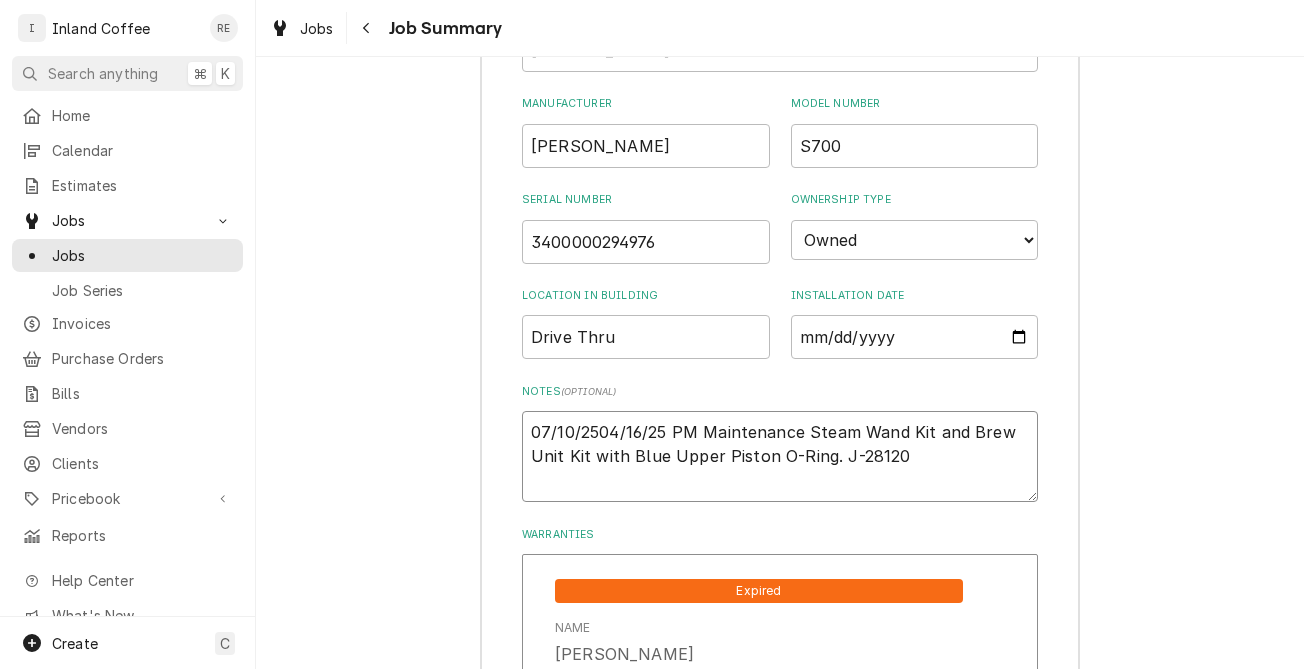 type on "x" 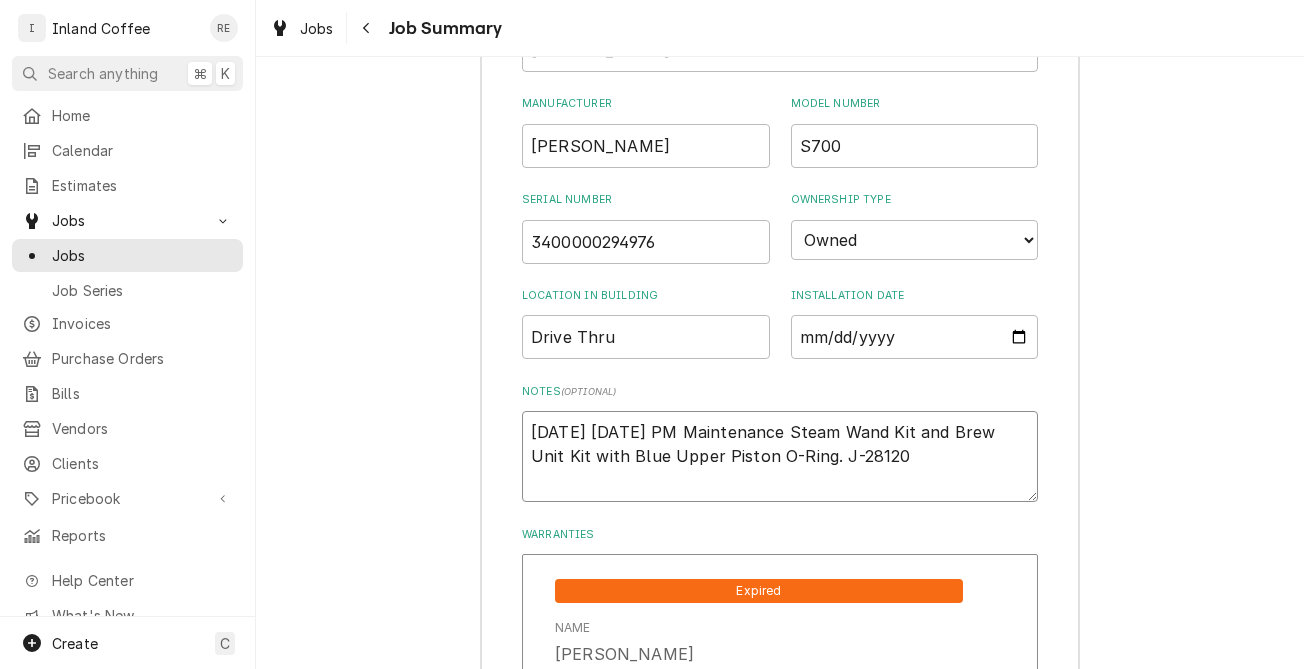 type on "x" 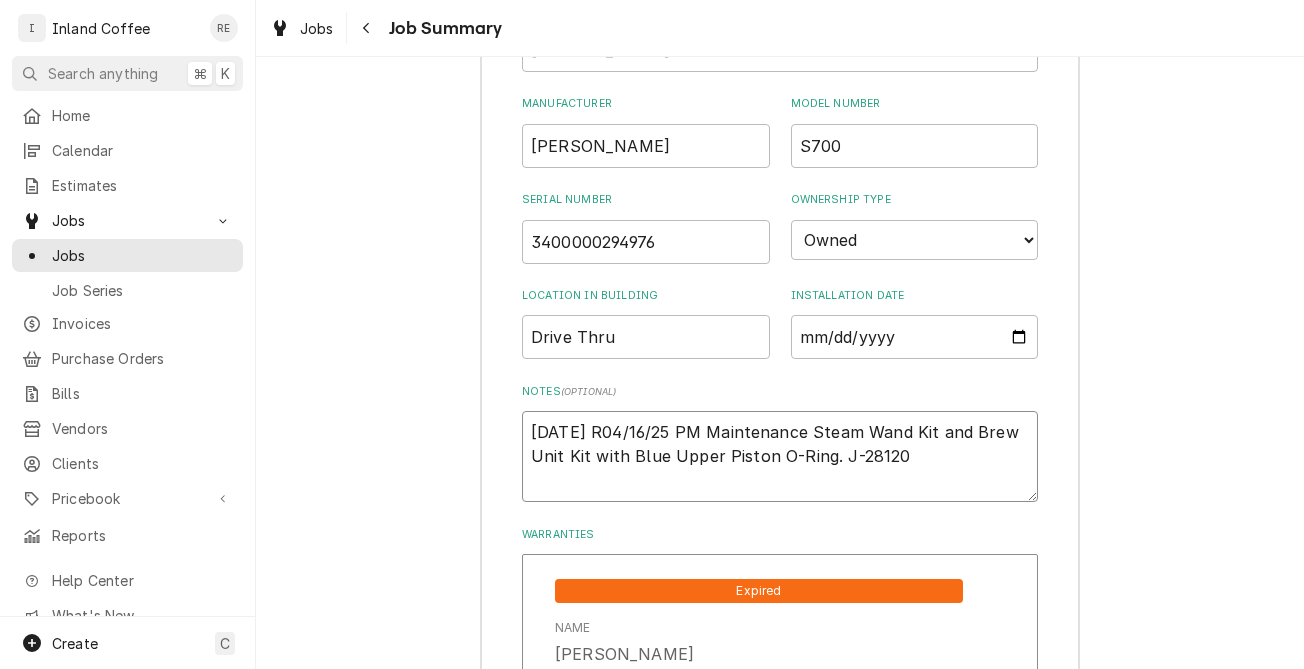 type on "x" 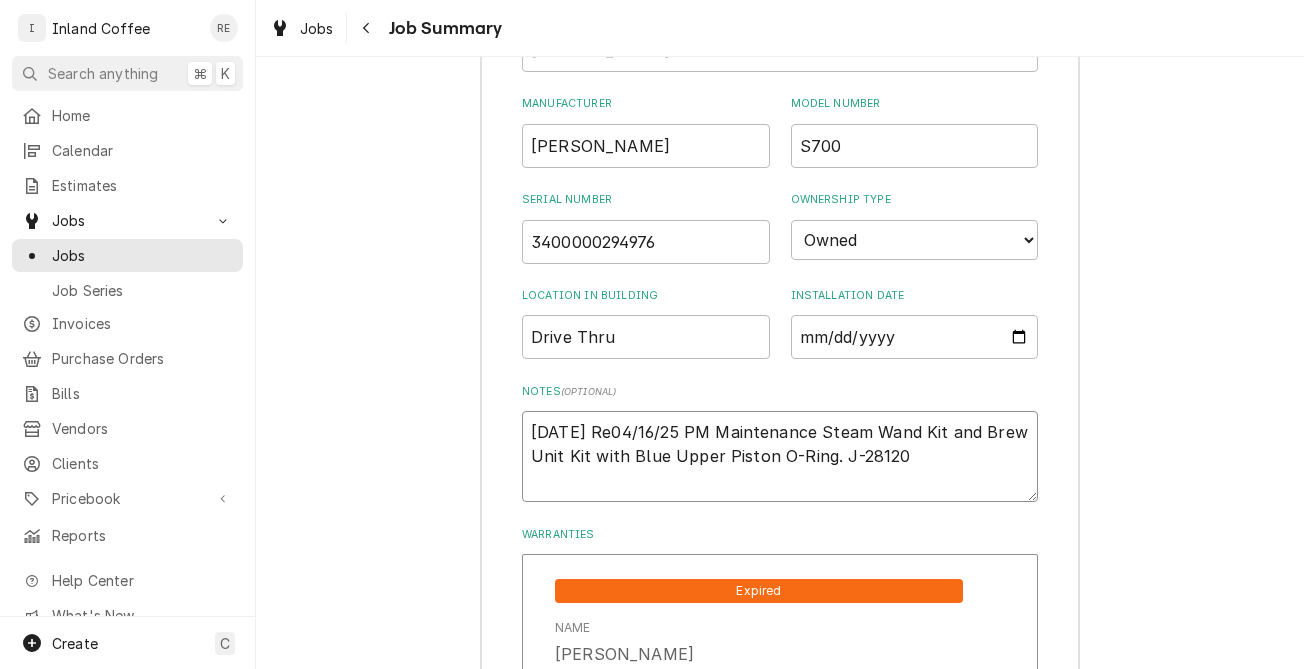 type on "x" 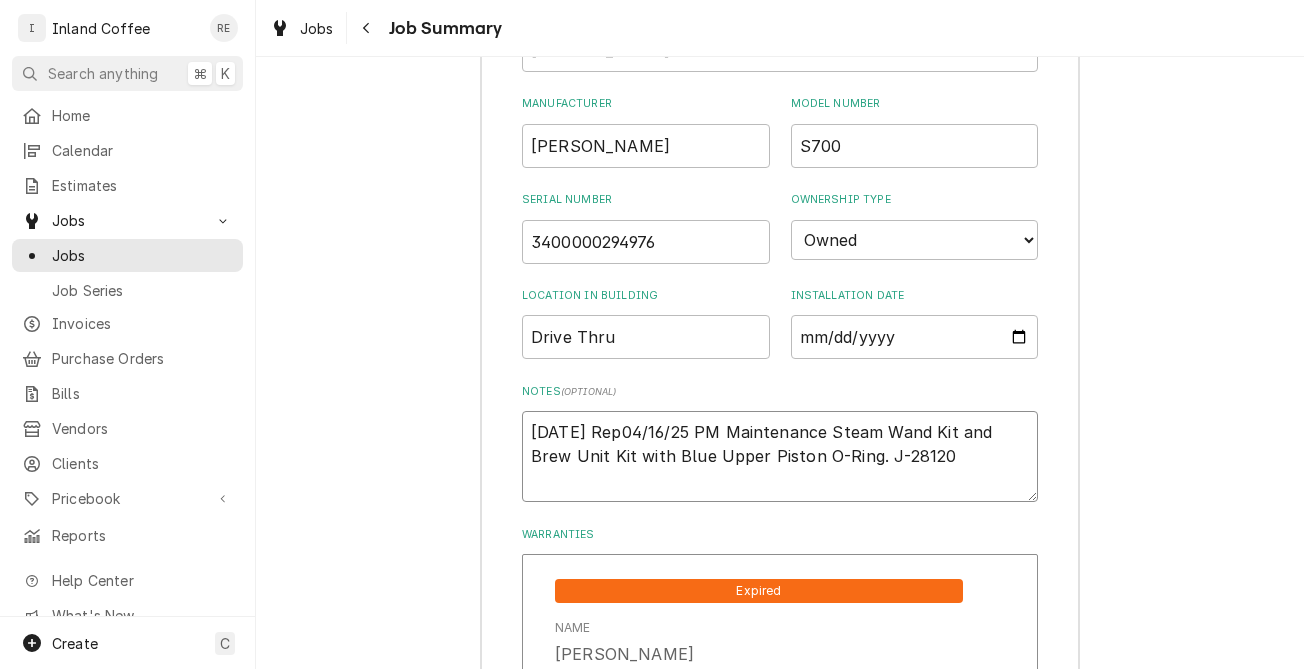 type on "x" 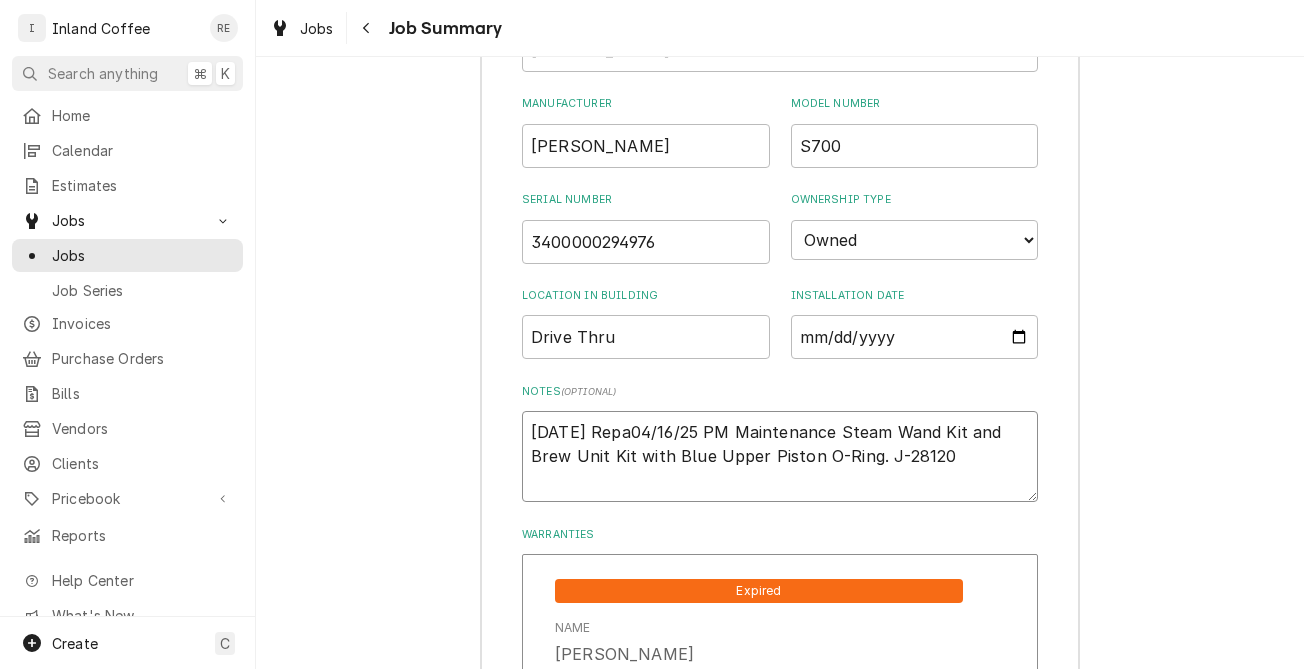type on "x" 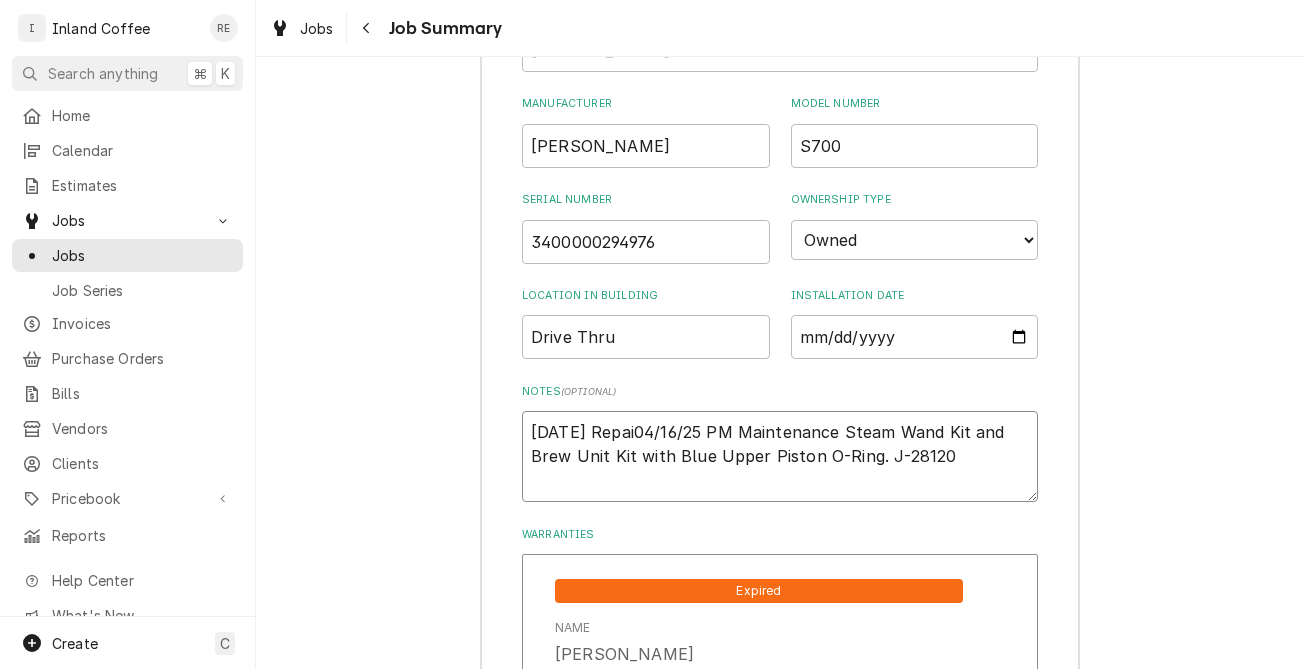 type on "x" 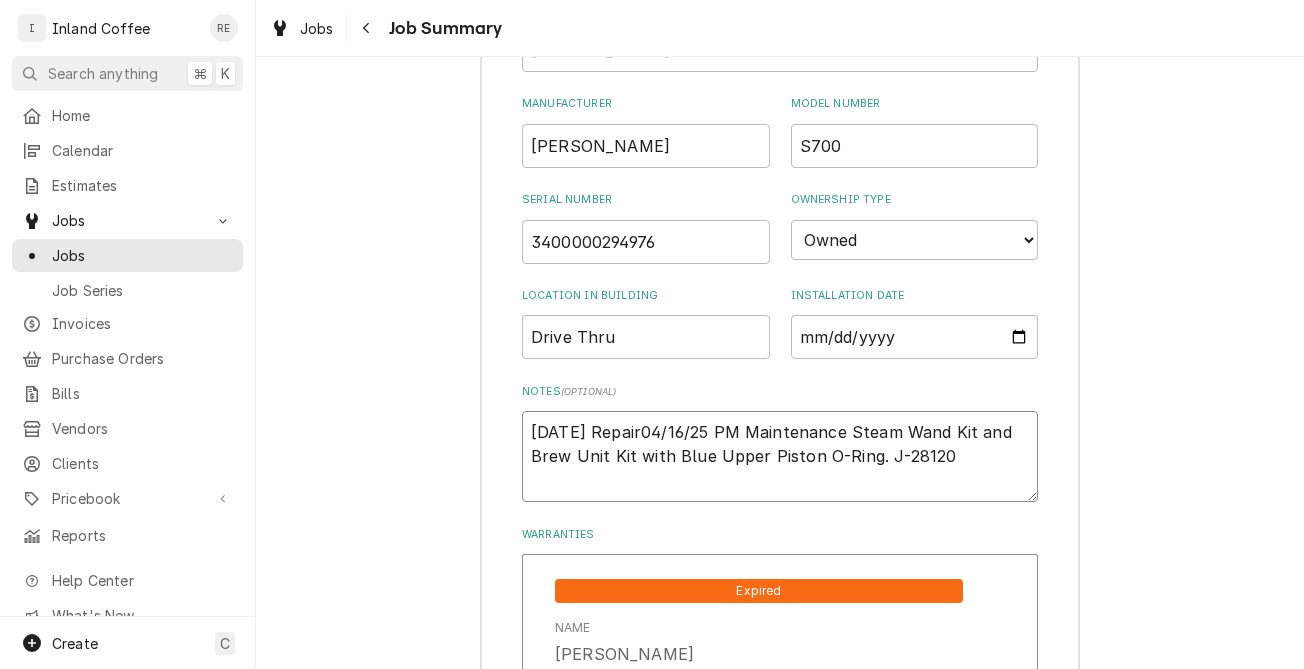 type on "x" 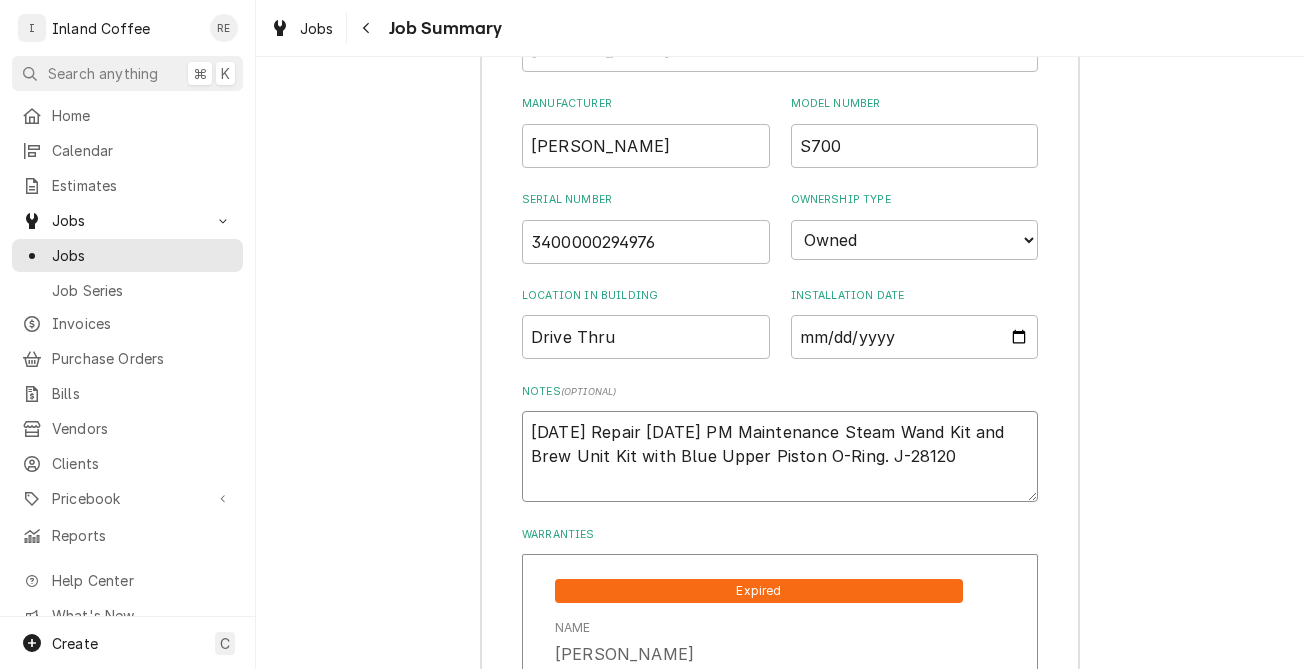 type on "x" 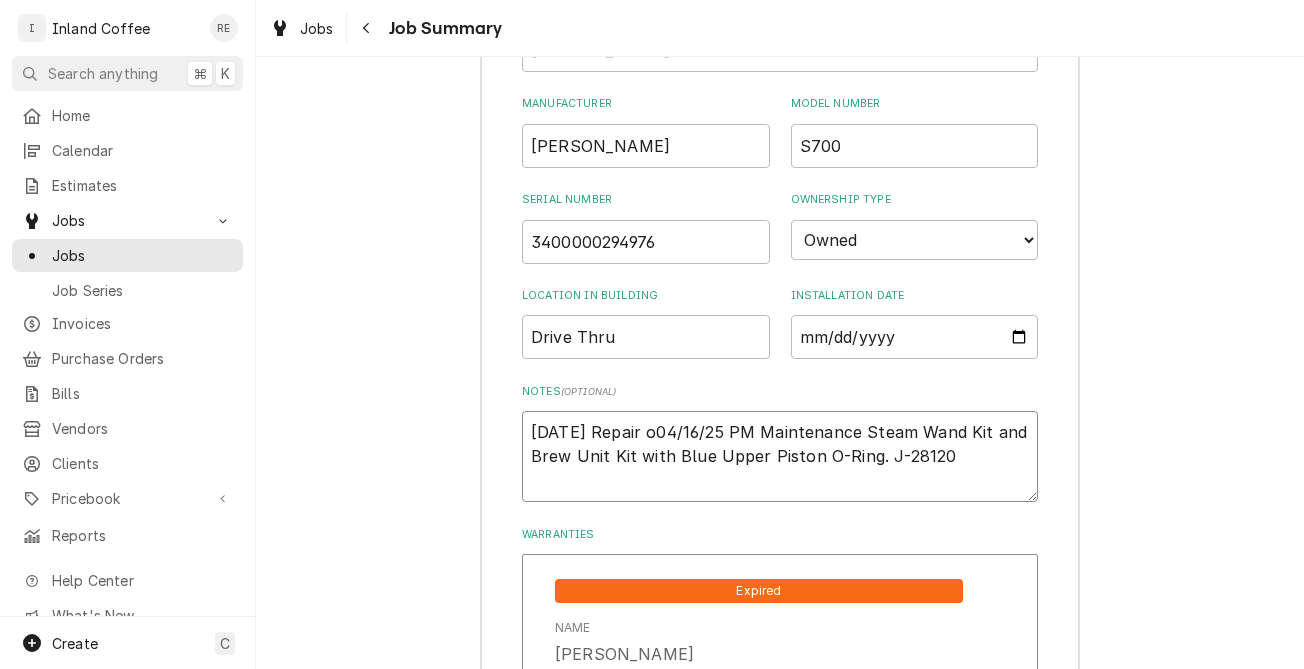 type on "x" 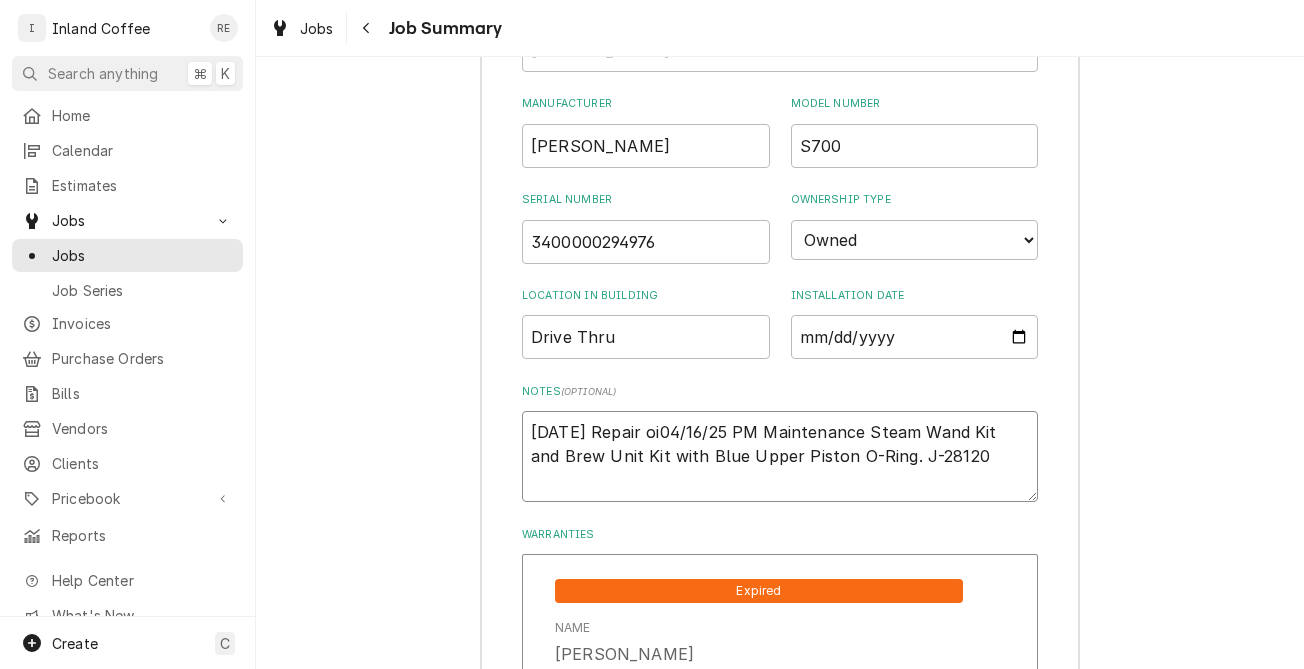 type on "x" 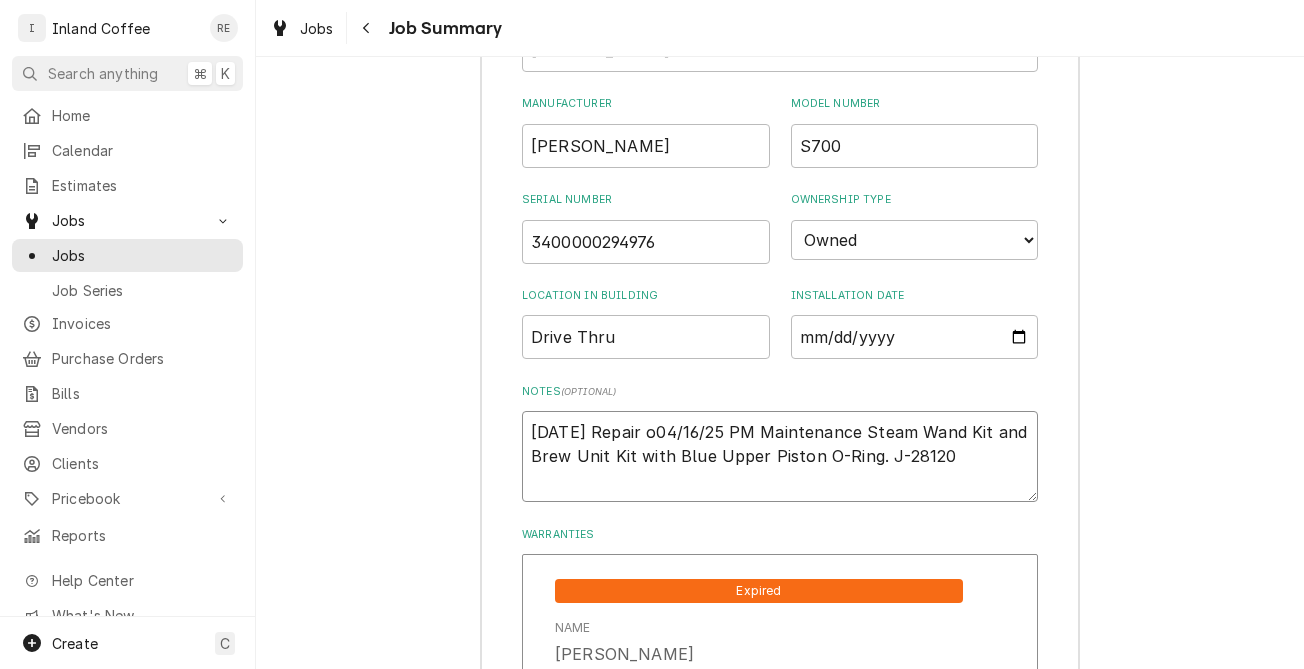 type on "x" 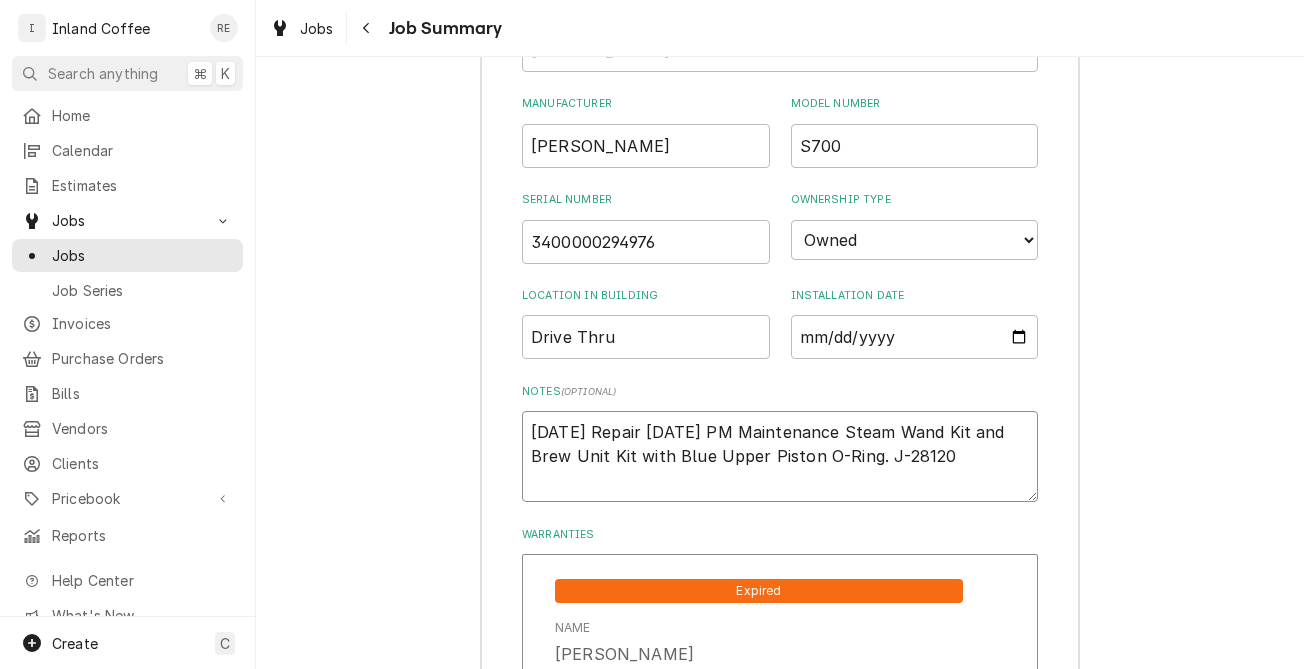 type on "x" 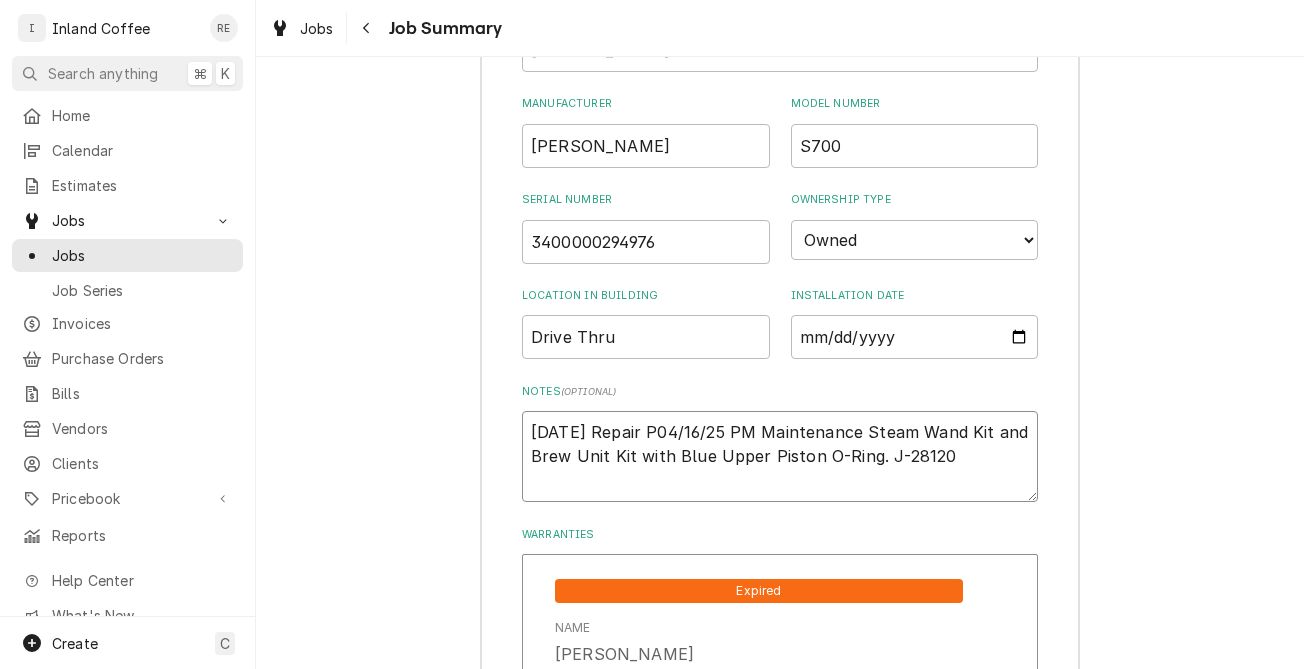 type on "x" 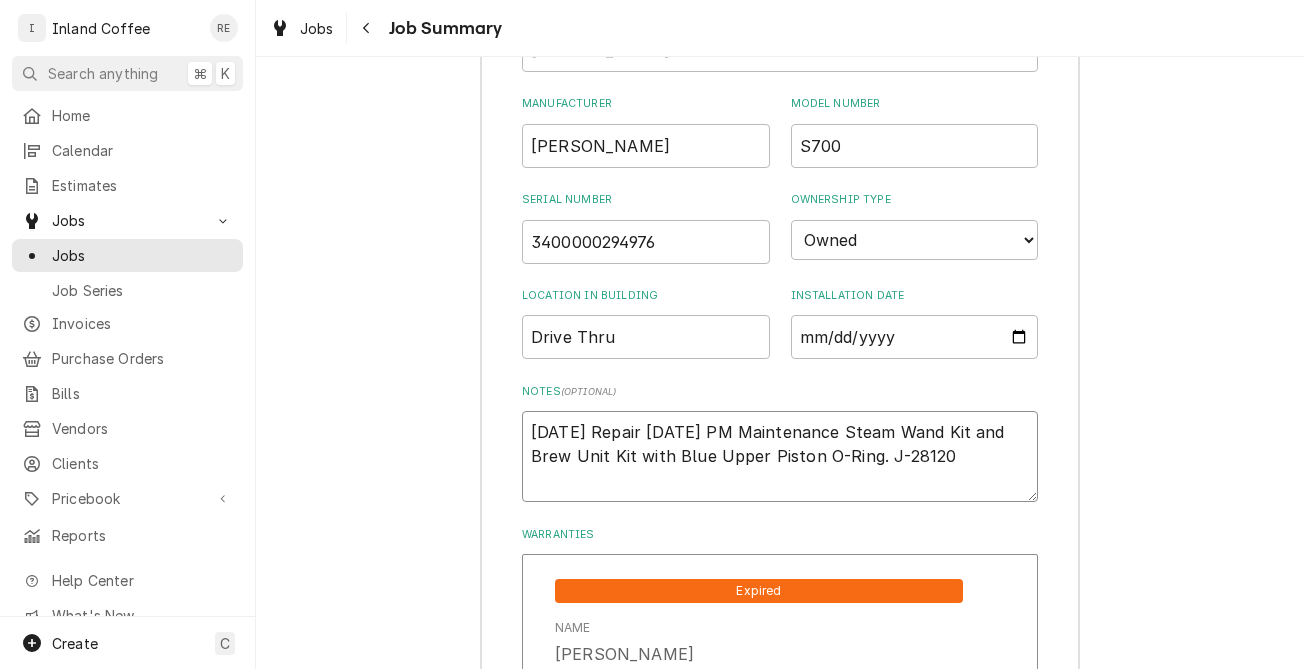 type on "x" 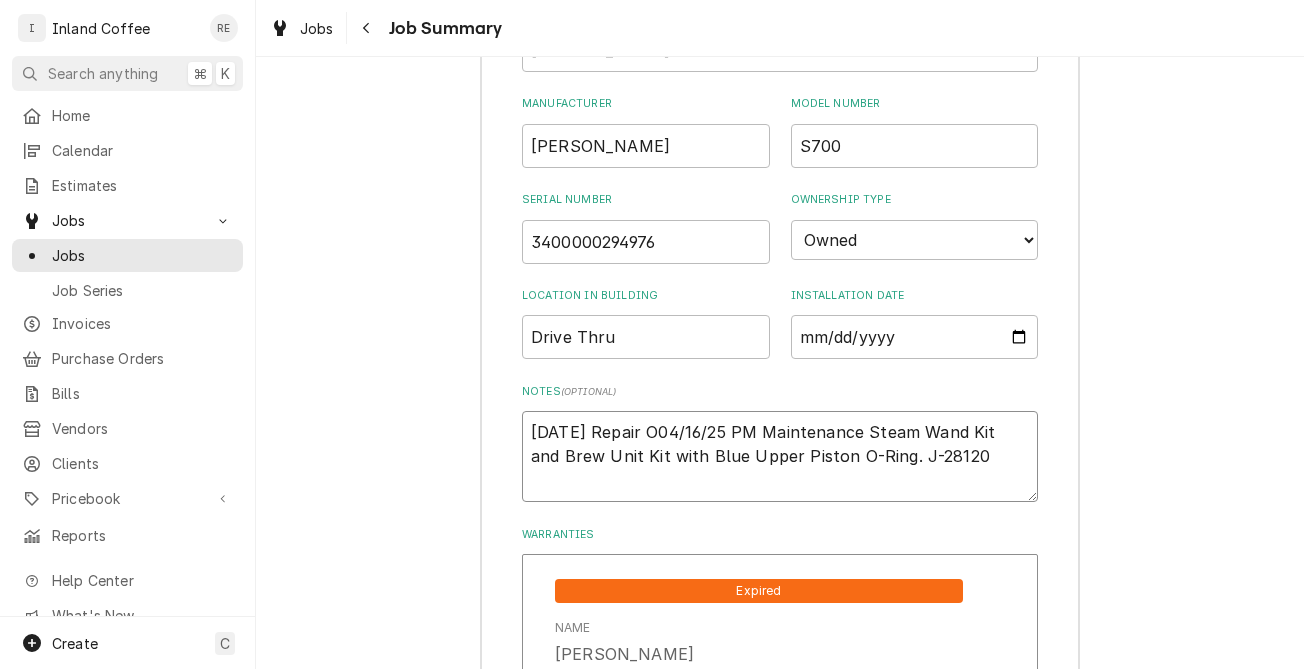 type on "x" 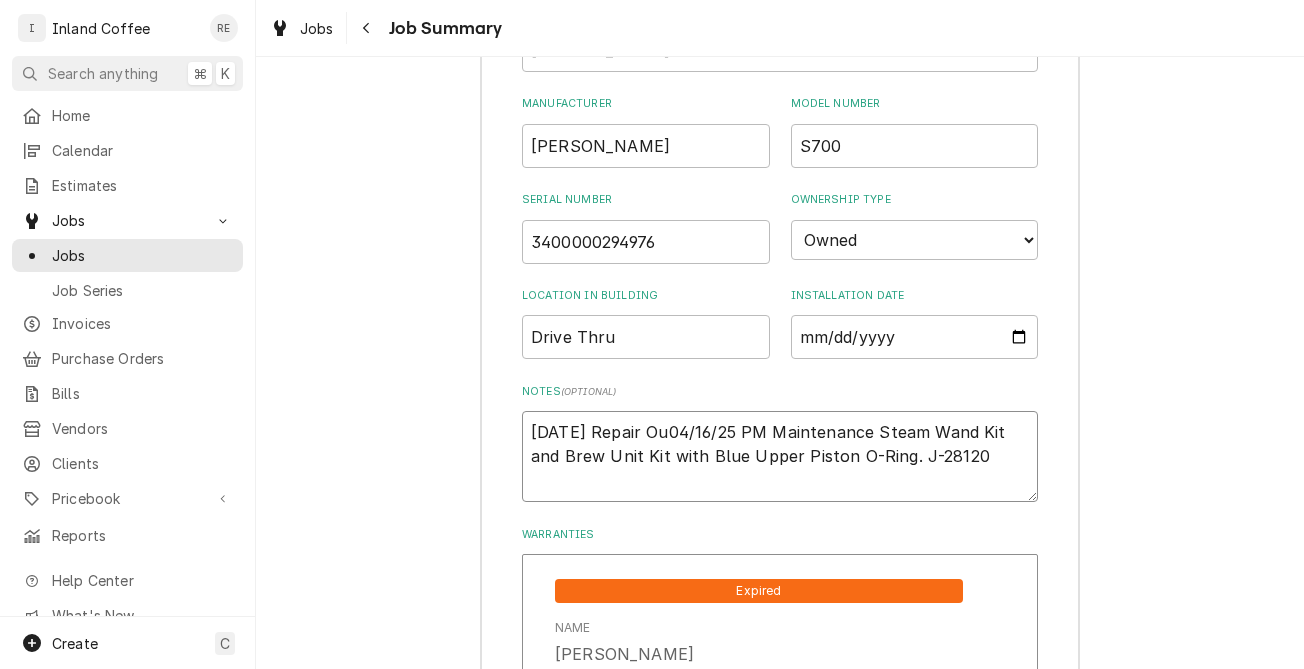 type on "x" 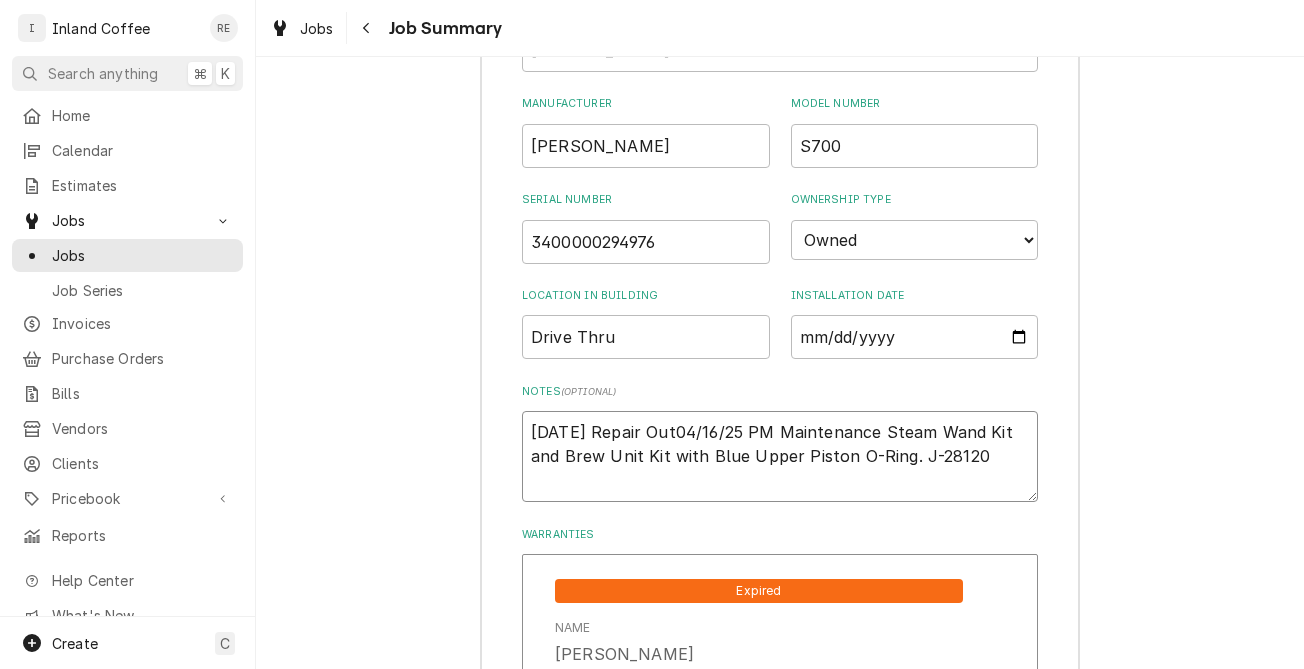 type on "x" 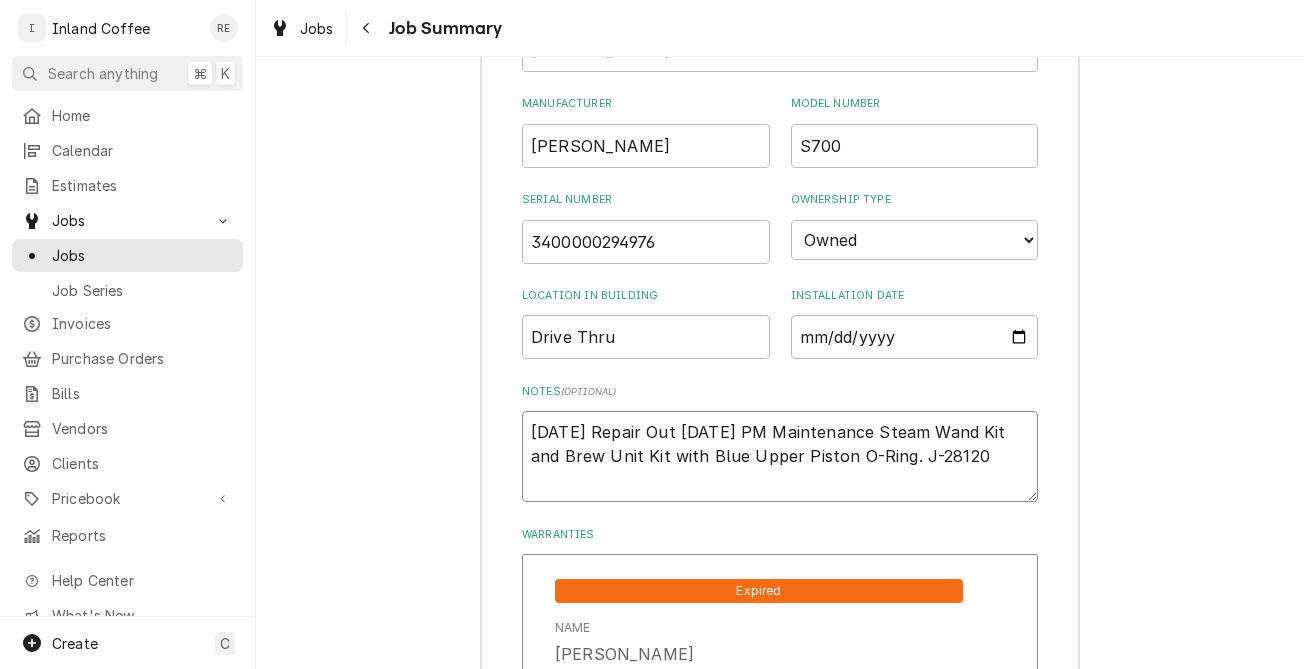 type on "x" 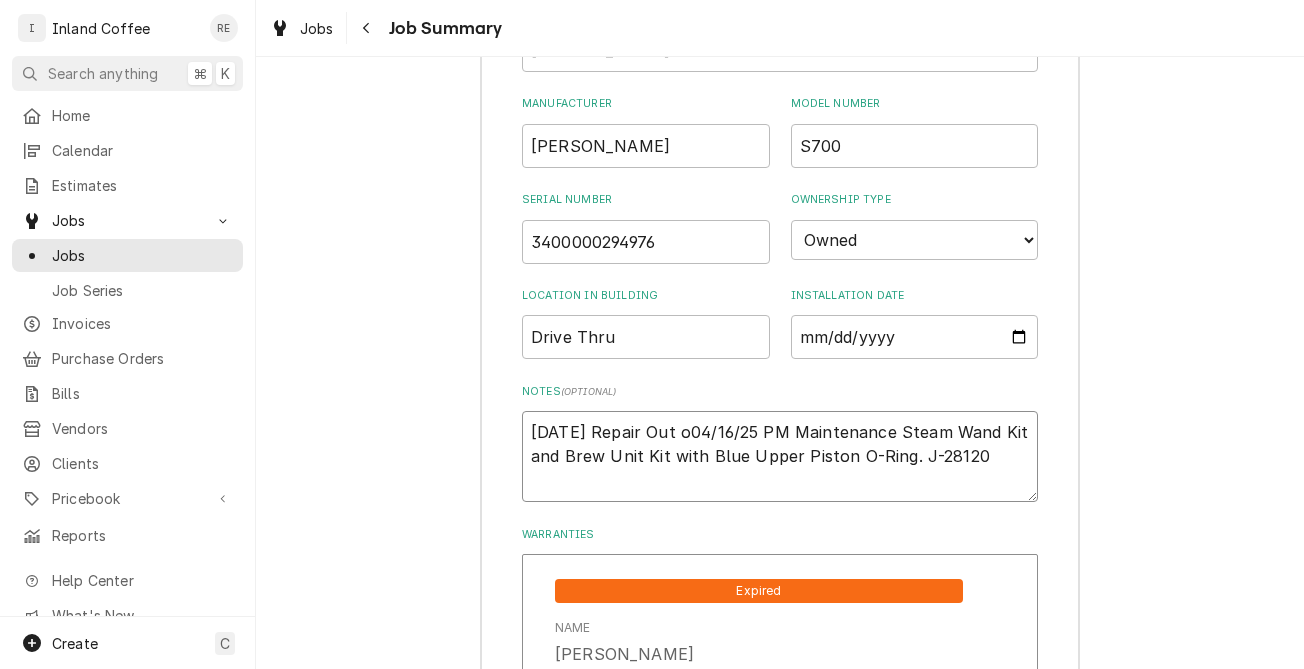 type on "x" 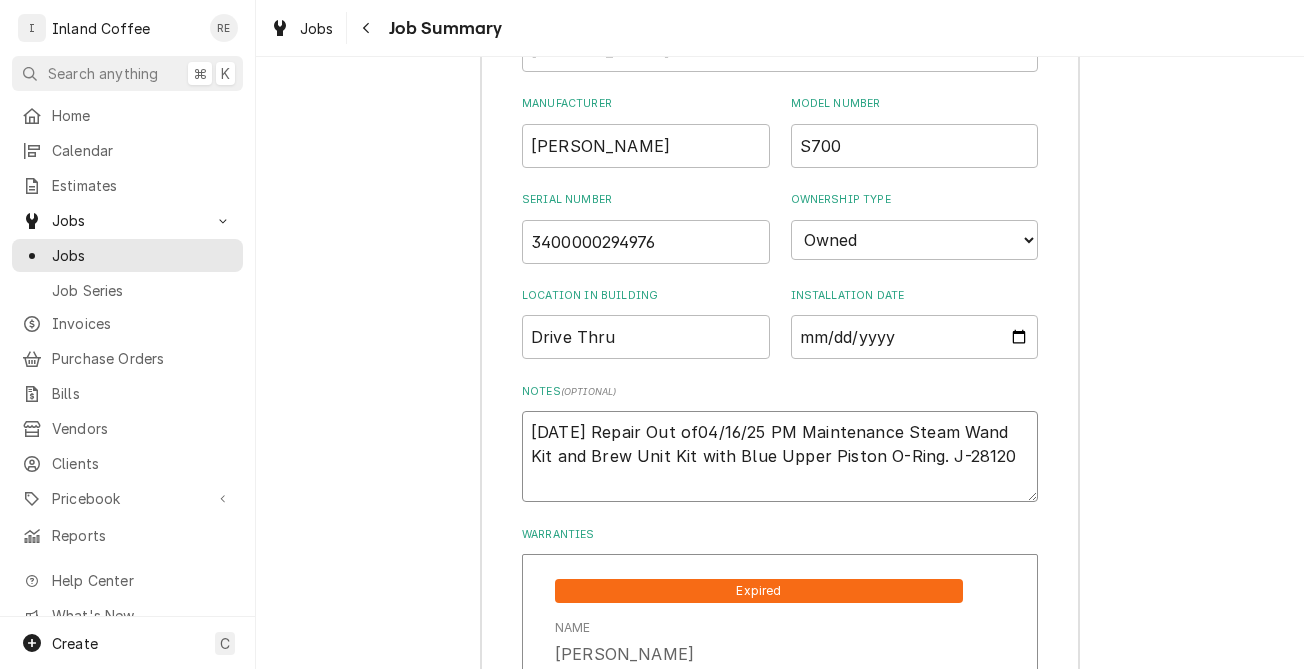 type on "x" 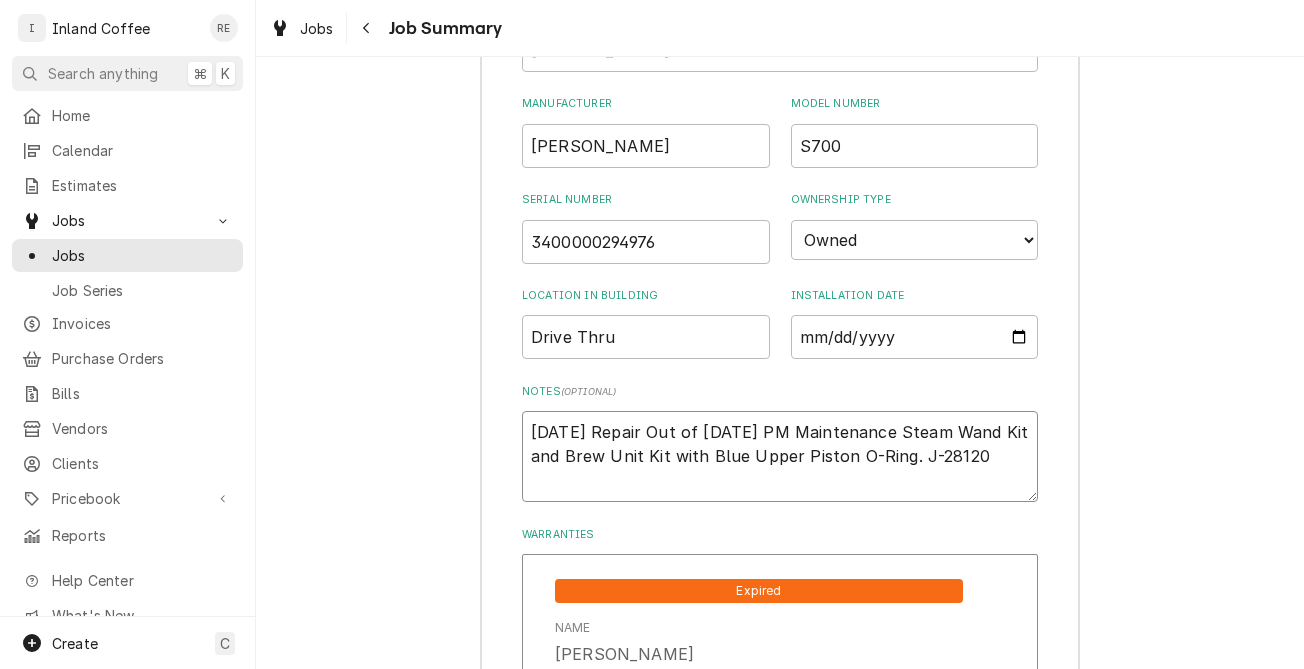 type on "x" 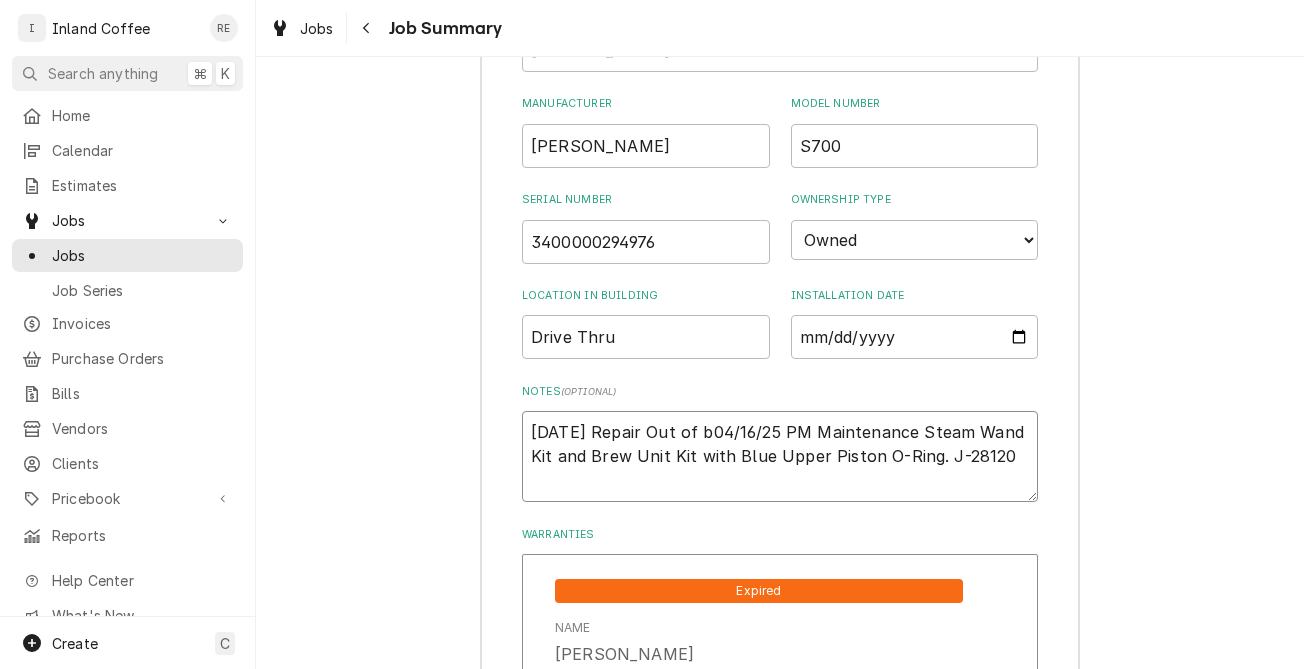 type on "x" 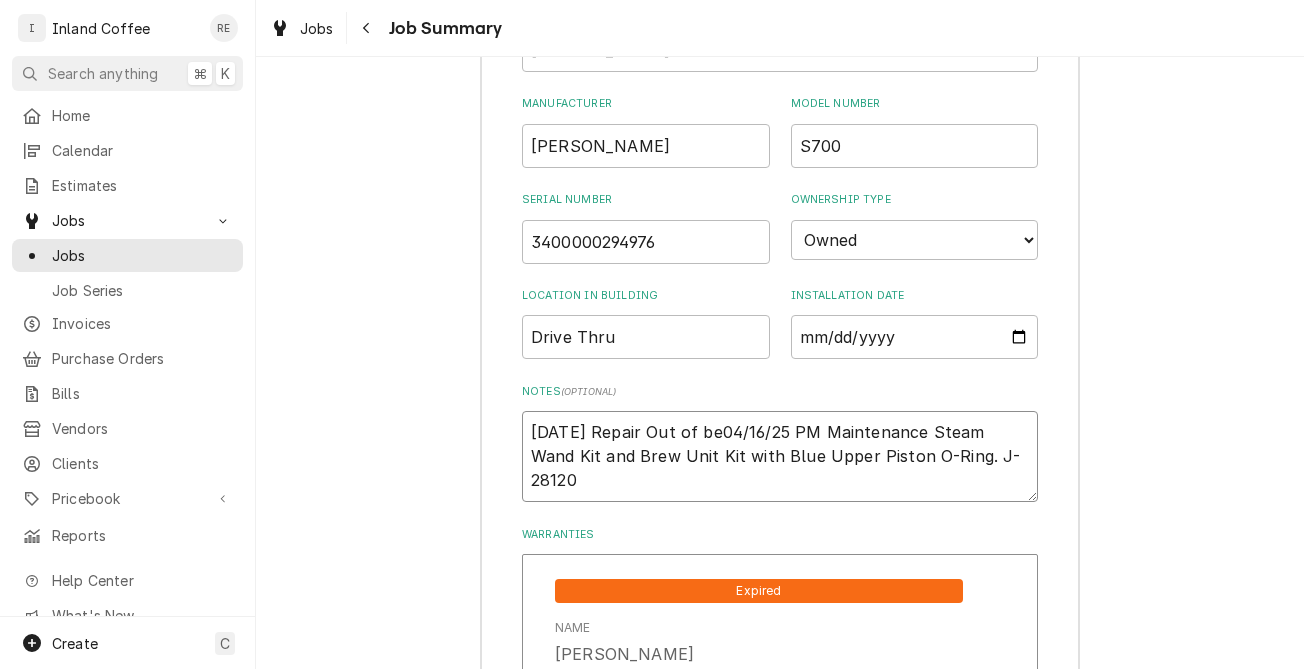 type on "x" 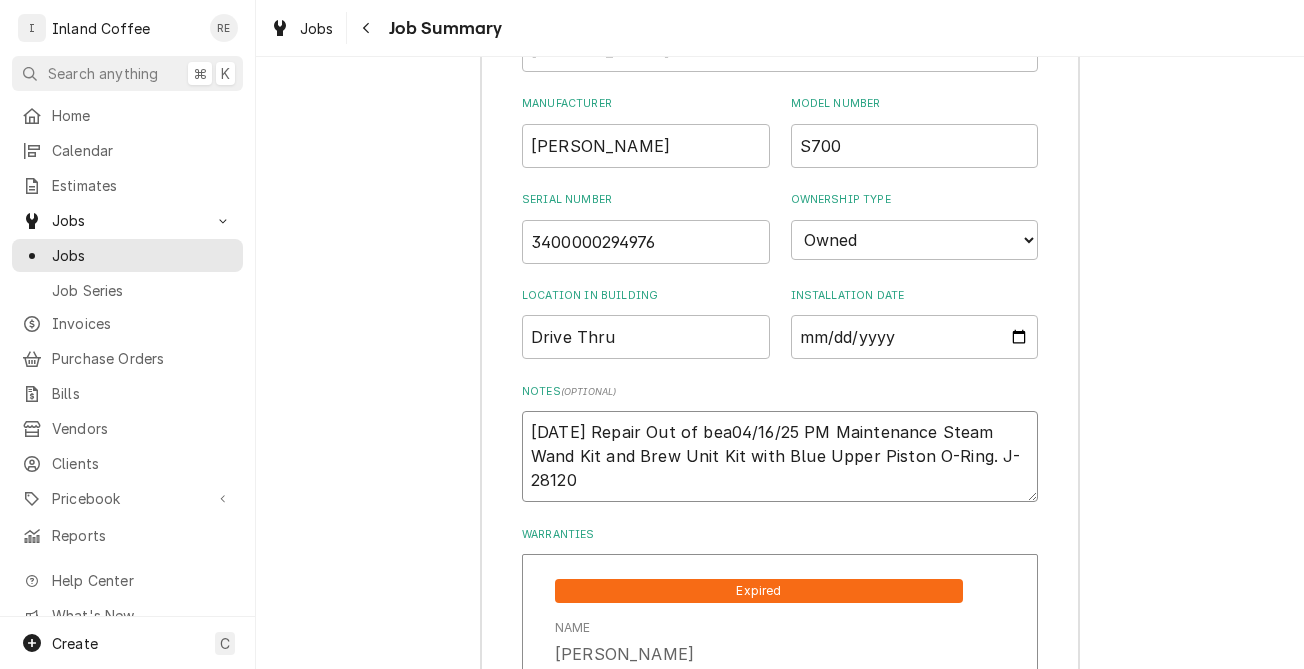type on "x" 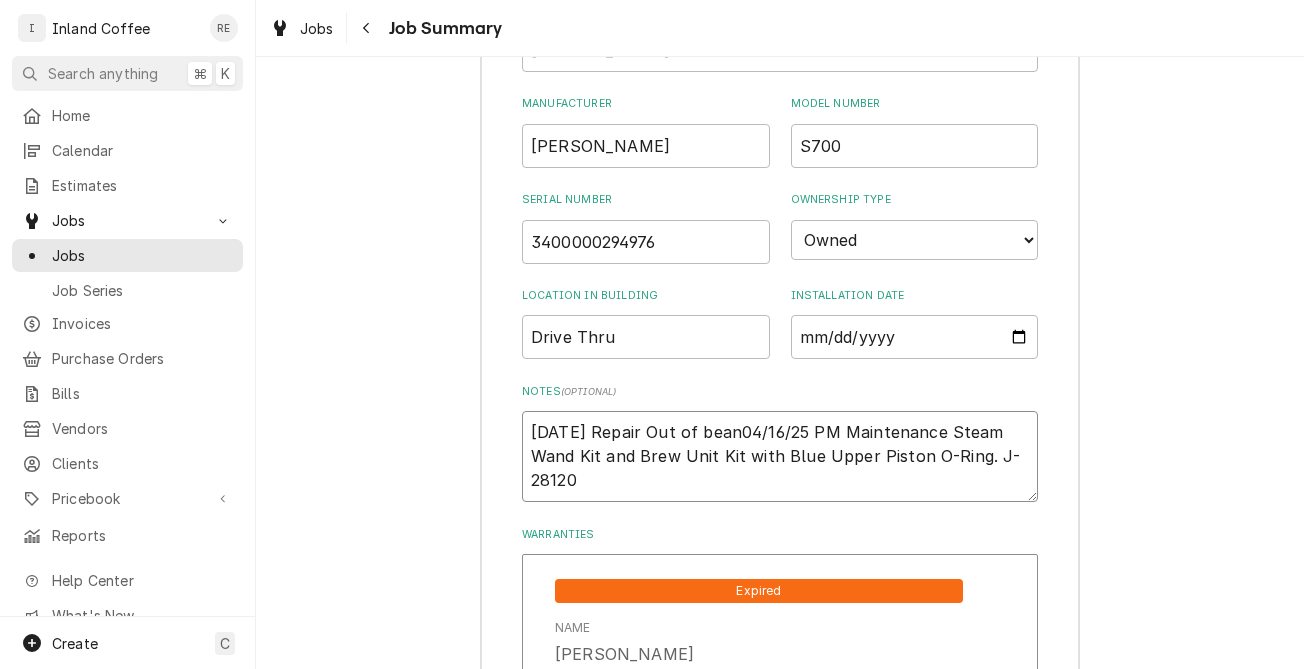 type on "x" 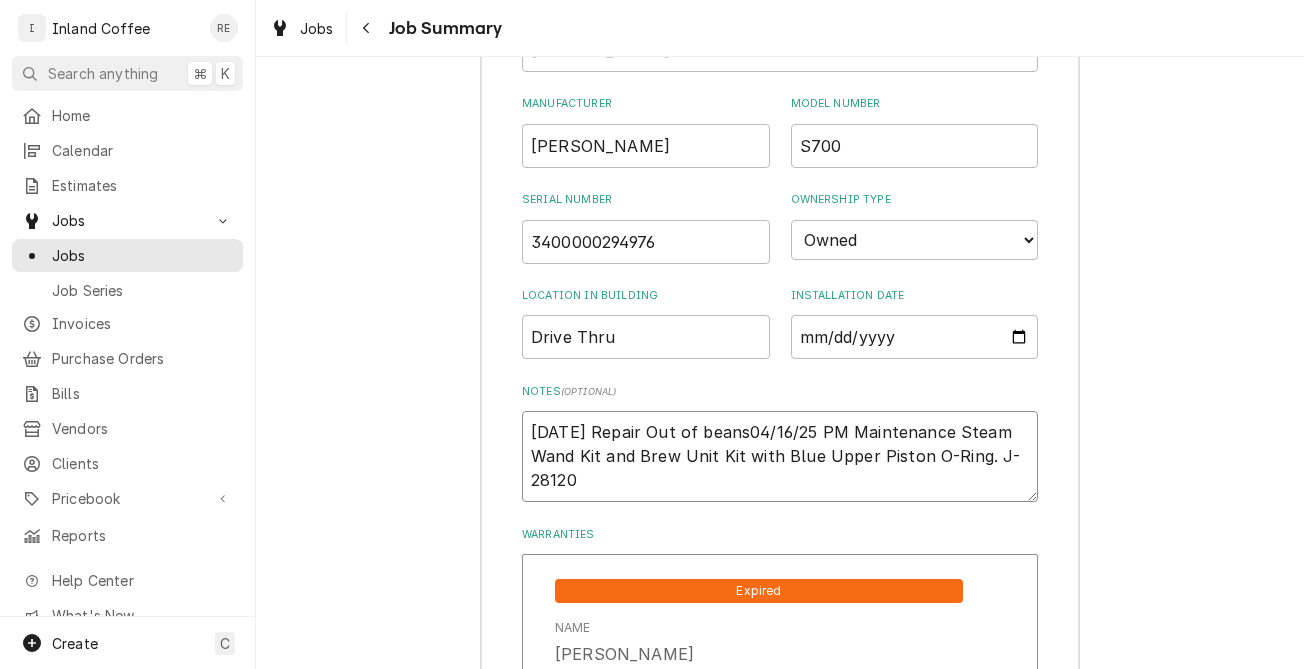 type on "x" 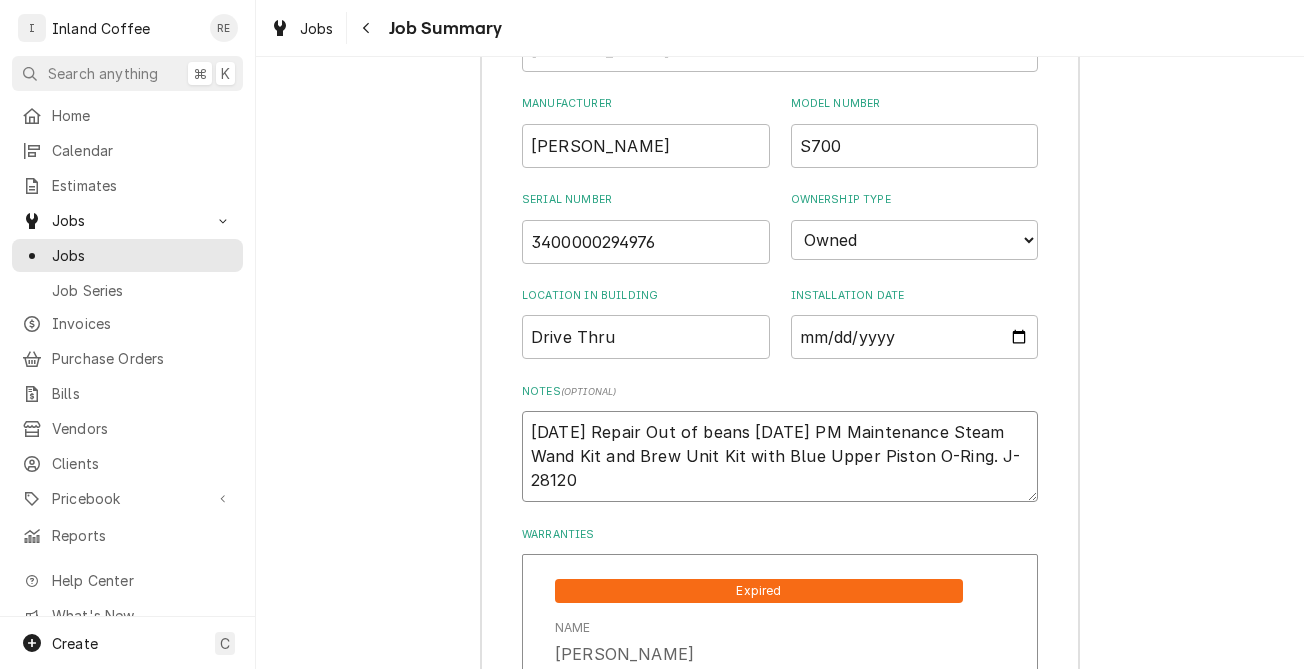 type on "x" 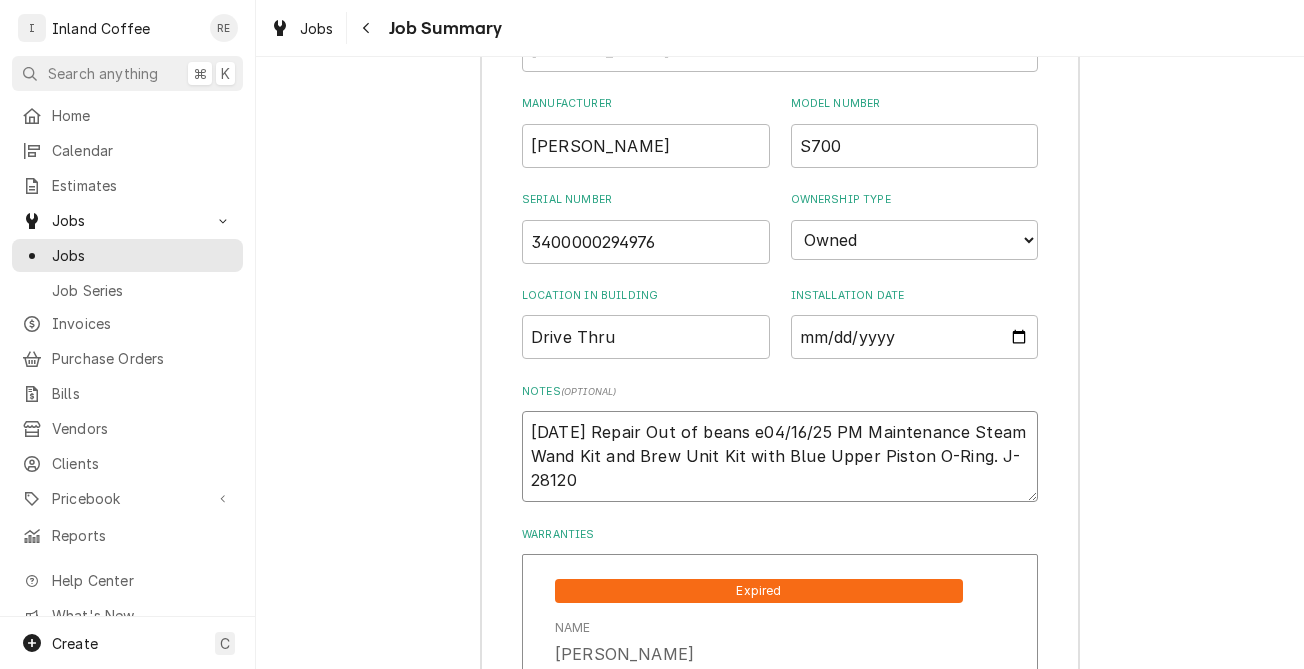 type on "x" 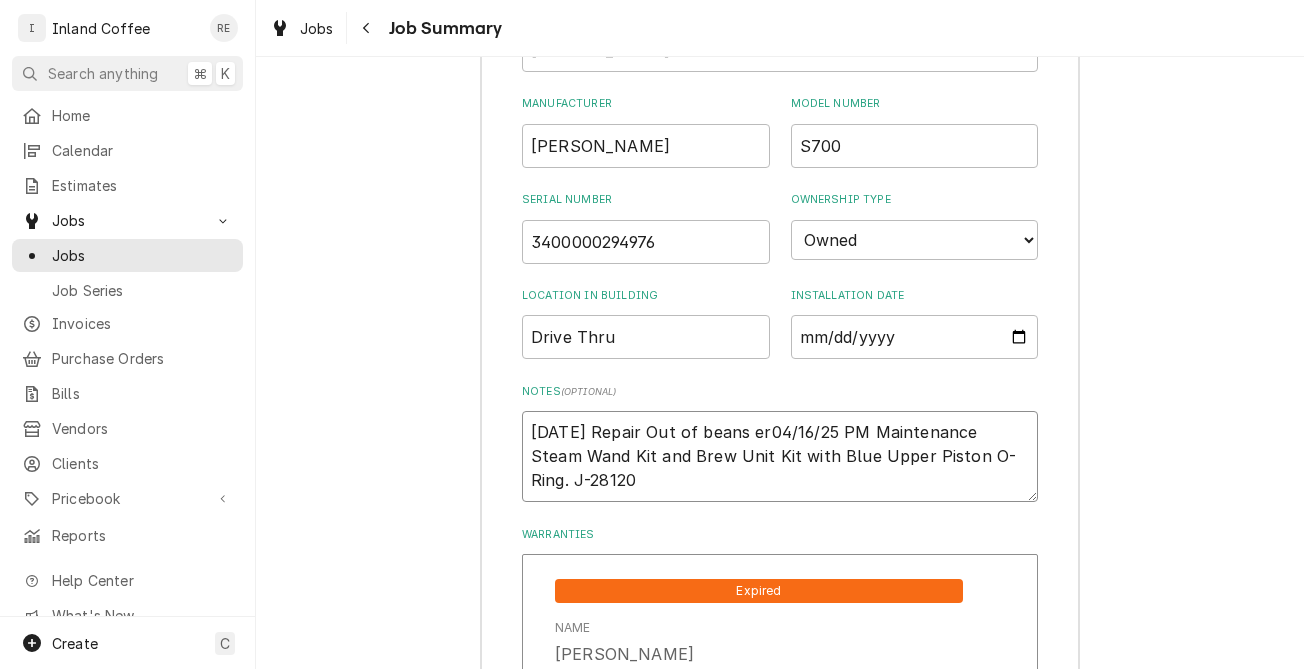 type on "x" 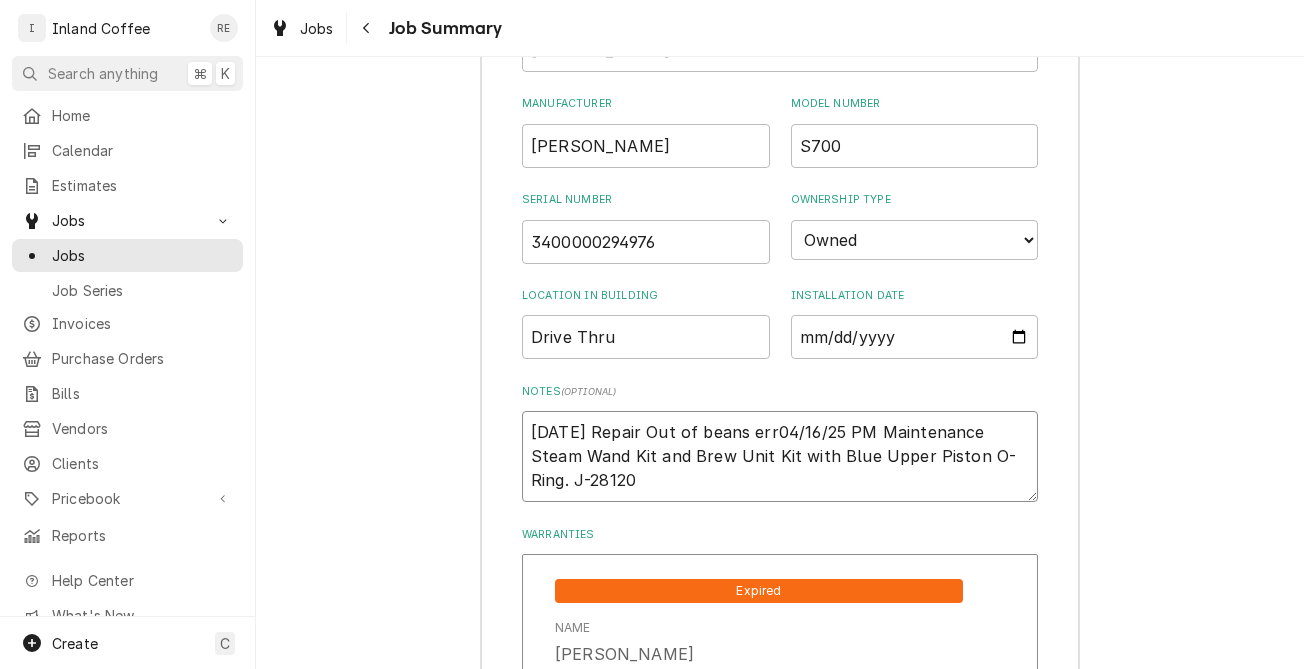 type on "x" 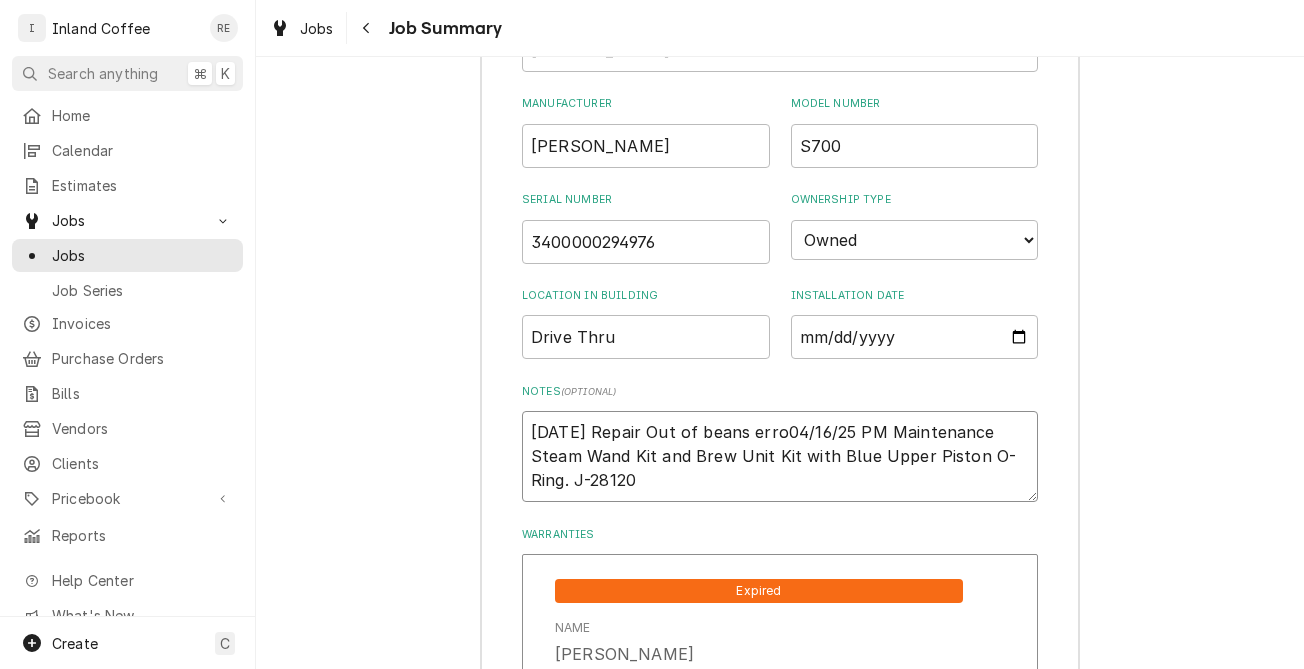 type on "x" 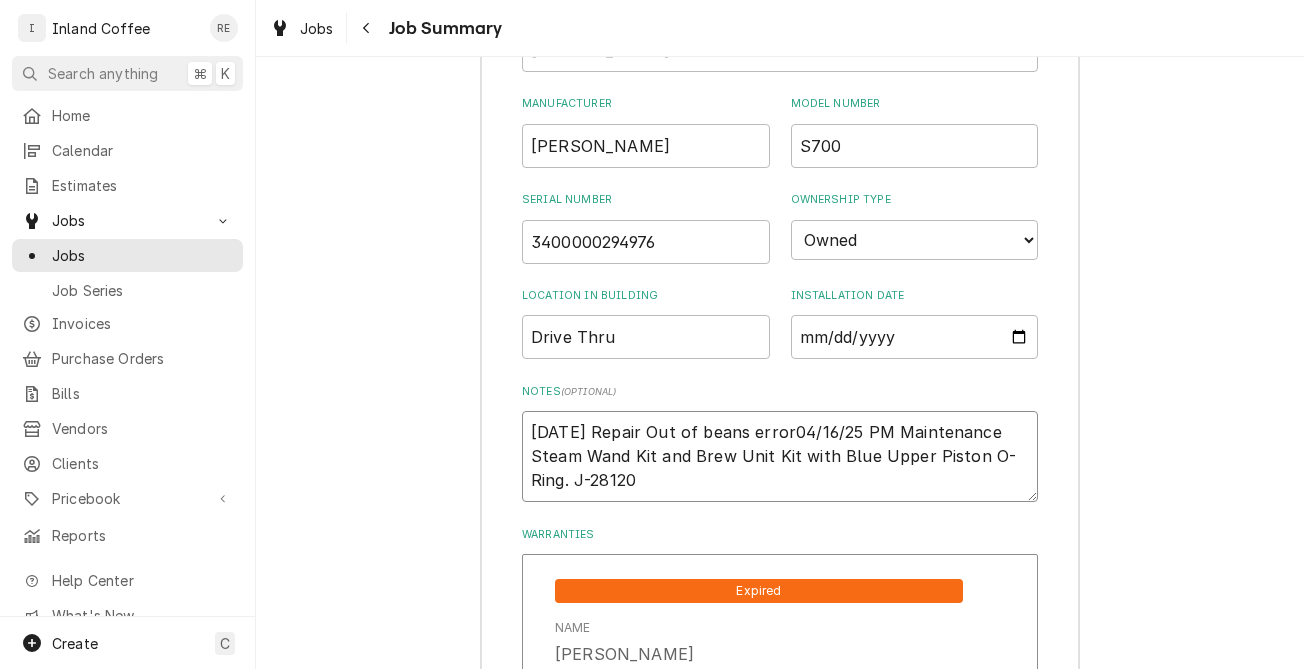 type on "x" 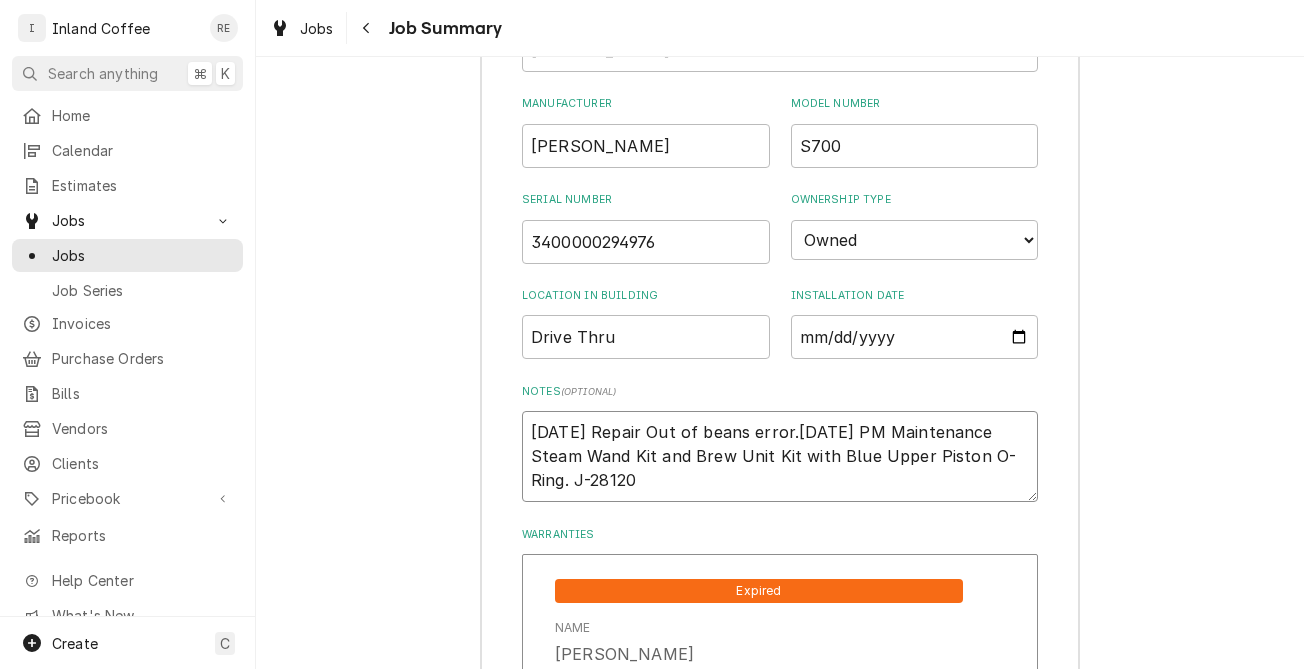 type on "x" 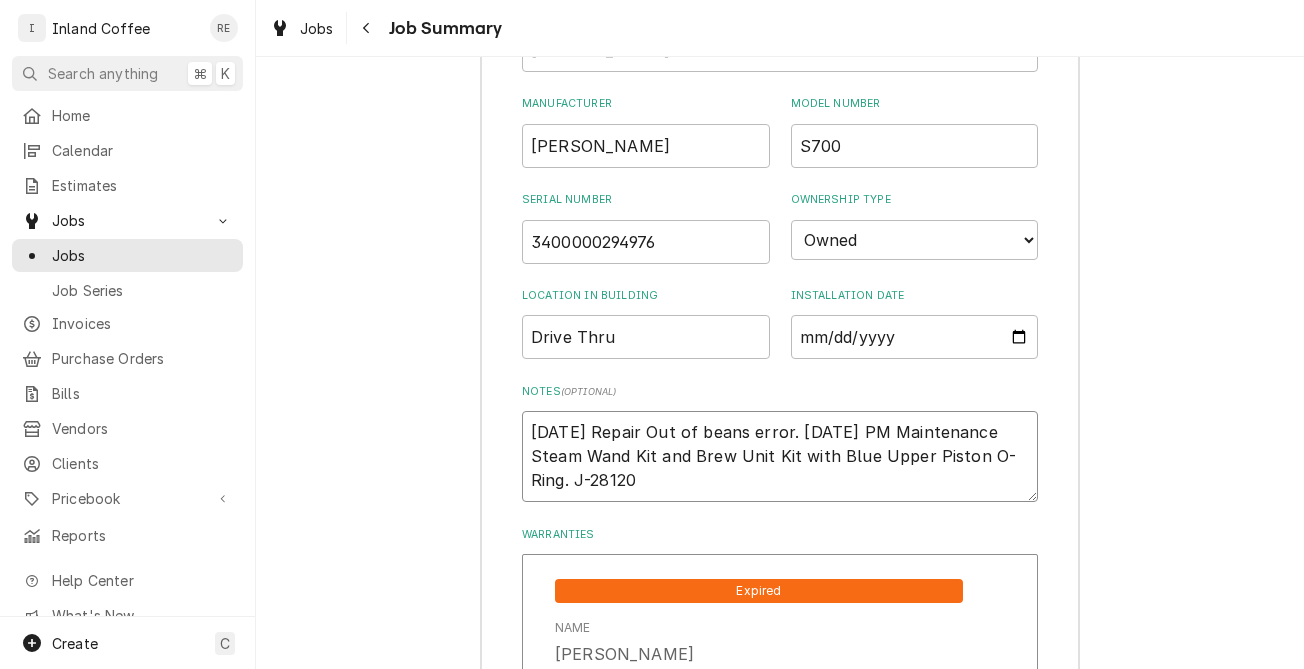 type on "x" 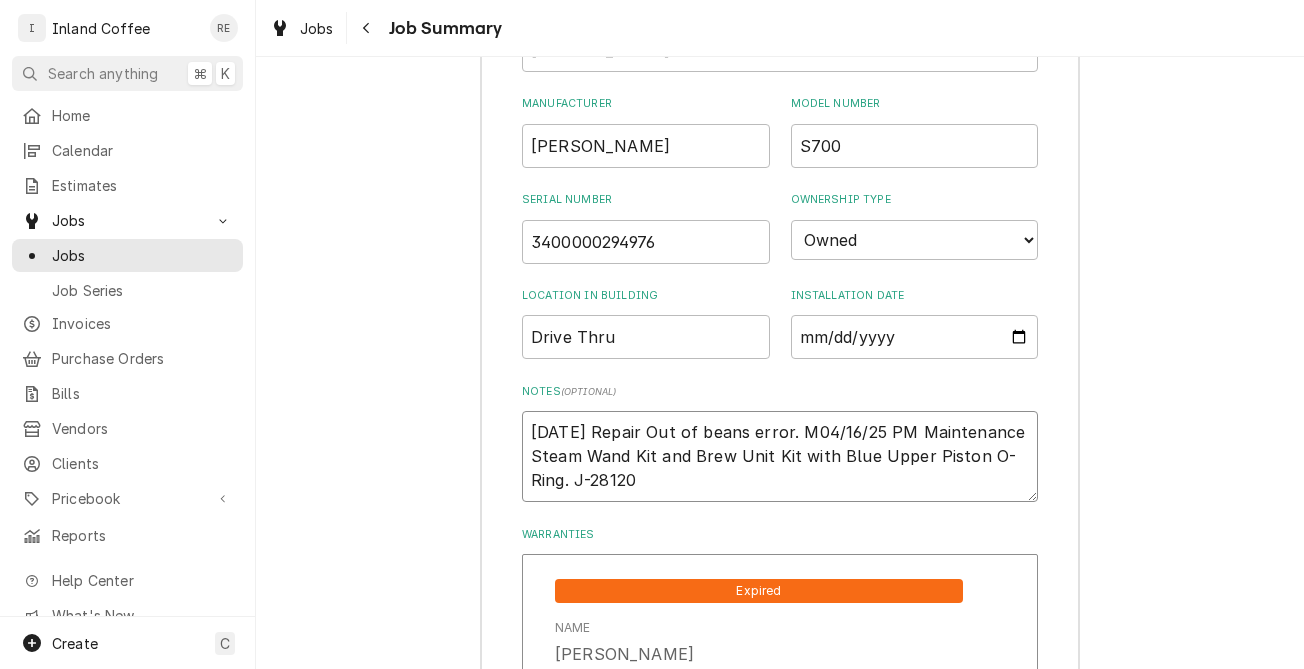 type on "x" 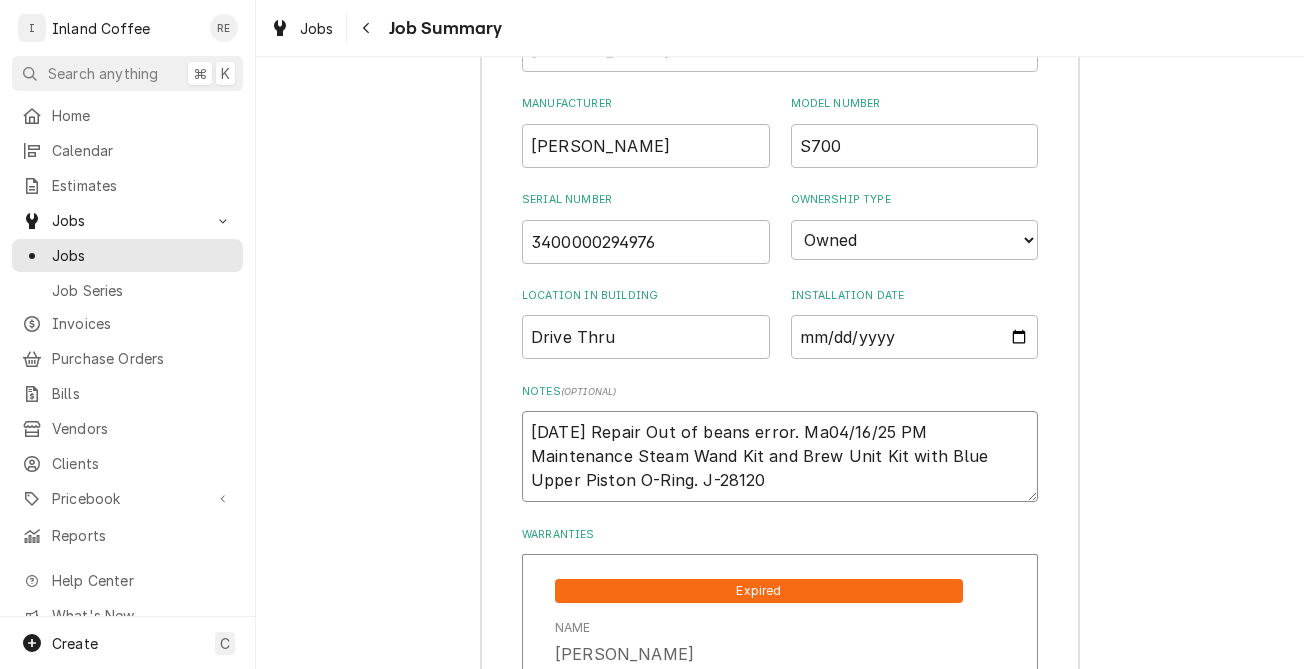 type on "x" 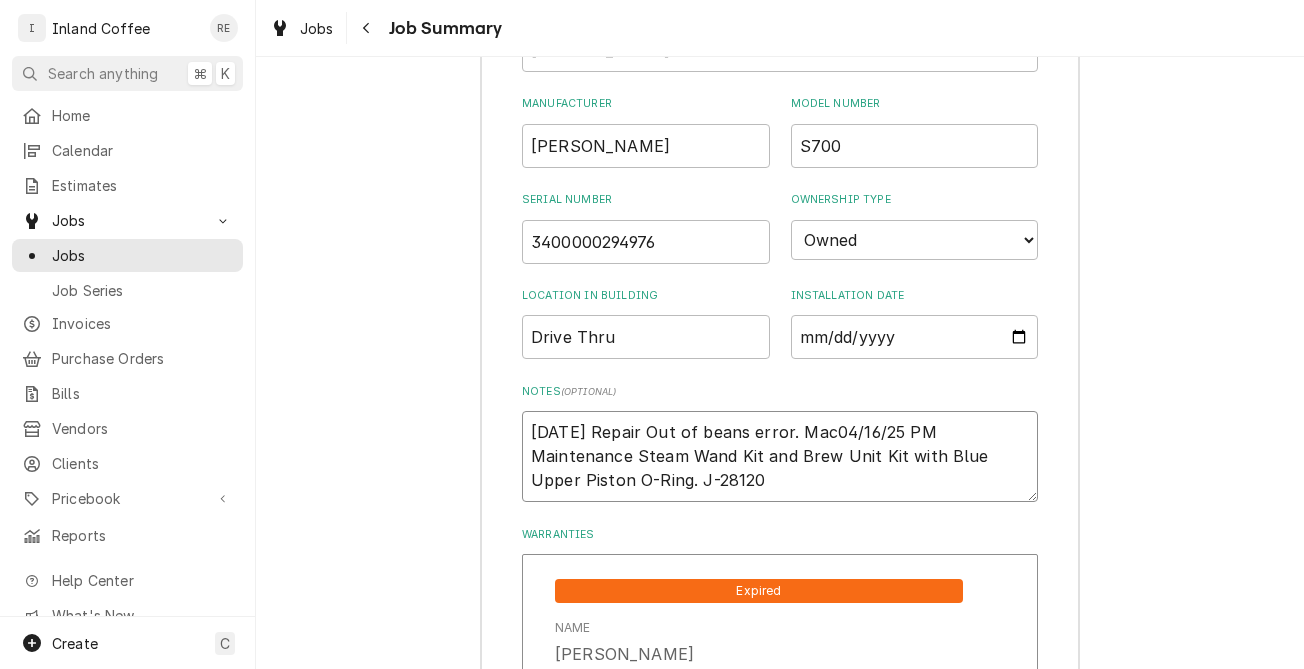 type on "x" 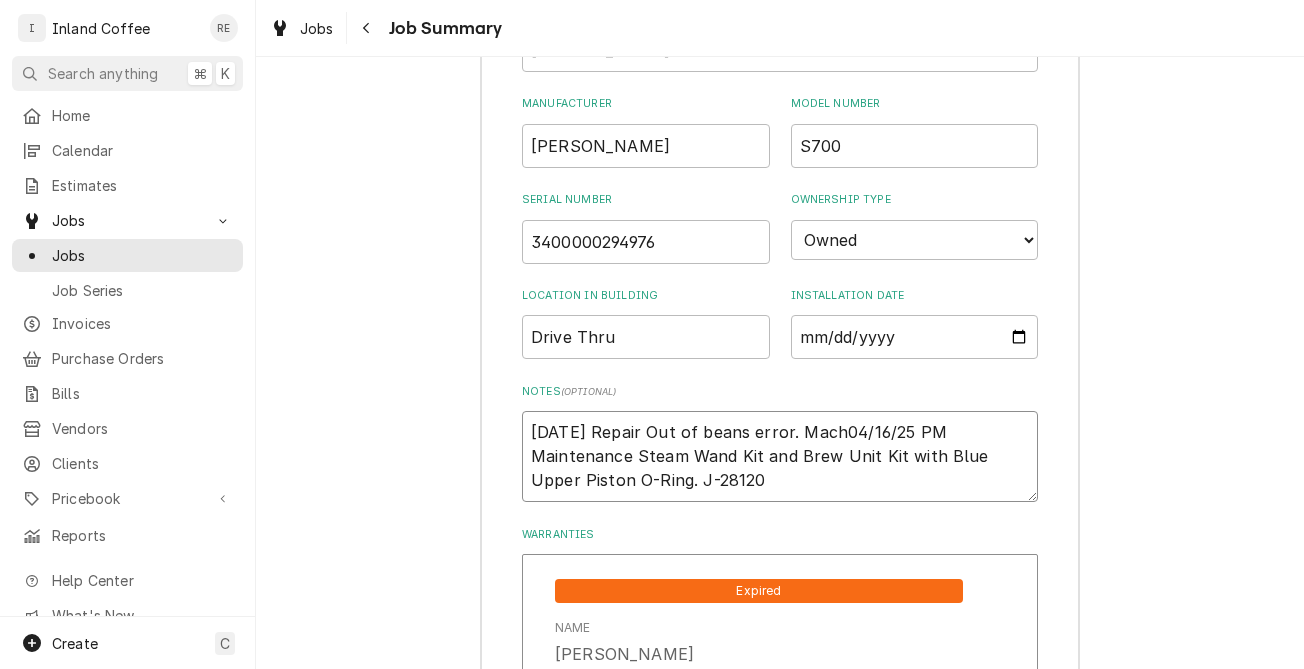type on "x" 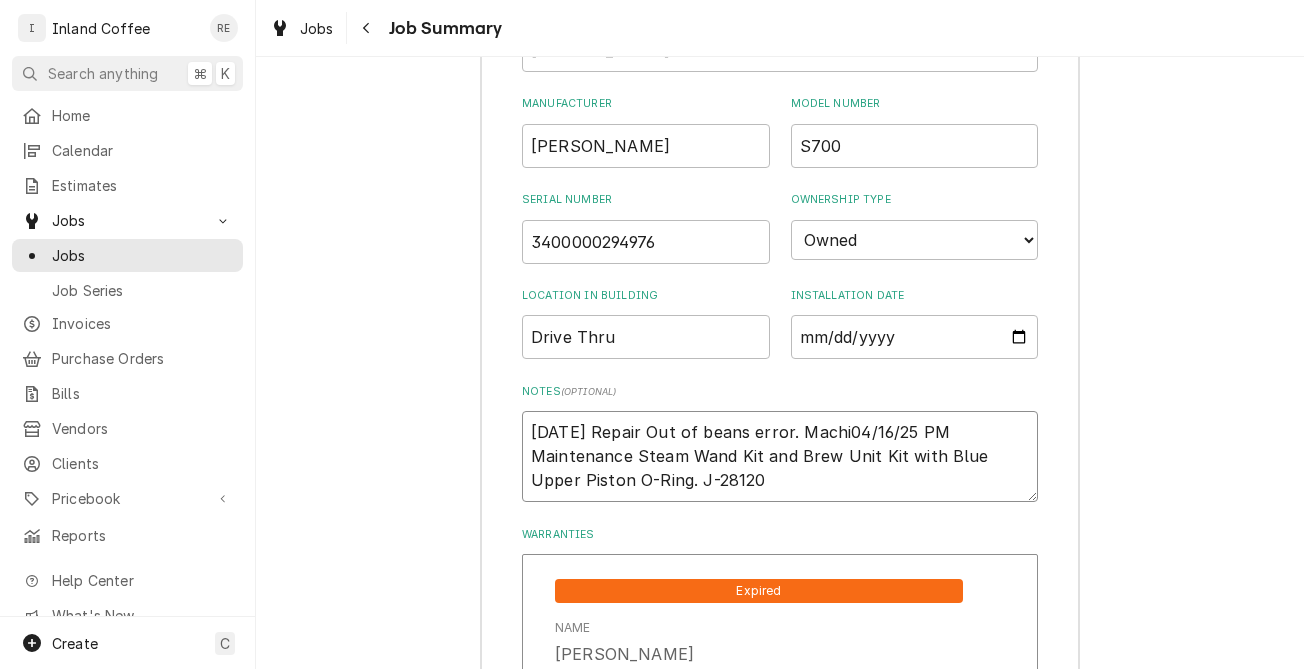 type on "x" 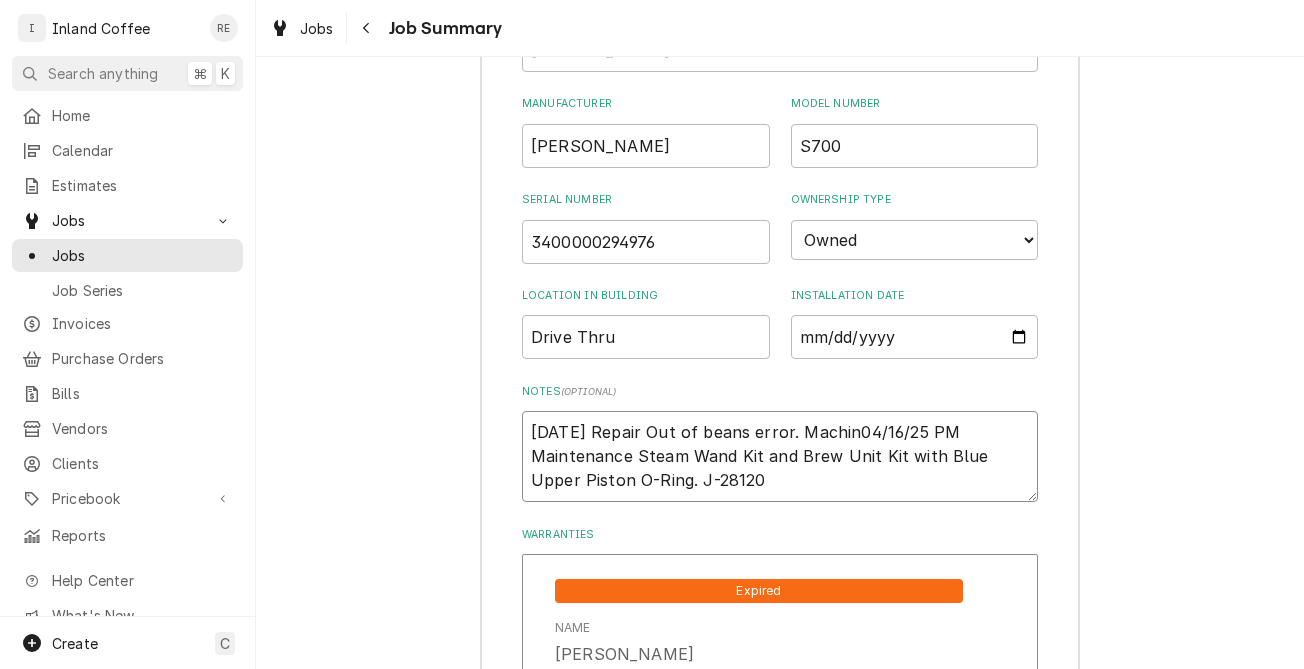type on "x" 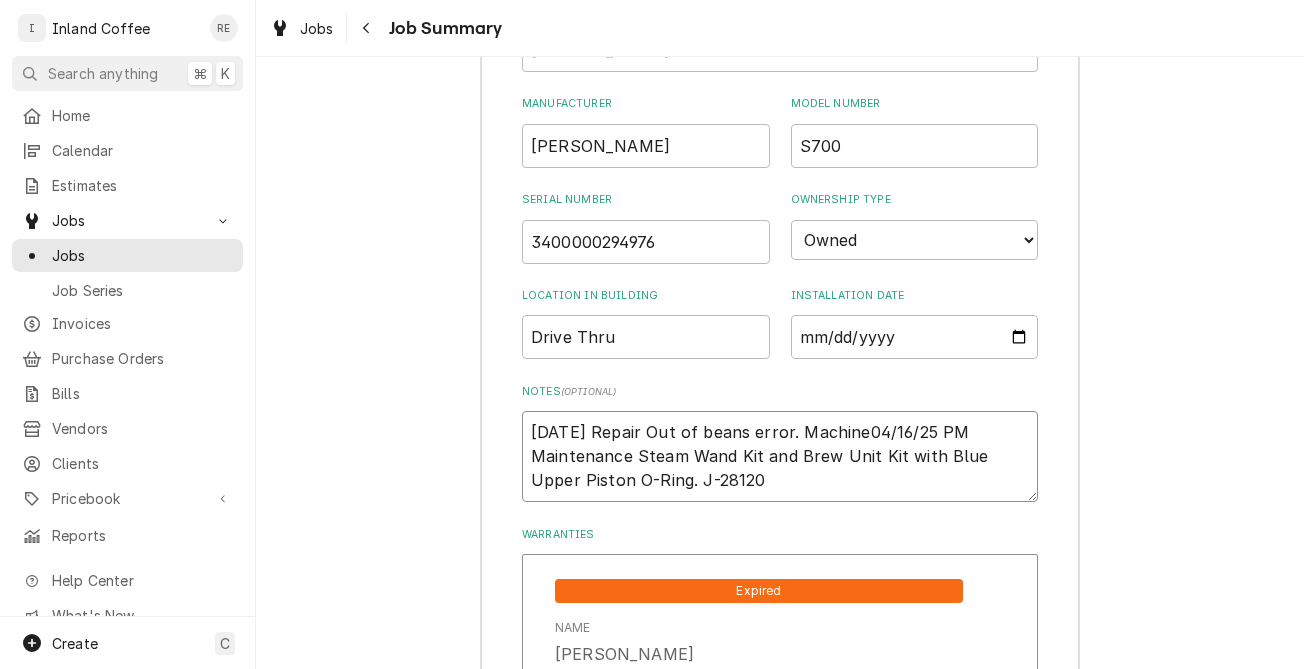 type on "x" 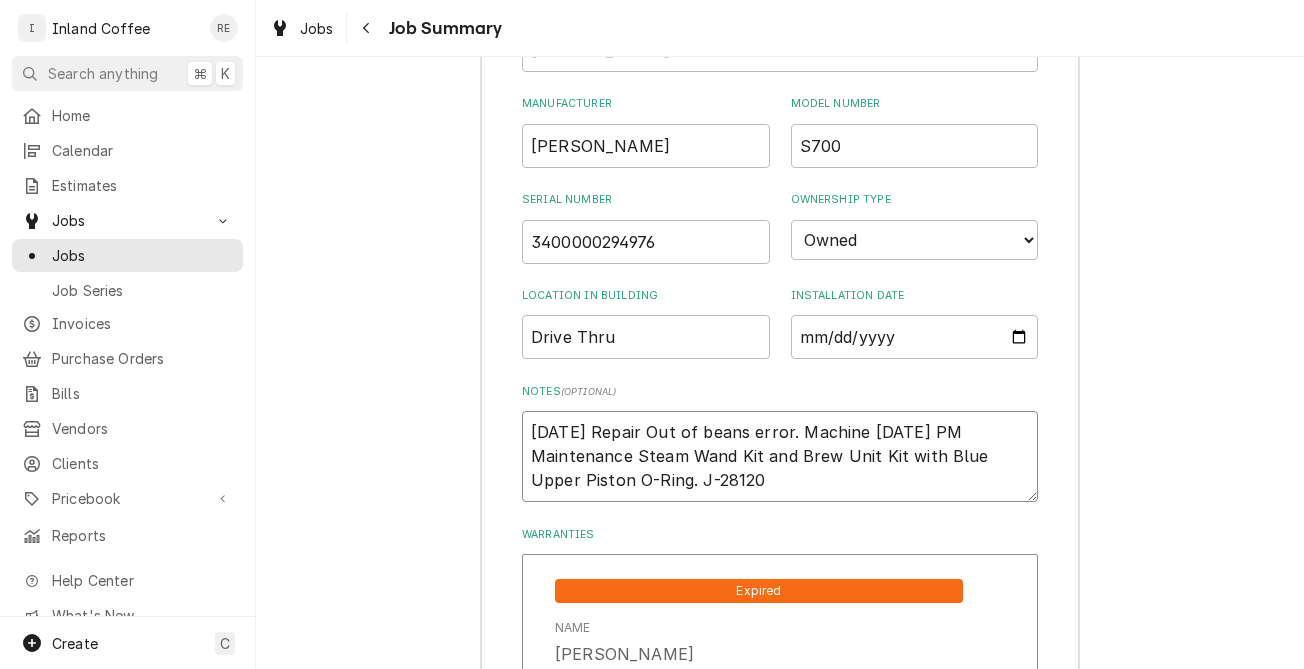 type on "x" 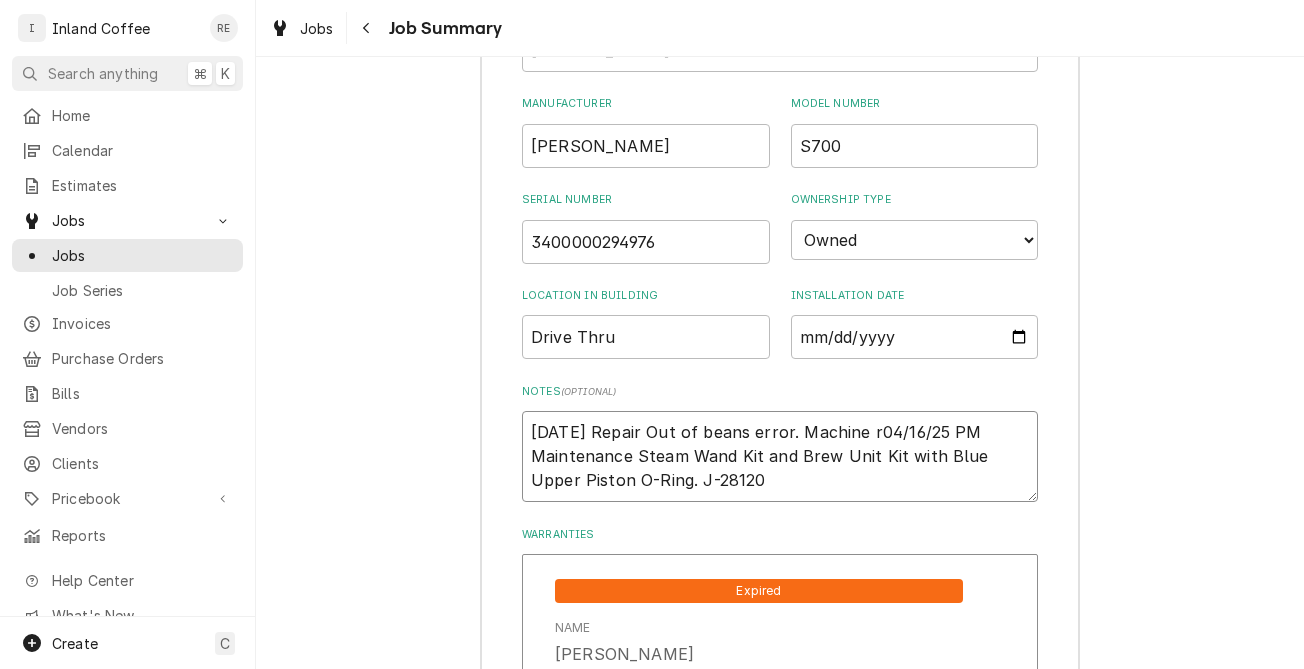 type on "x" 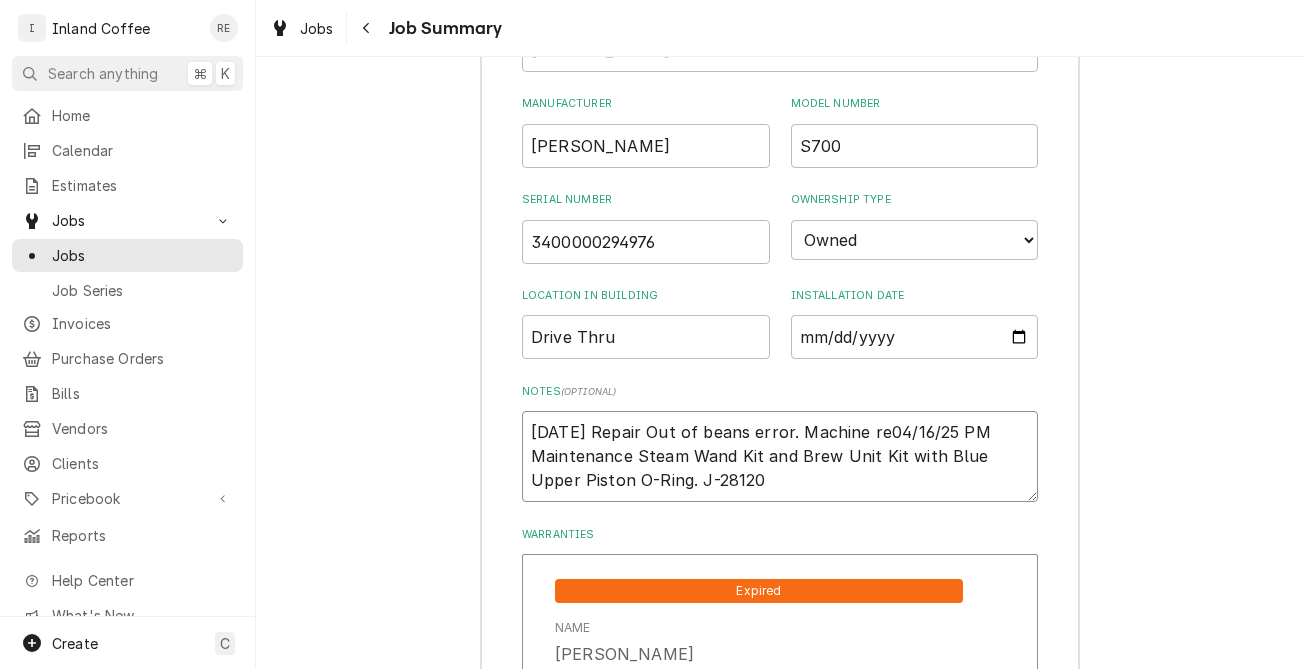 type on "x" 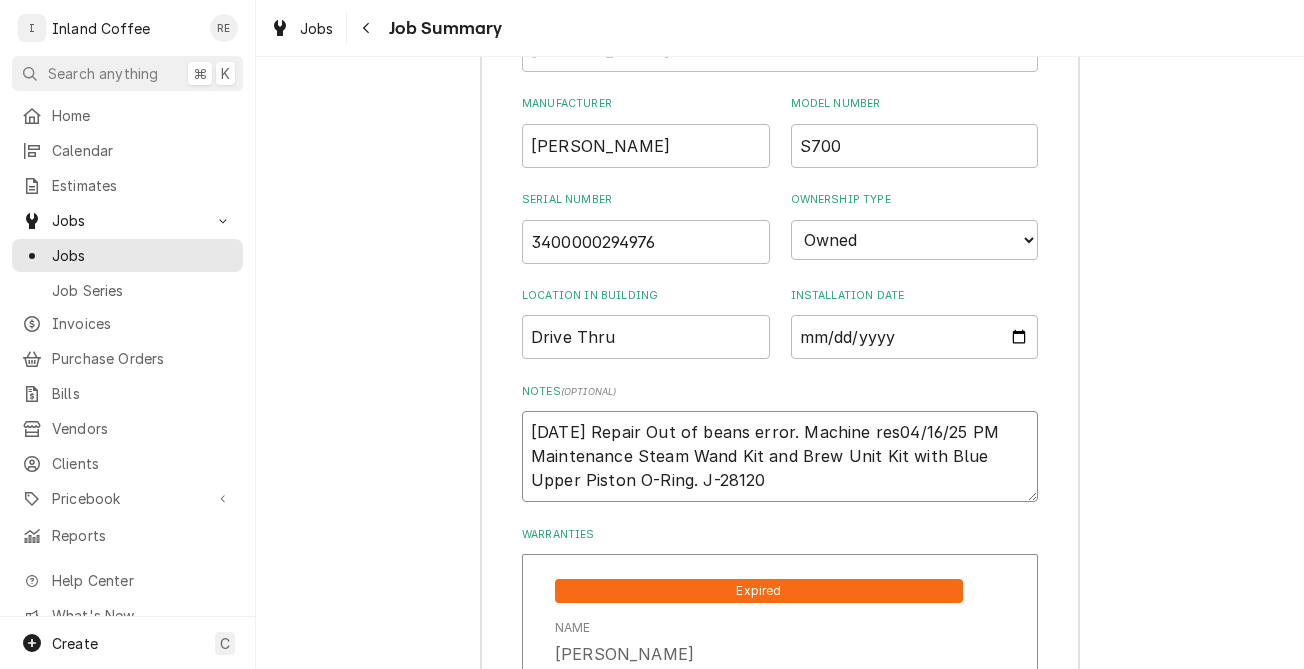 type on "x" 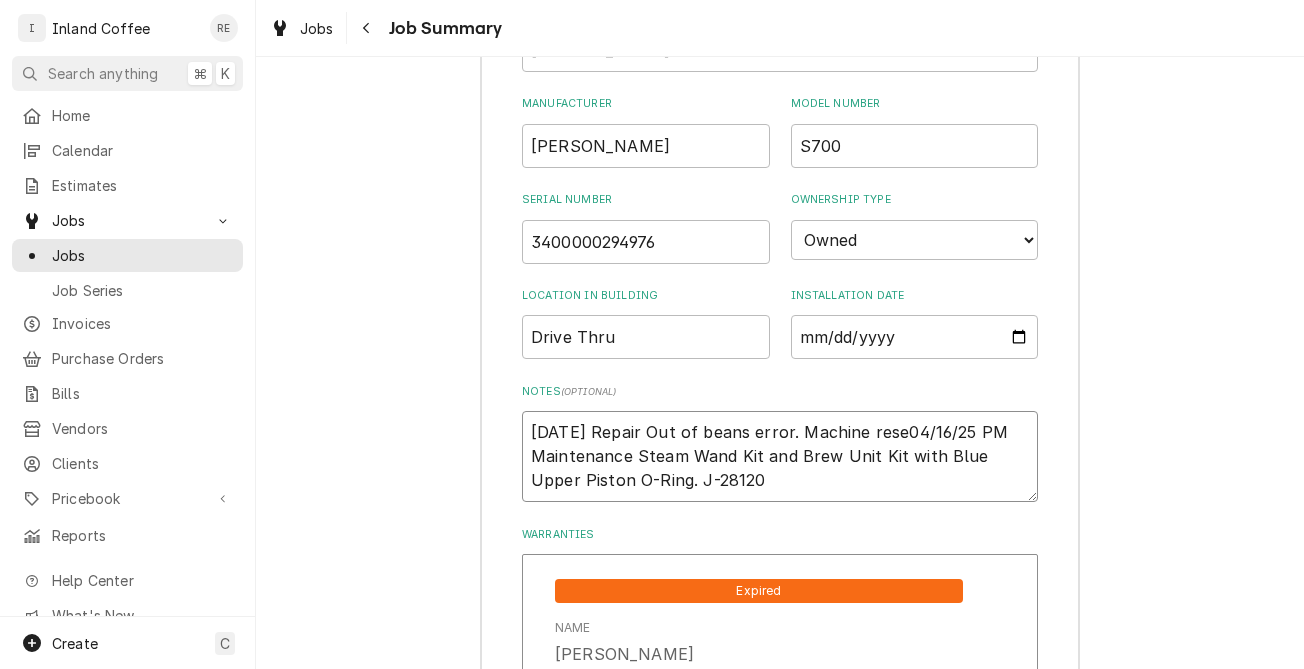 type on "x" 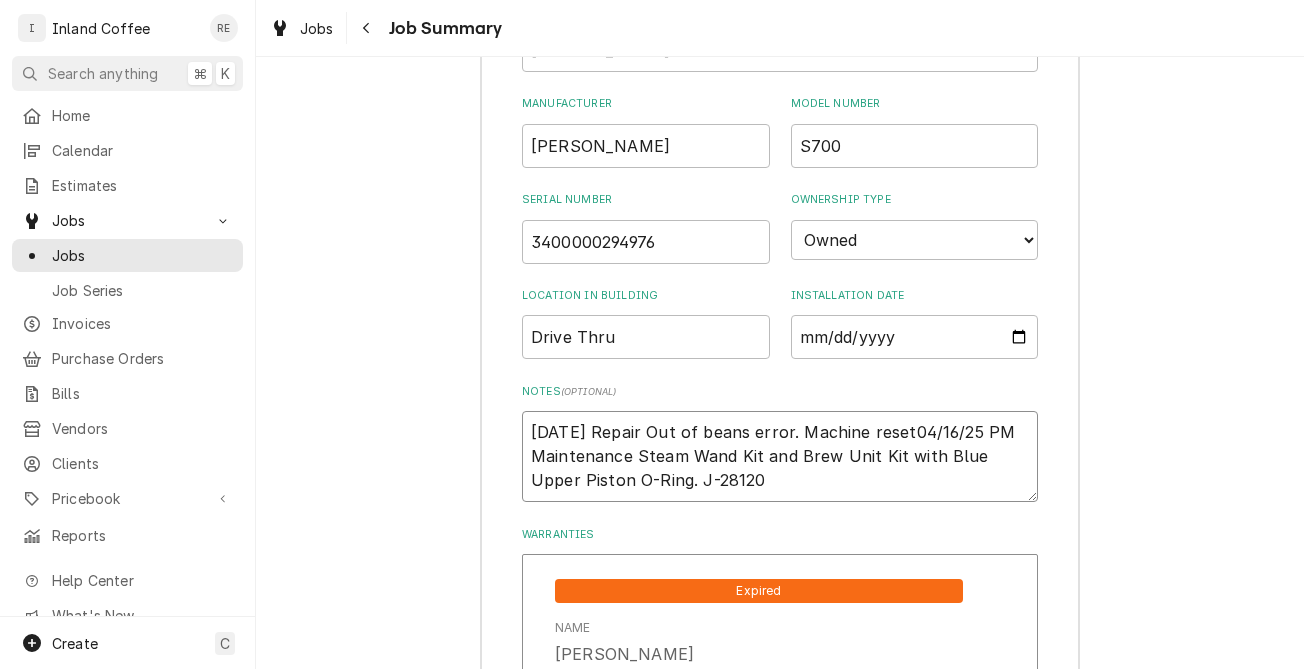 type on "x" 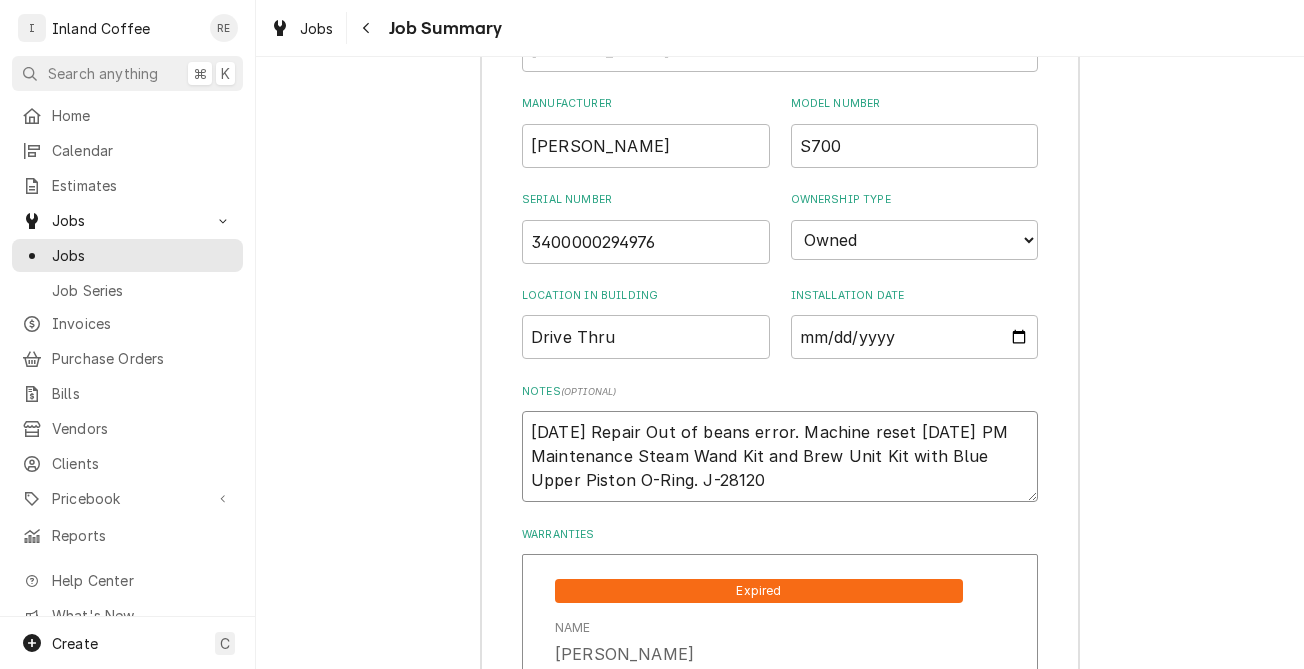 type on "x" 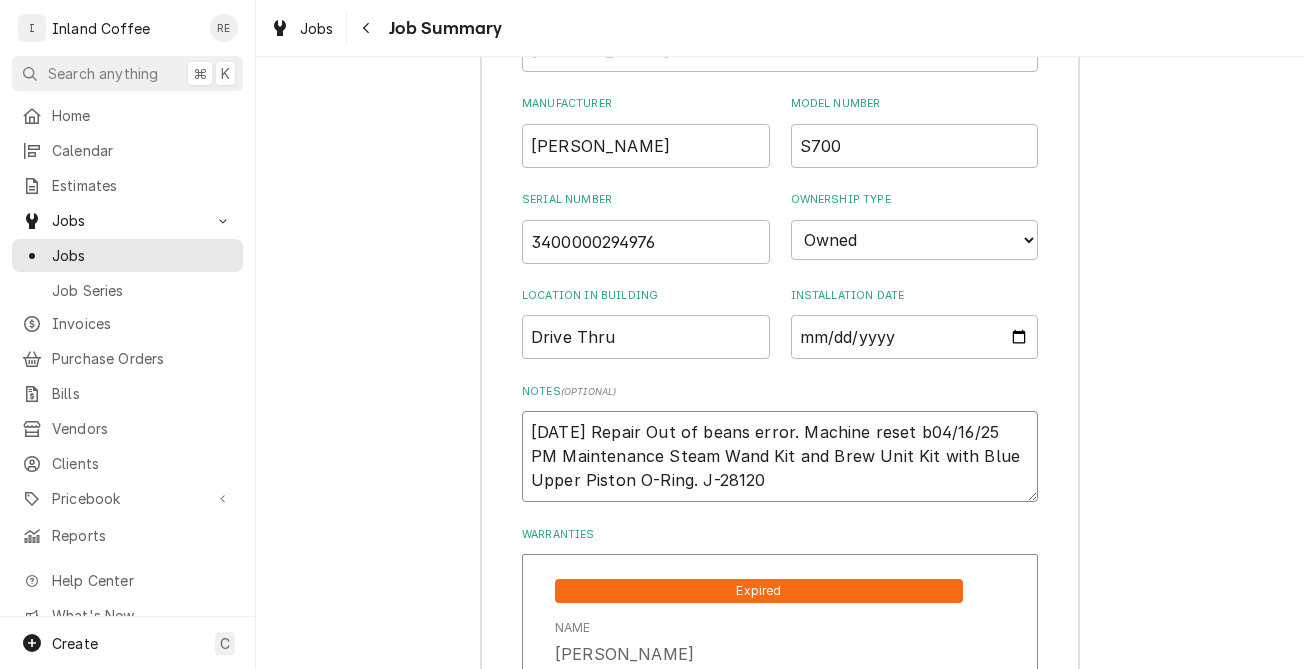 type on "x" 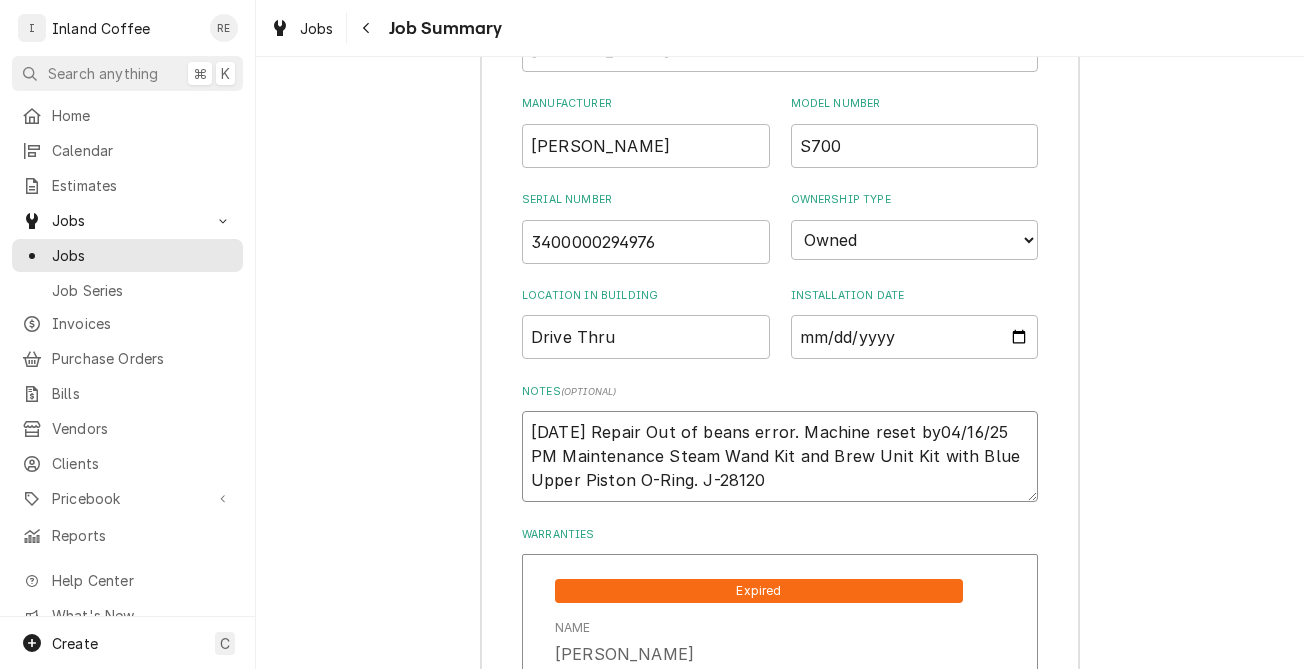 type on "x" 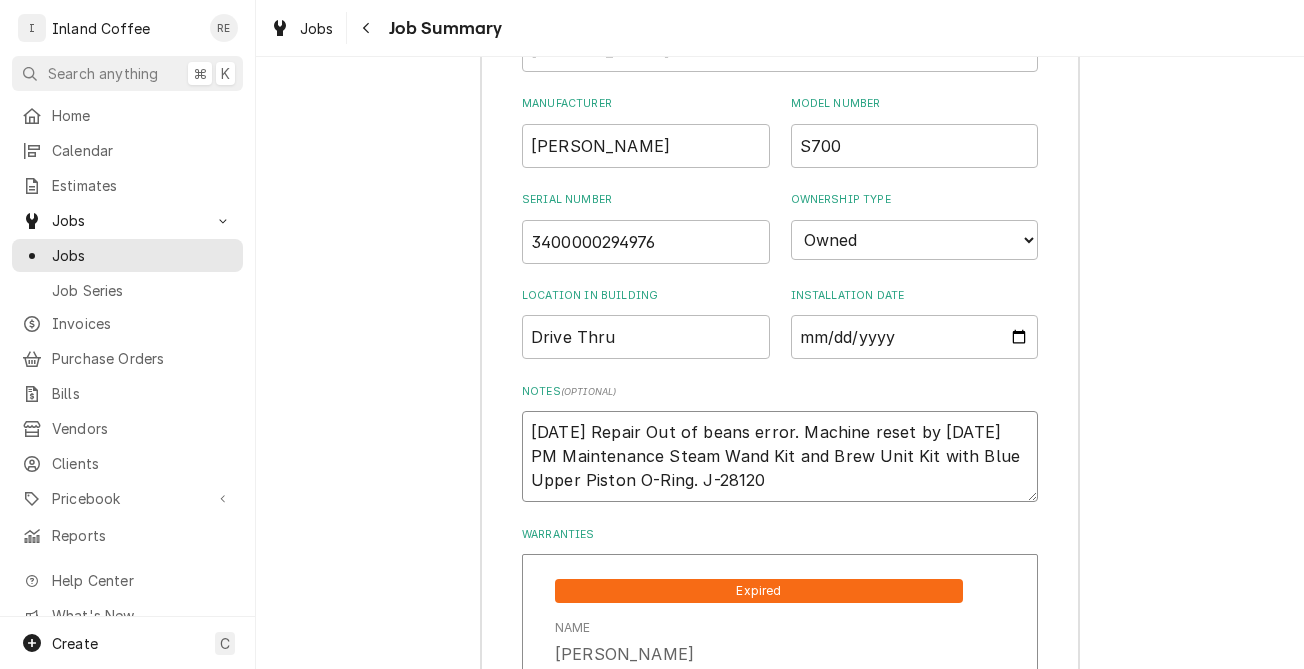 type on "x" 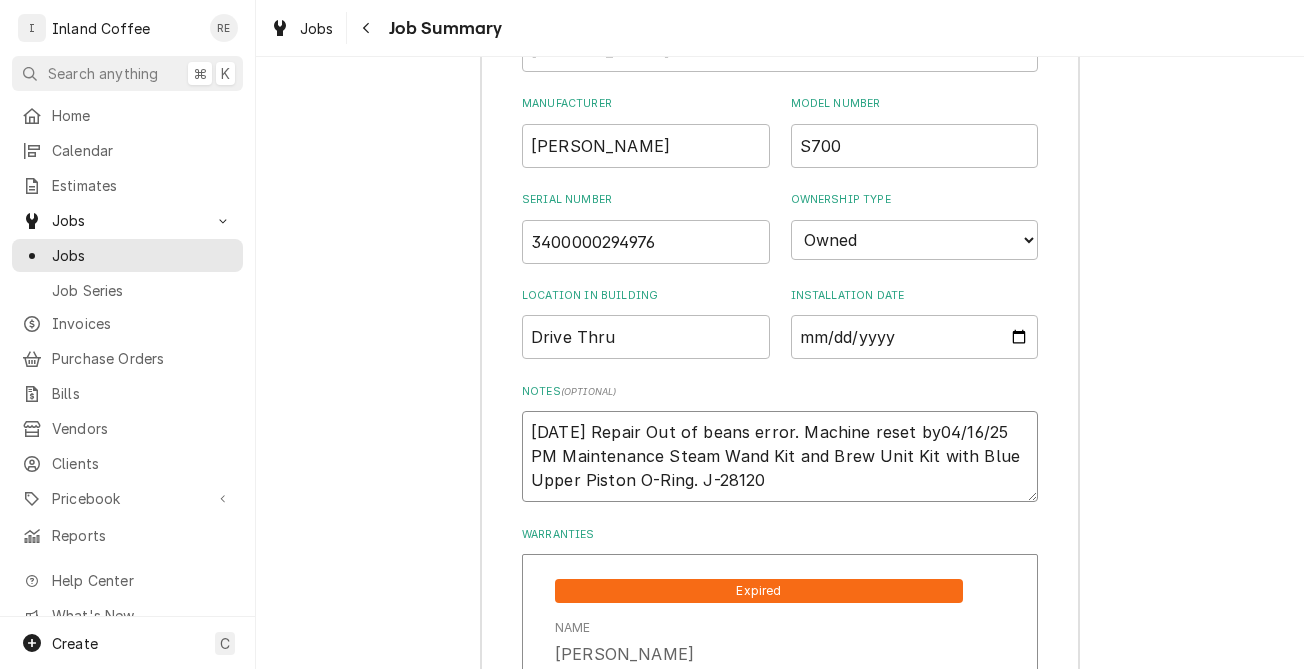type on "x" 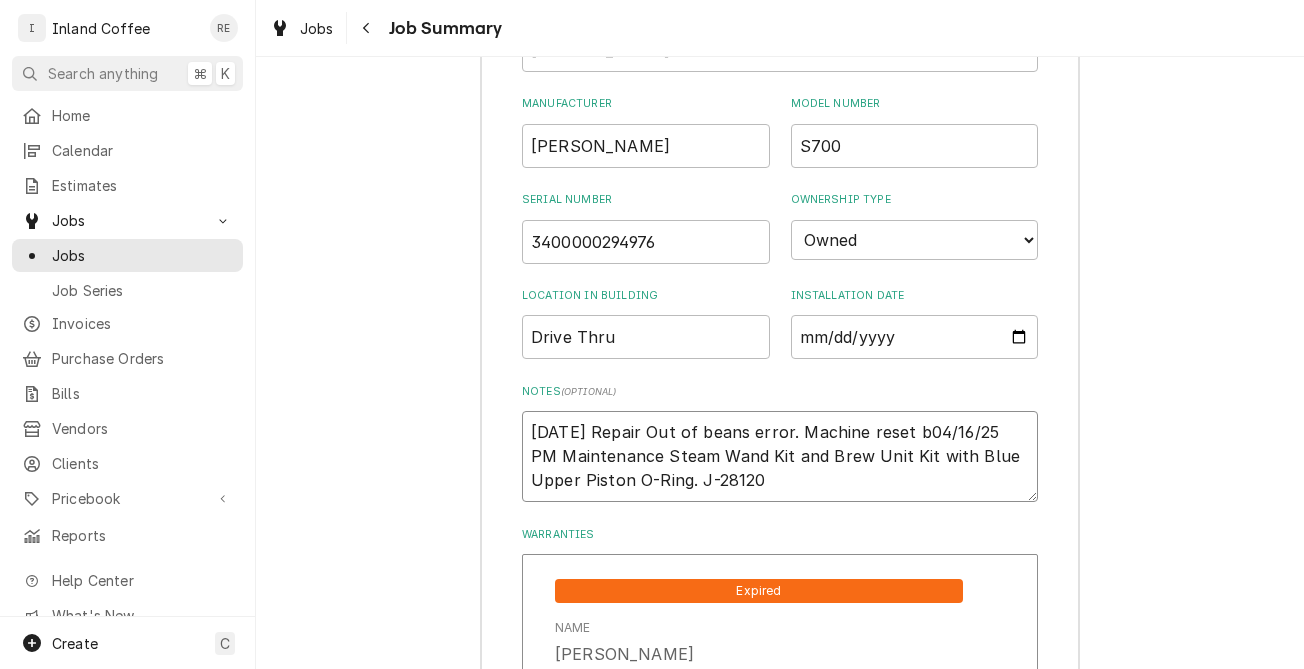 type on "x" 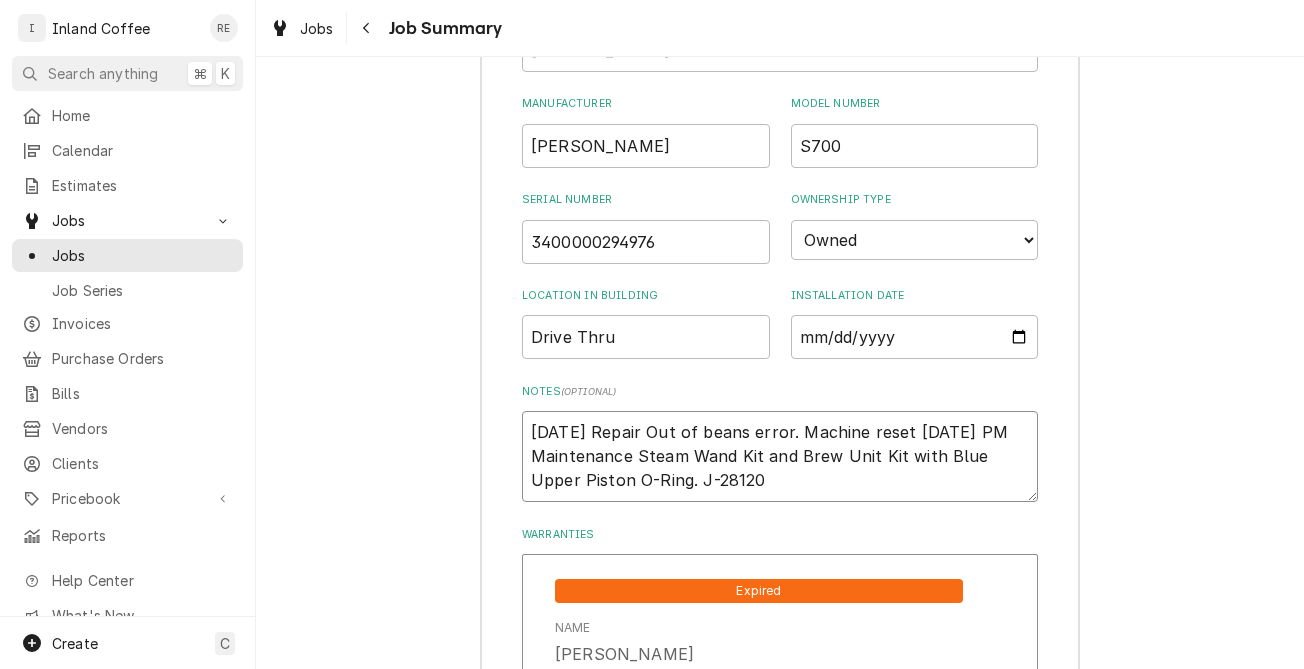 type on "x" 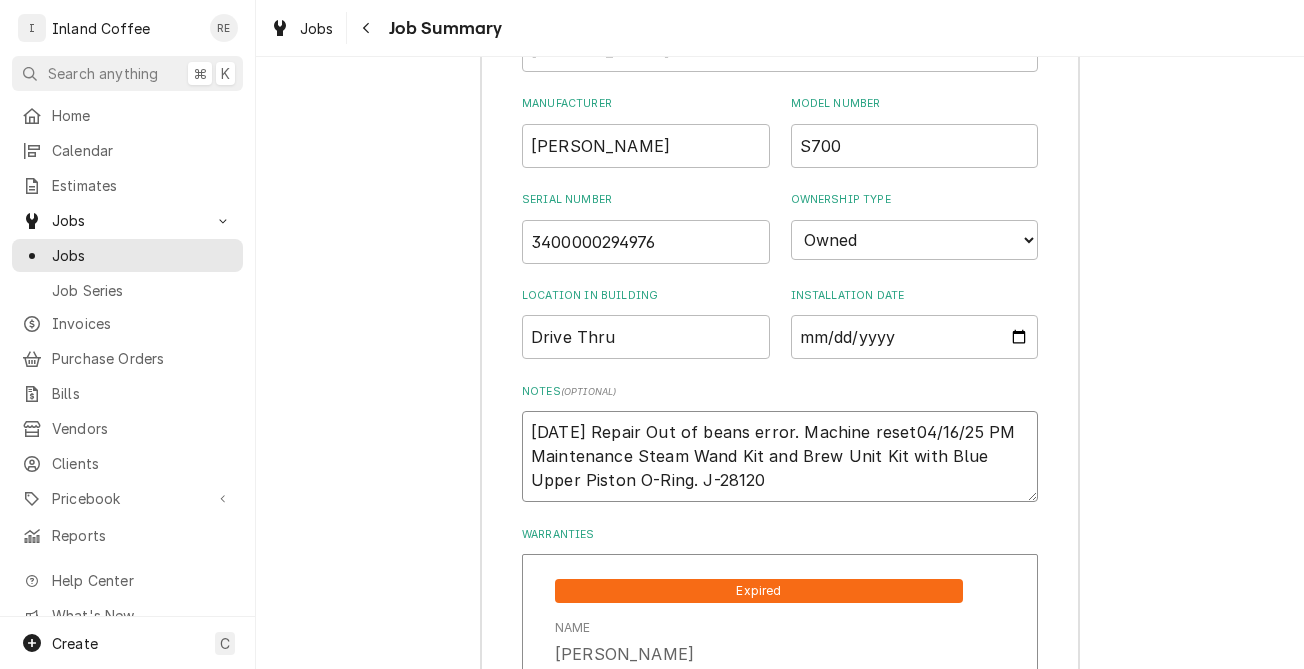 type on "x" 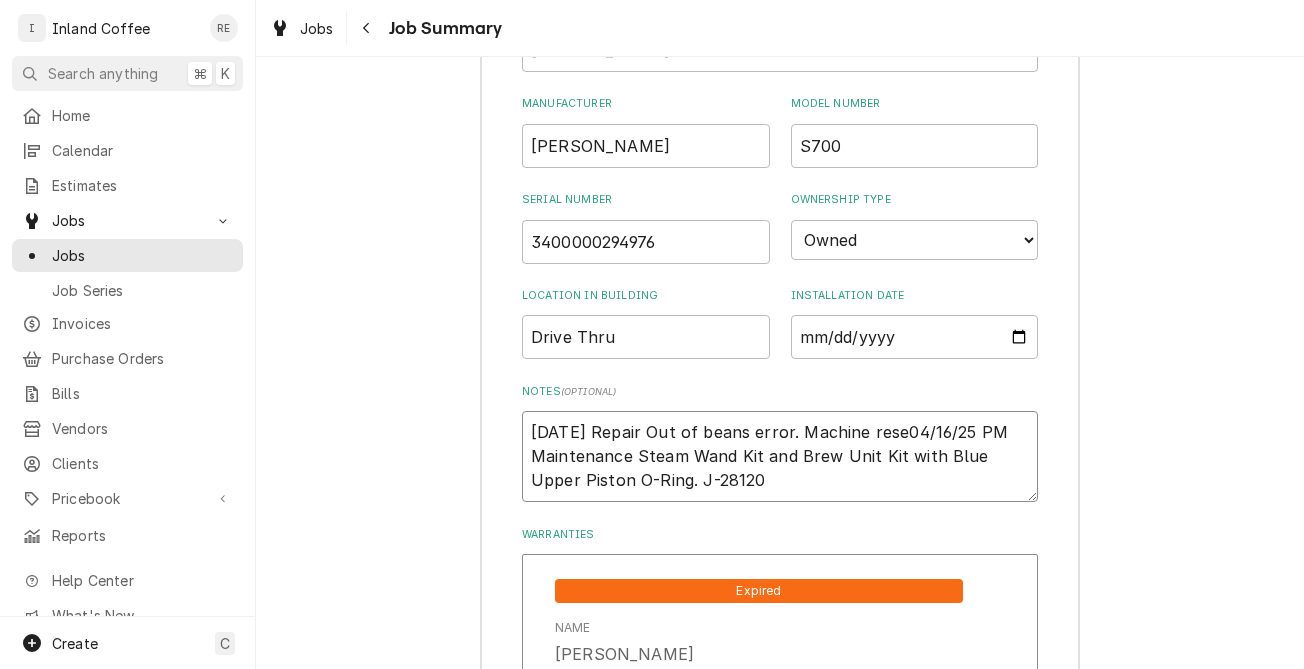 type on "x" 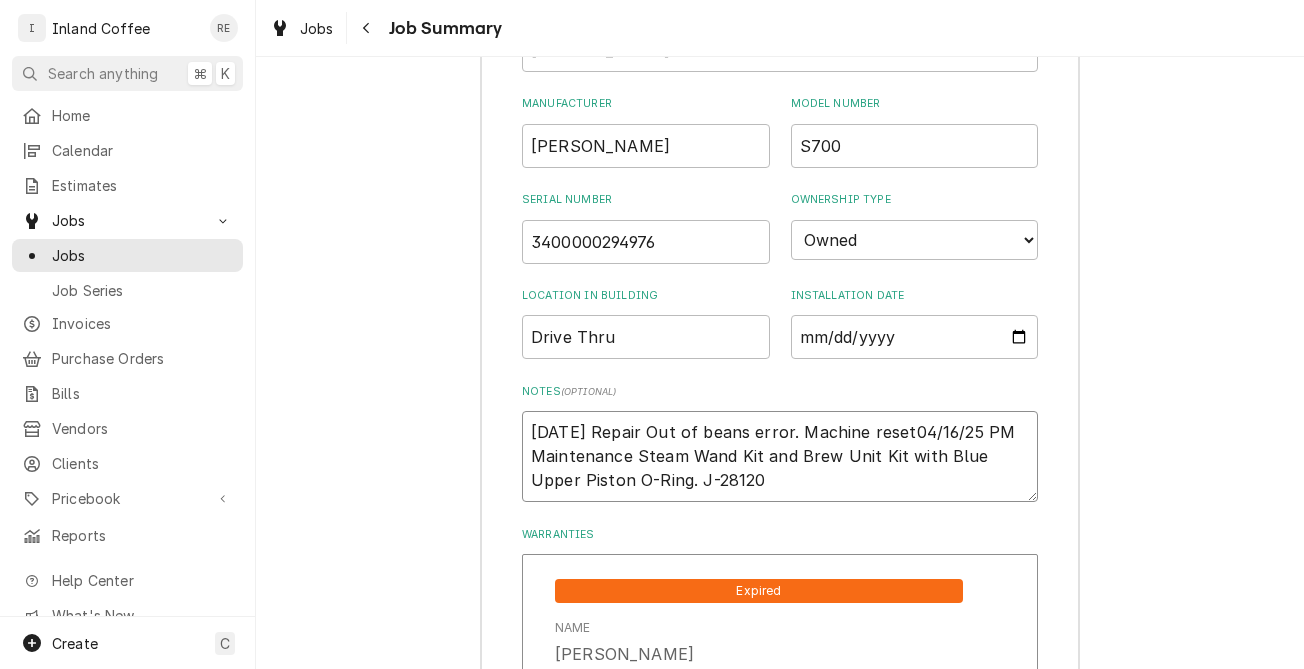 type on "x" 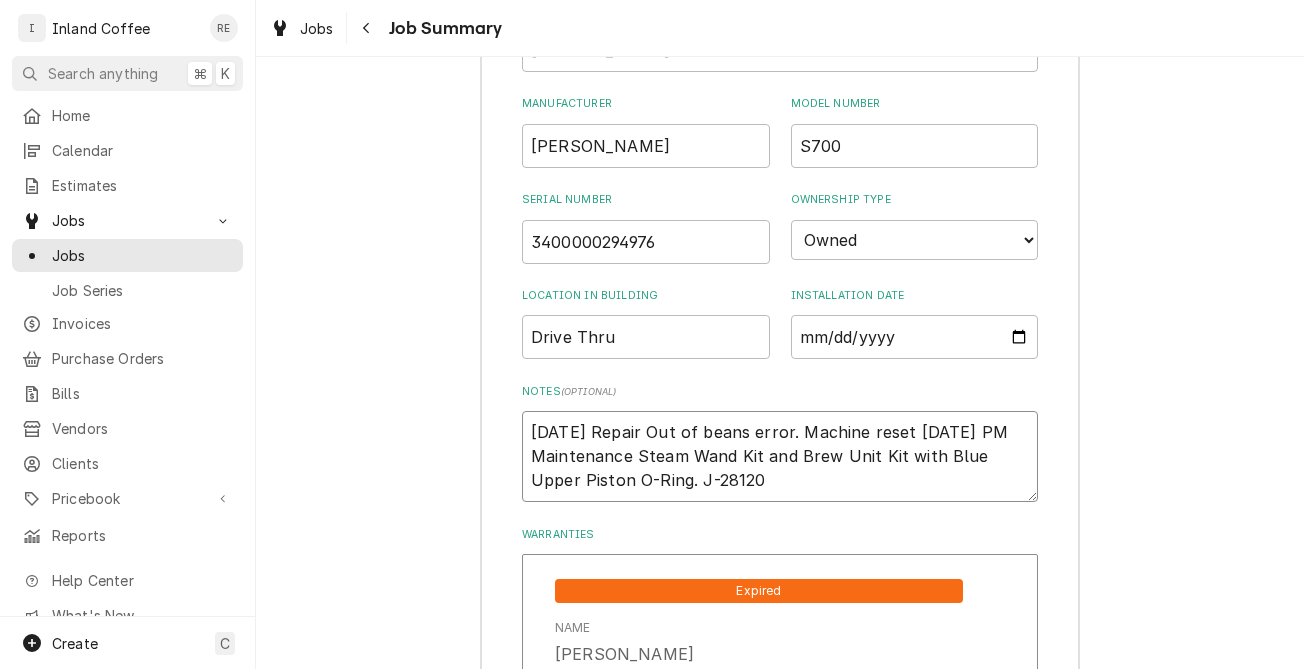 type on "x" 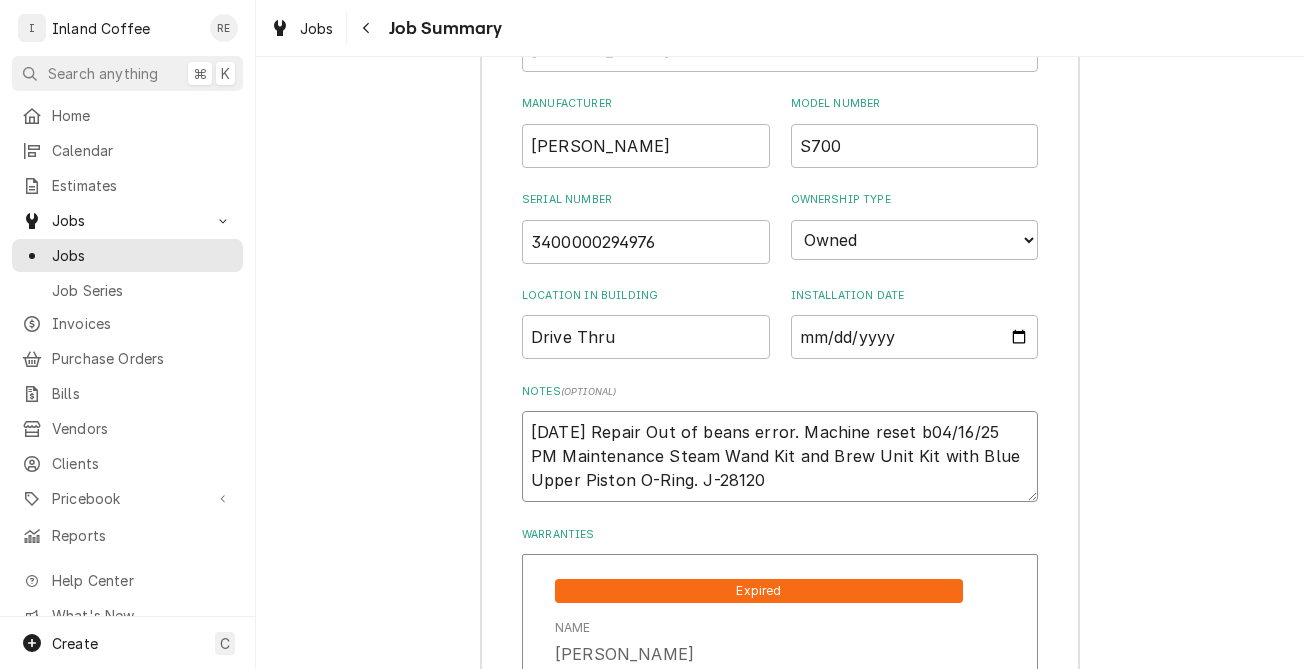 type on "x" 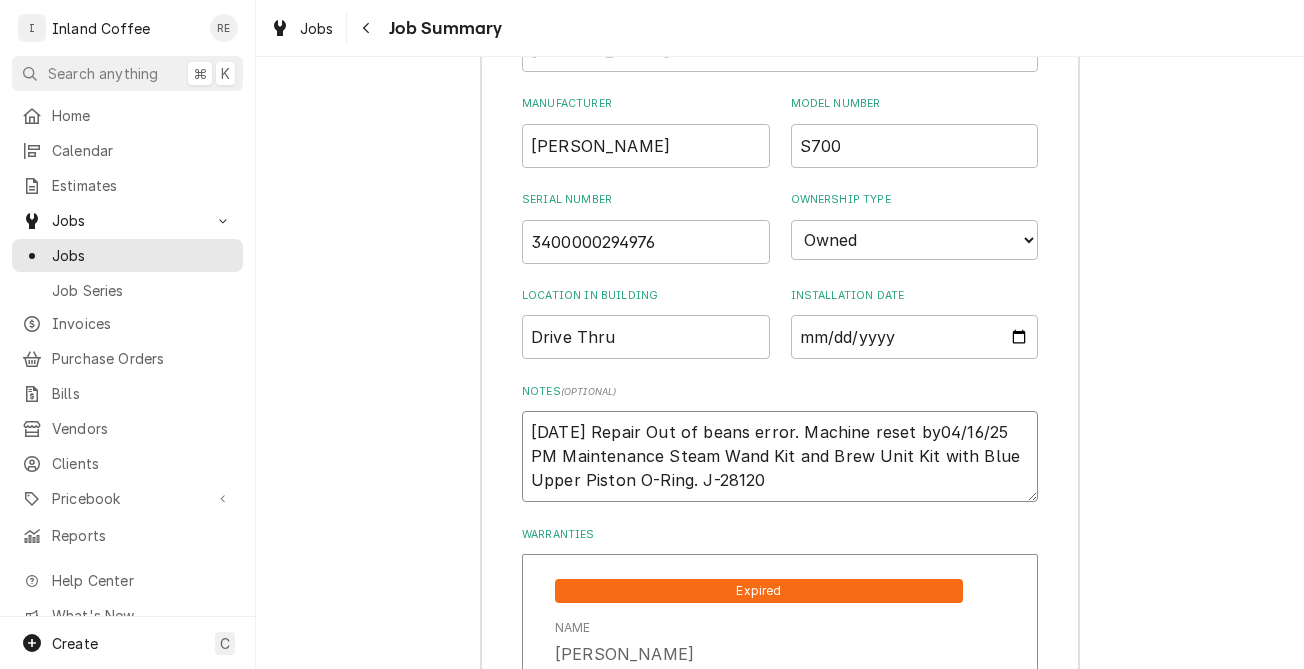type on "x" 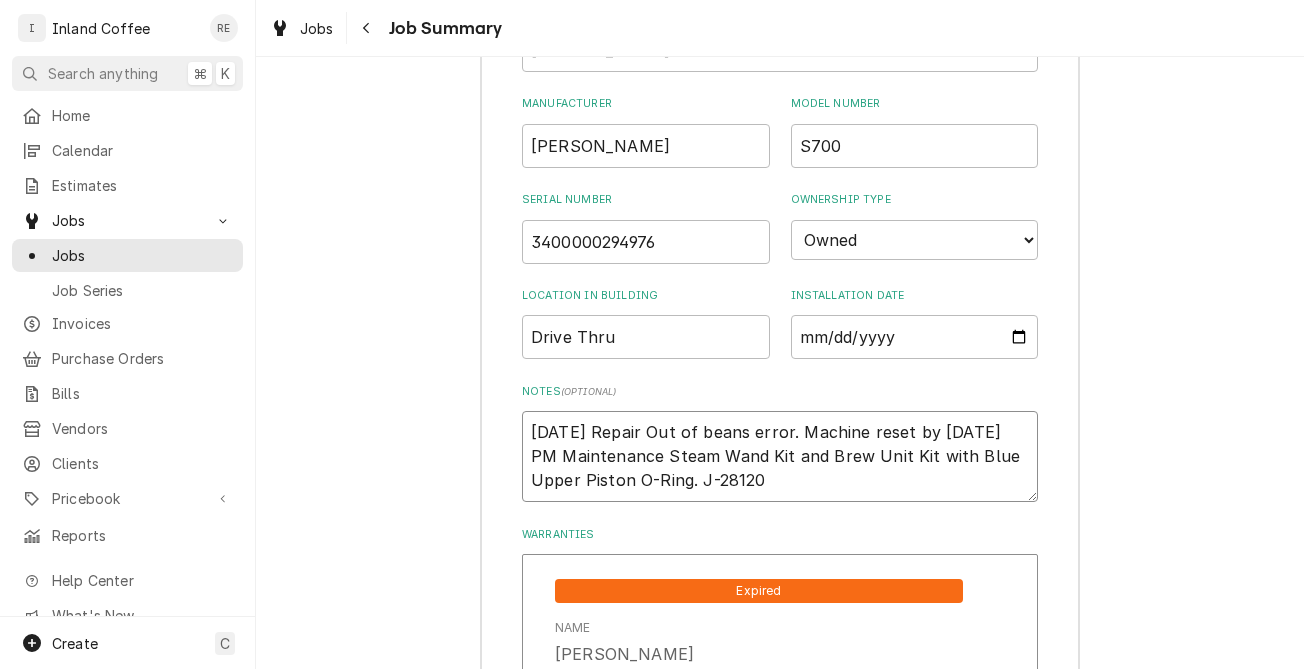 type on "x" 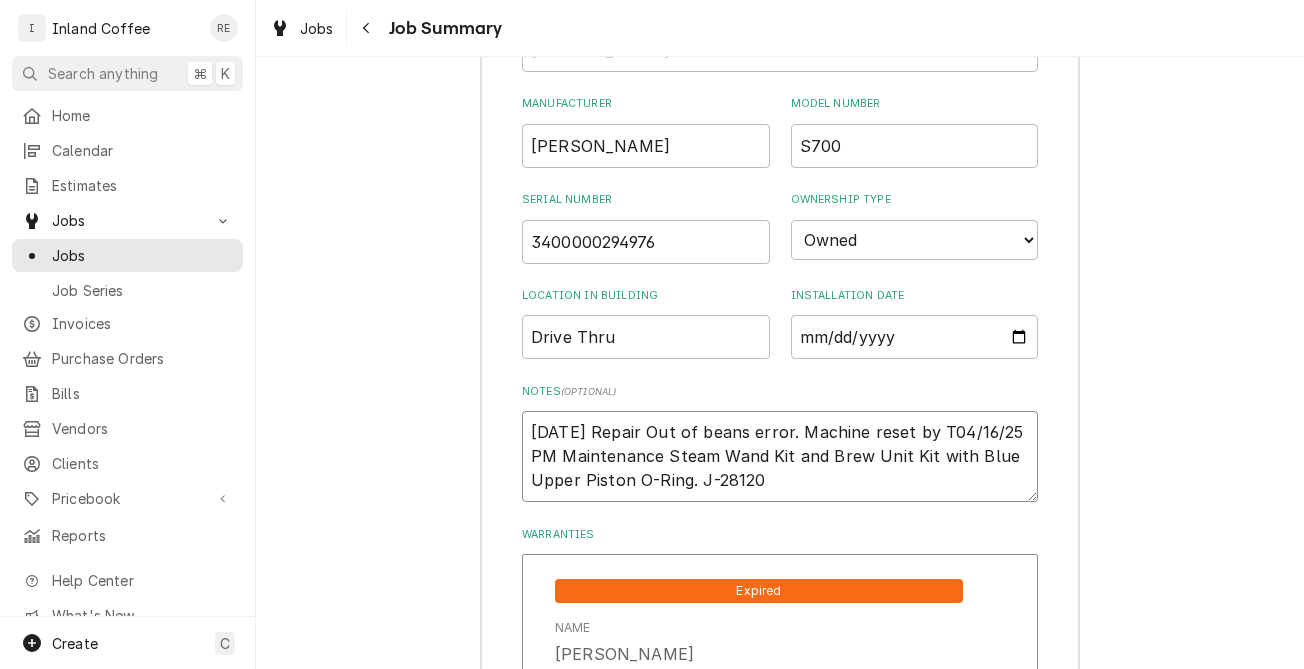 type on "x" 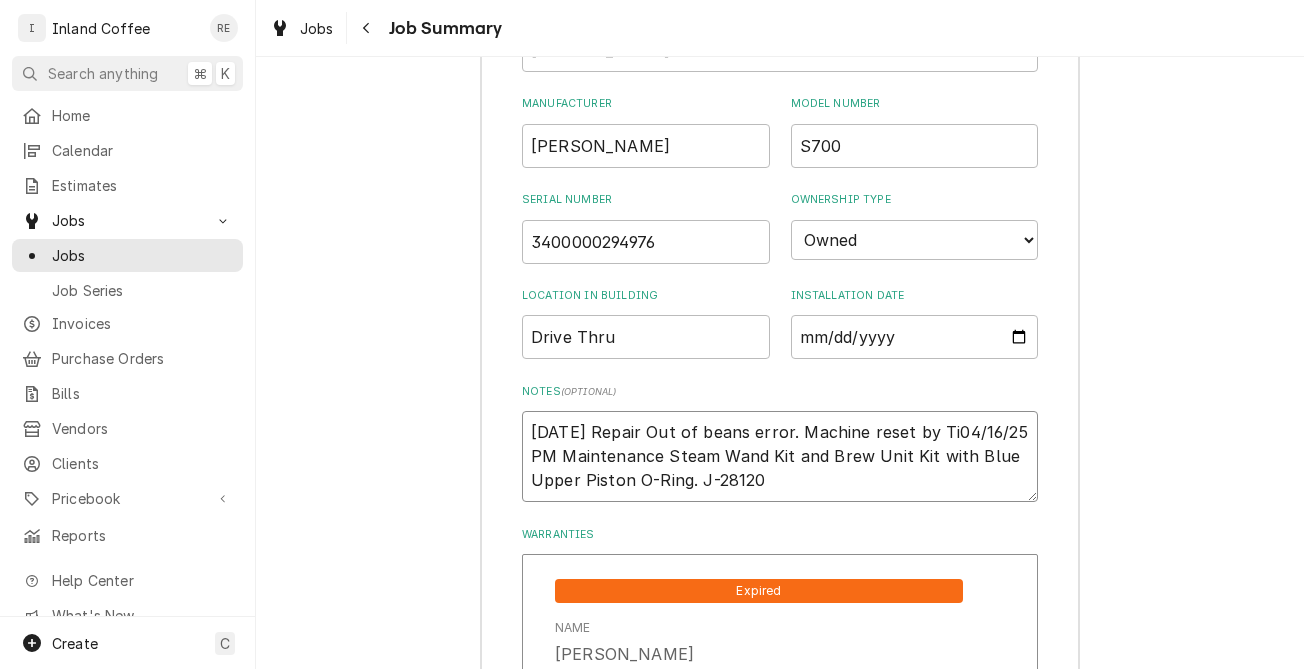 type on "x" 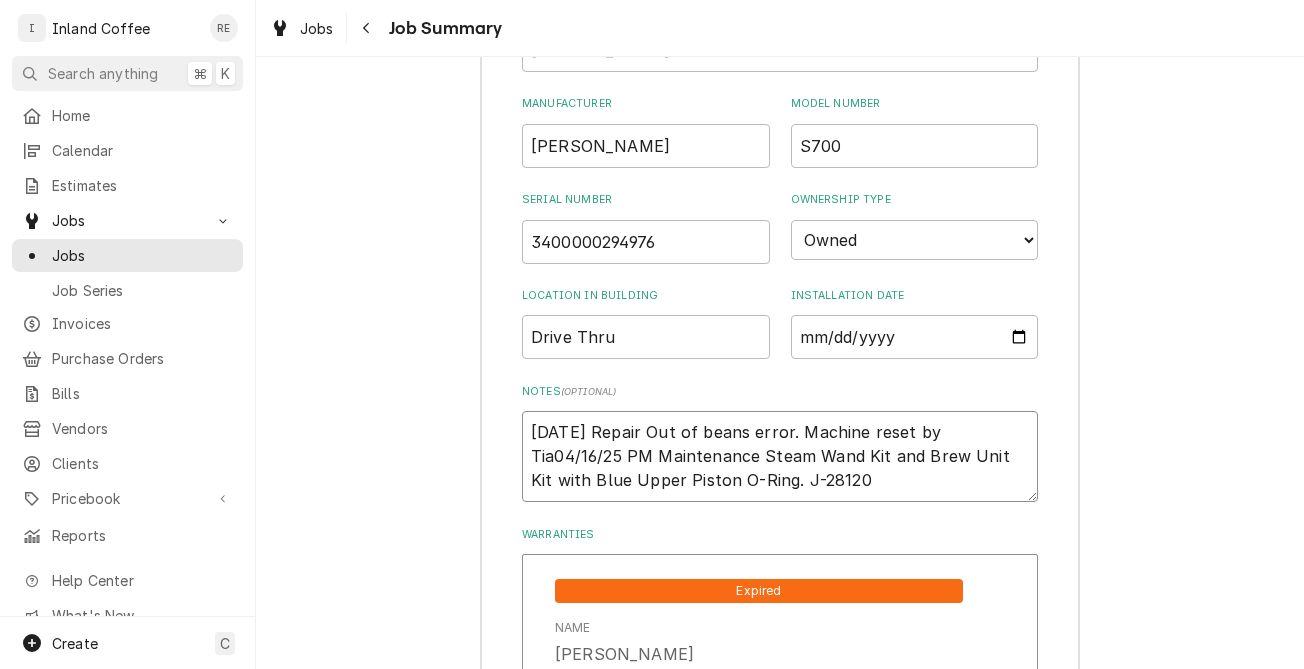 type on "x" 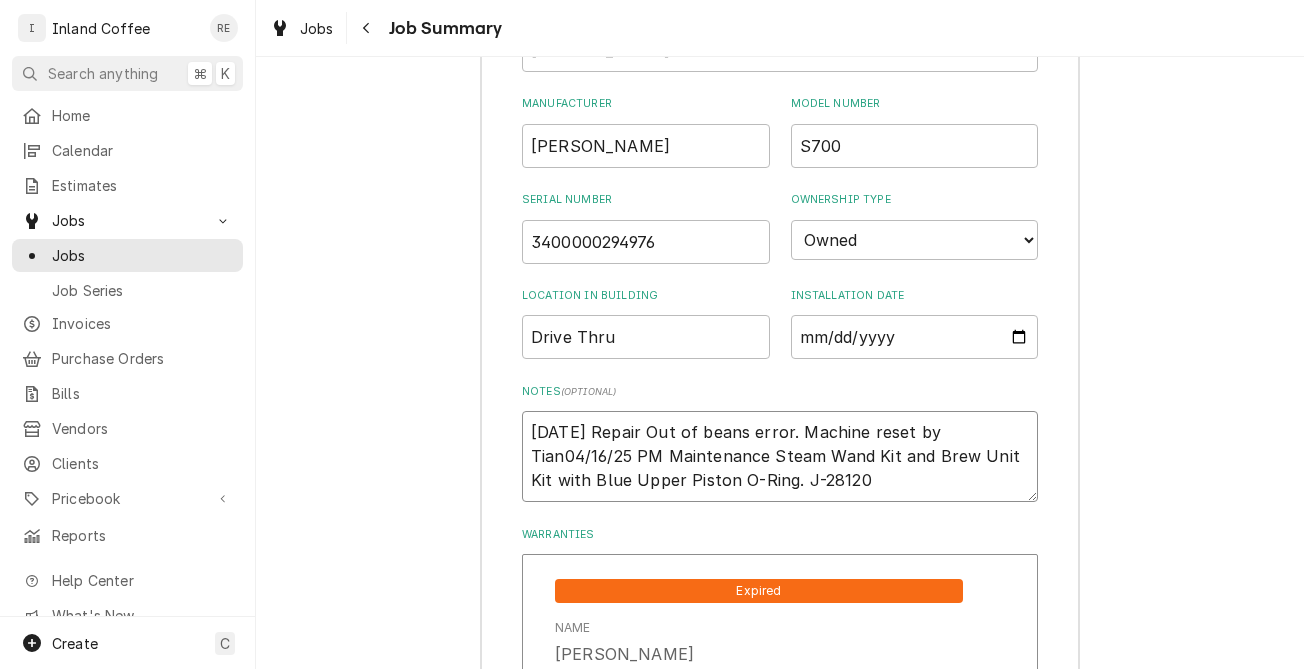 type on "x" 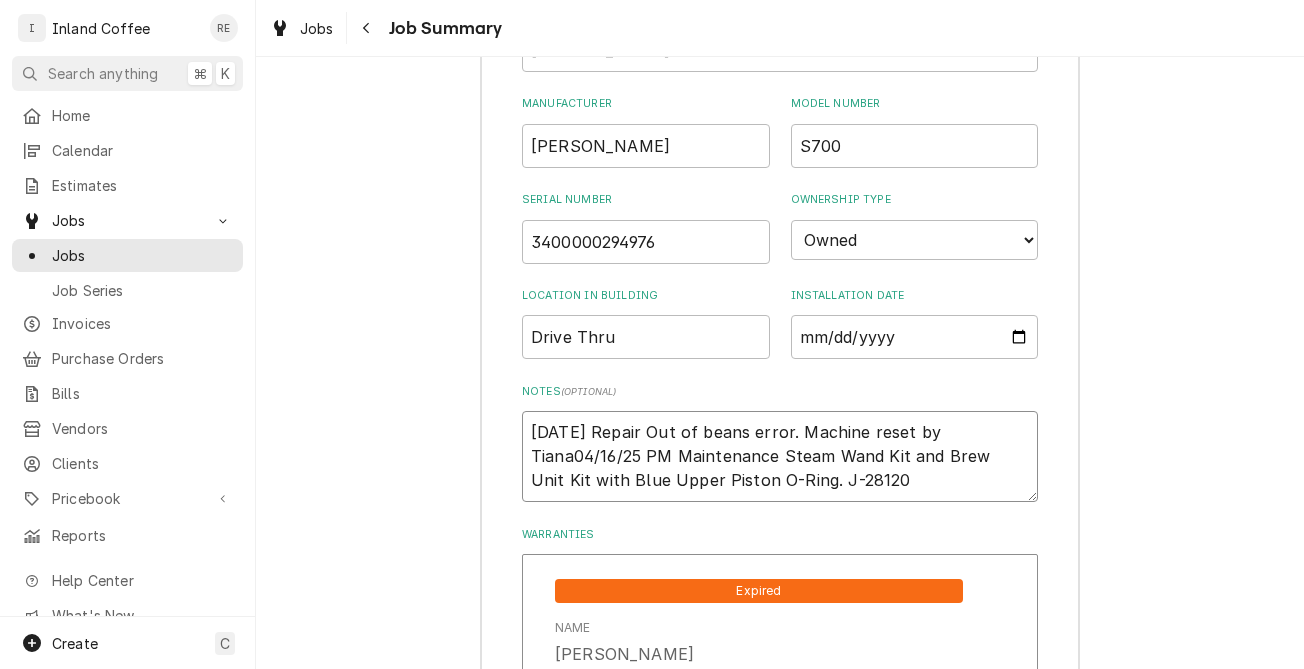 type on "x" 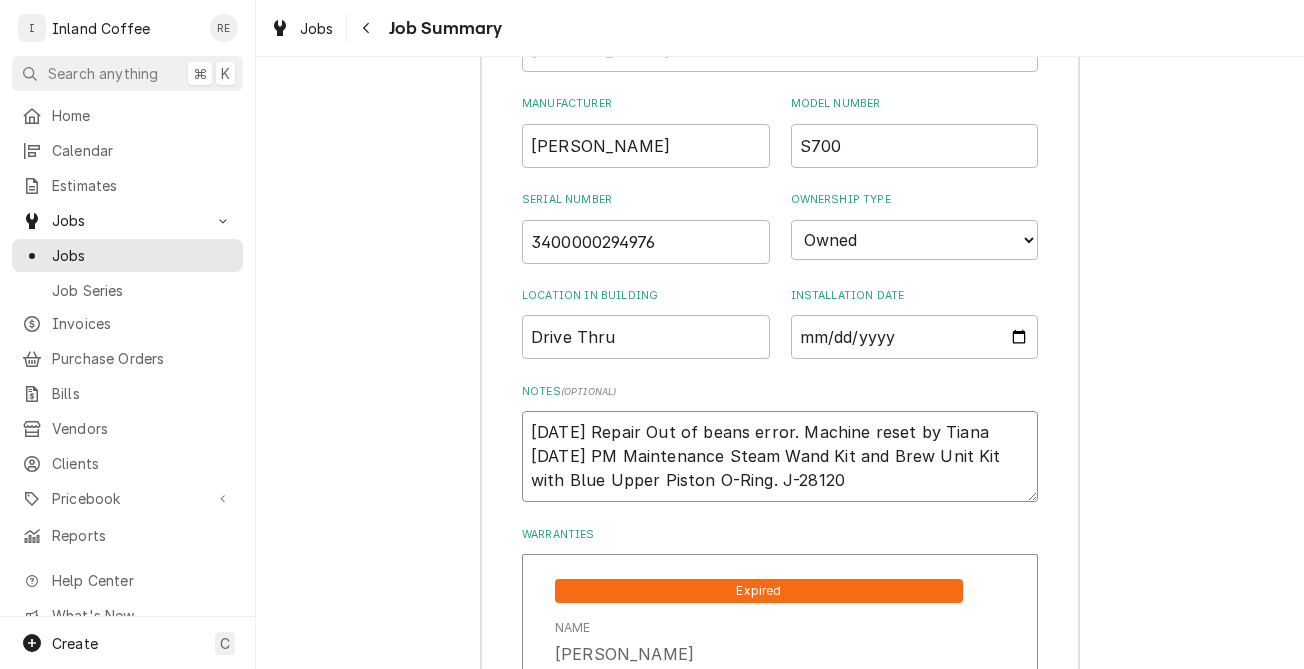 type on "x" 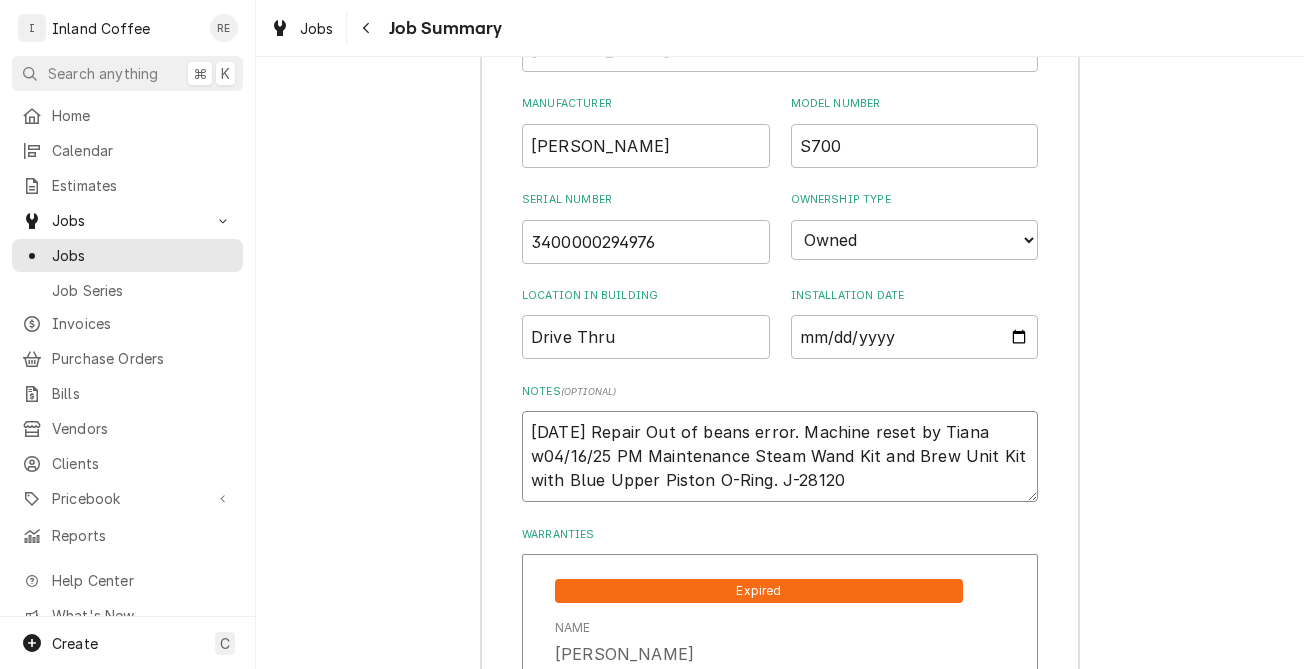 type on "x" 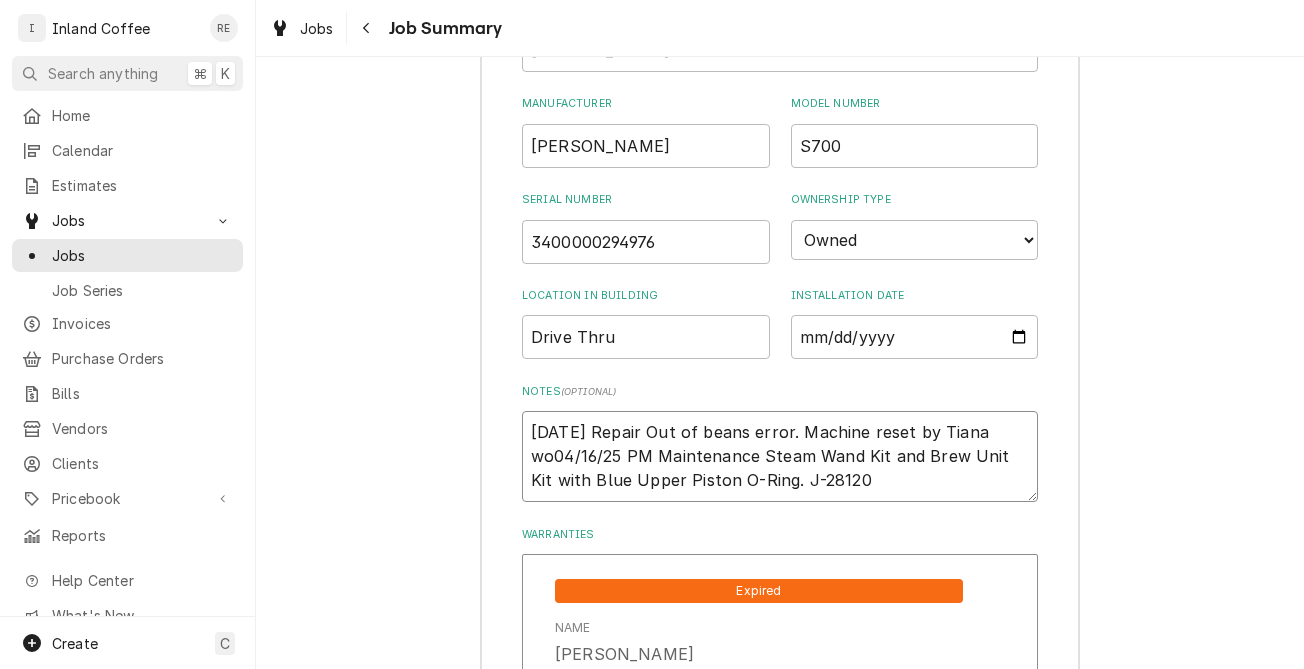 type on "x" 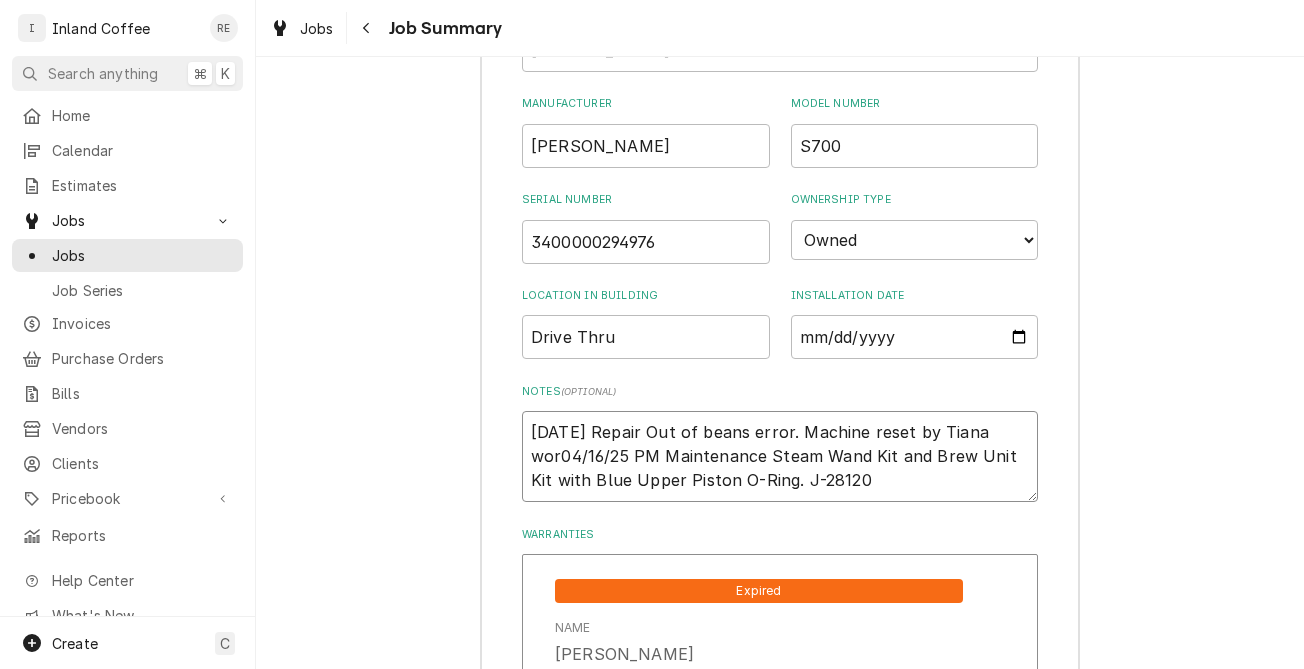 type on "x" 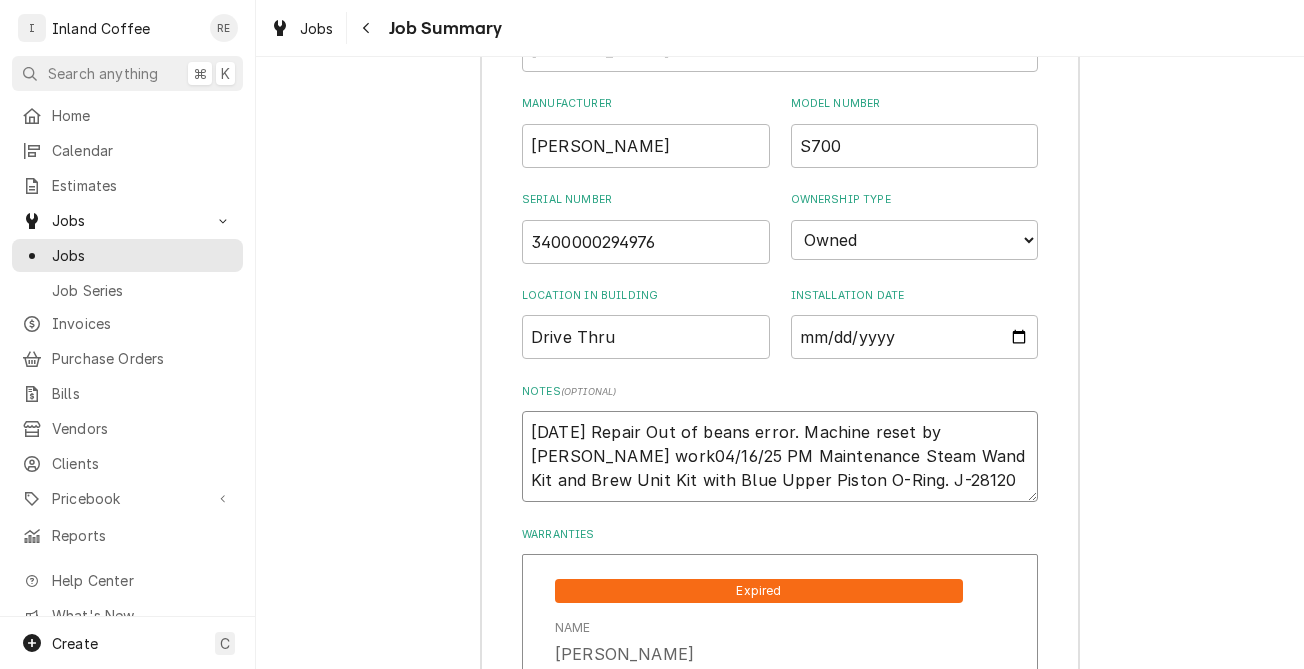 type on "x" 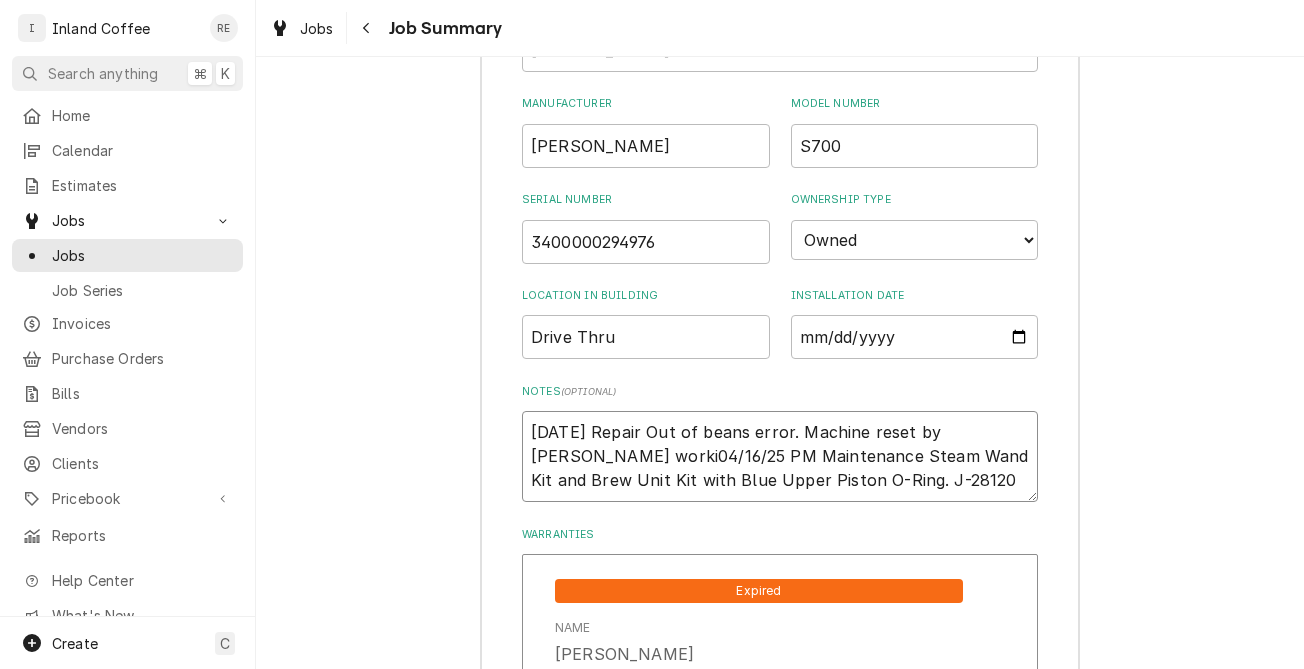 type on "x" 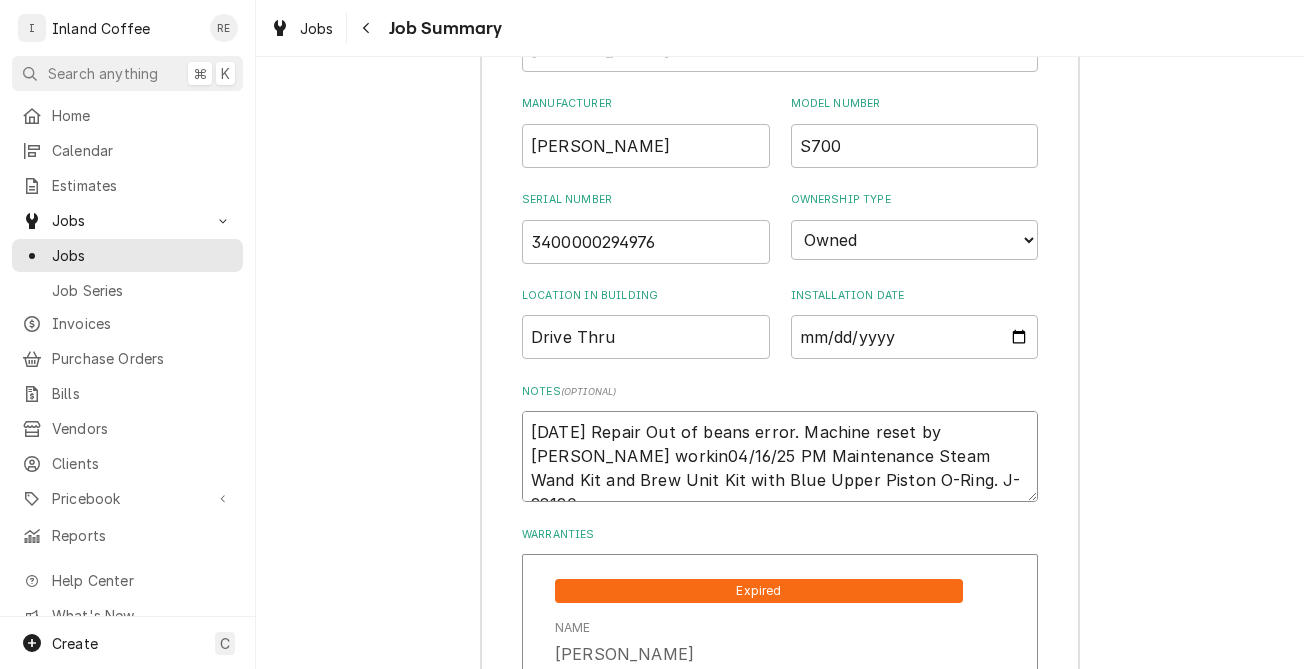 type on "x" 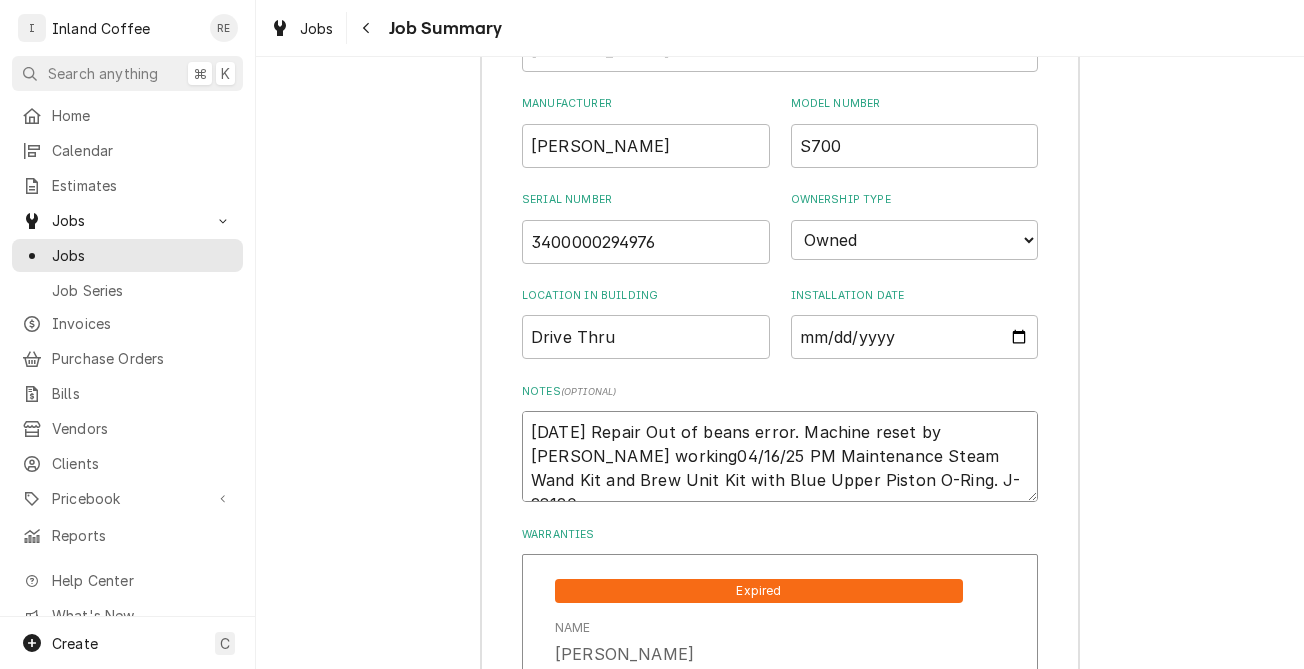 type on "x" 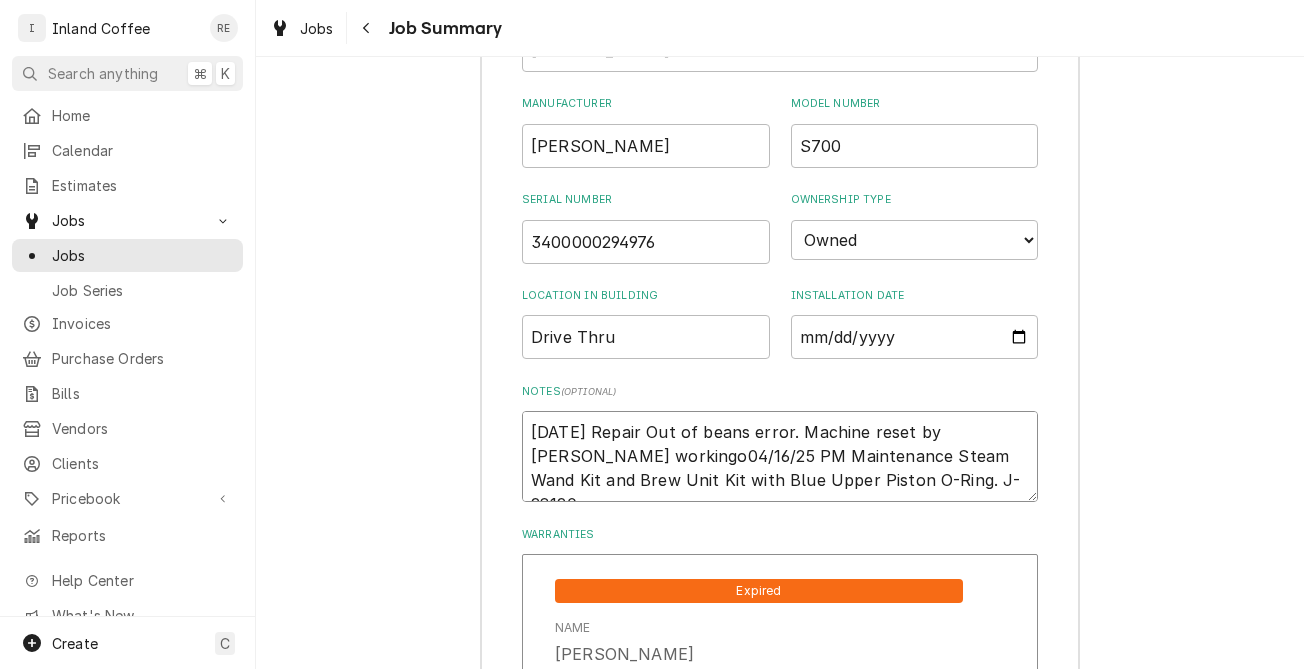 type on "x" 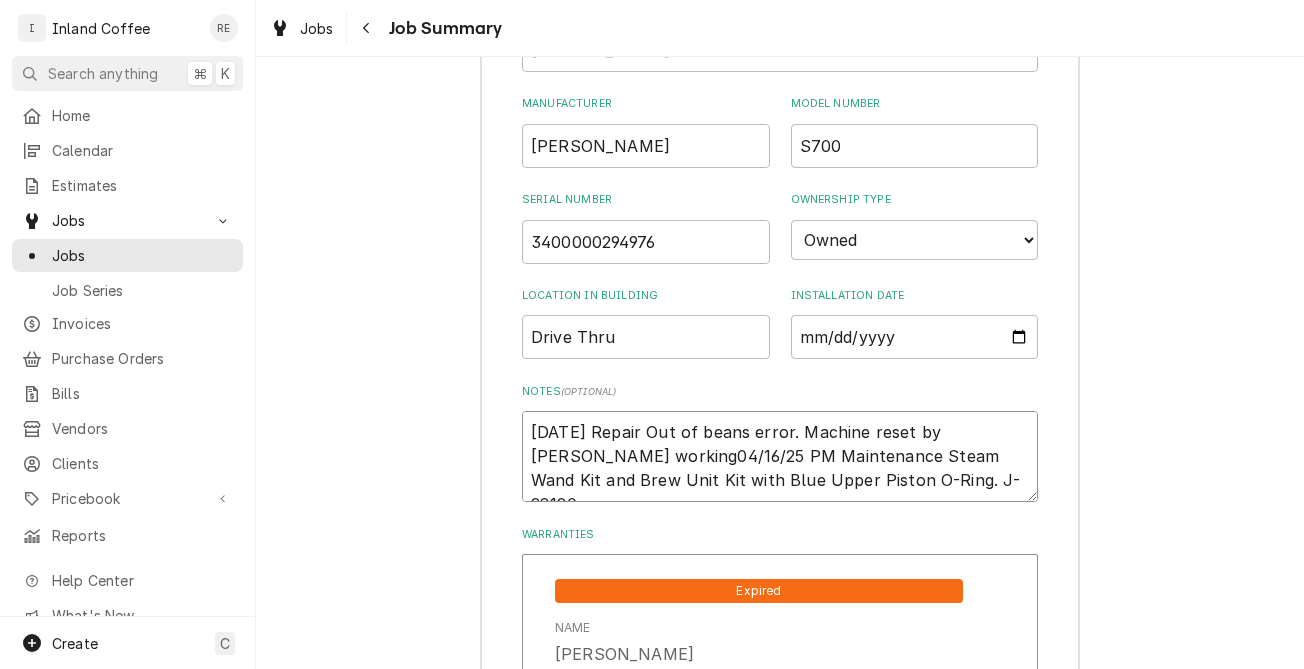 type on "x" 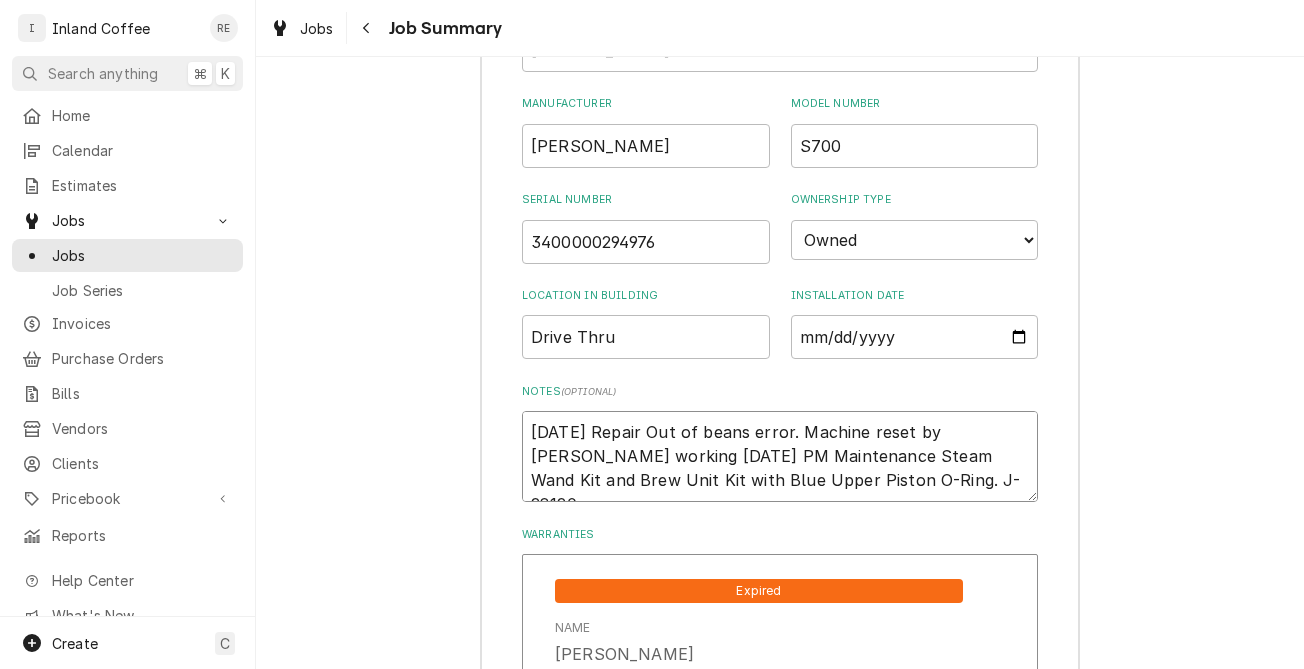 type on "x" 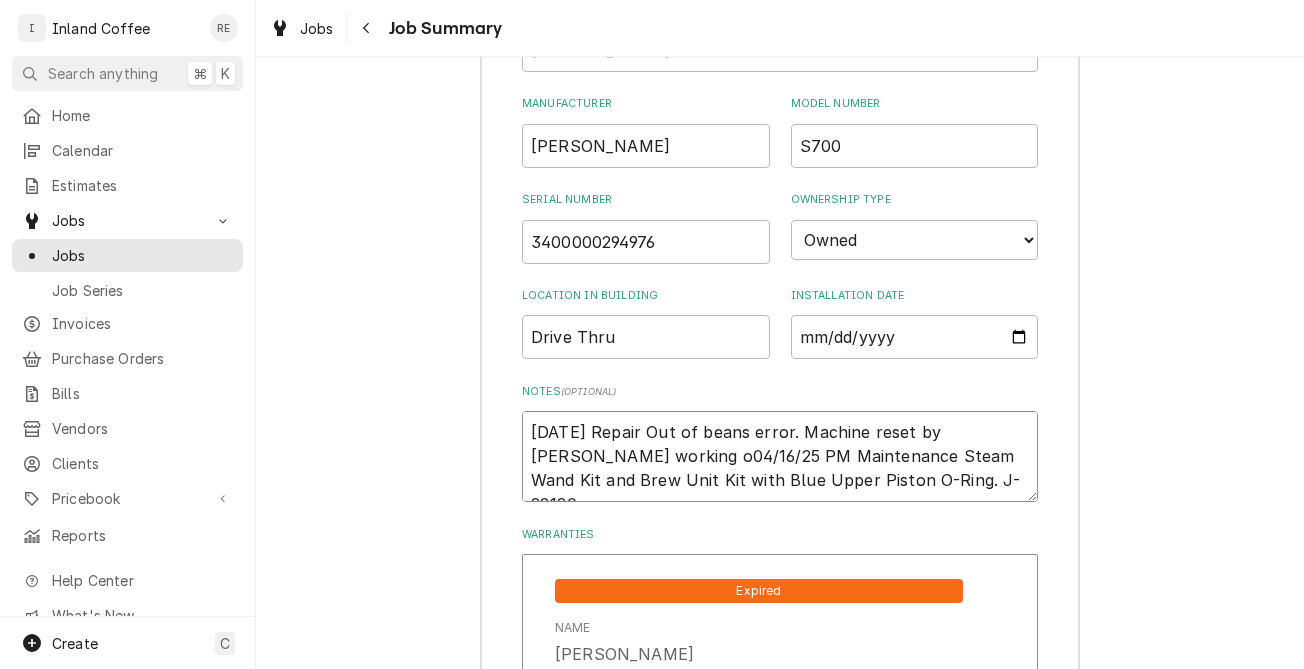 type on "x" 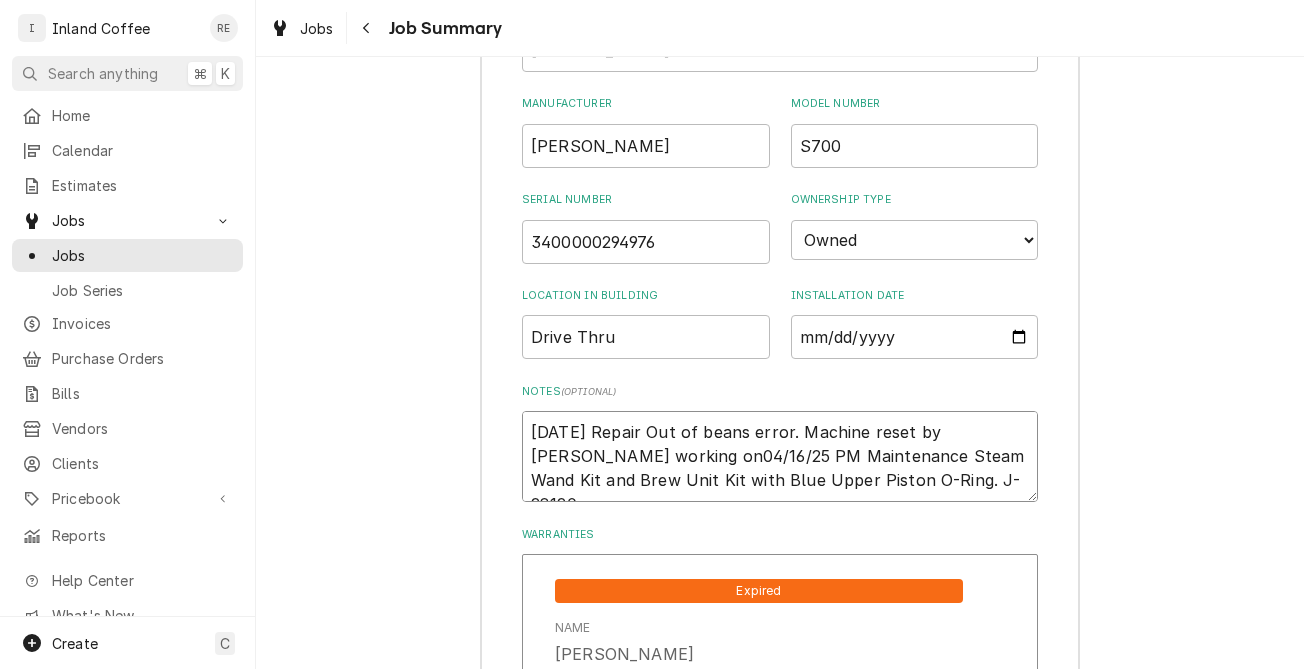 type 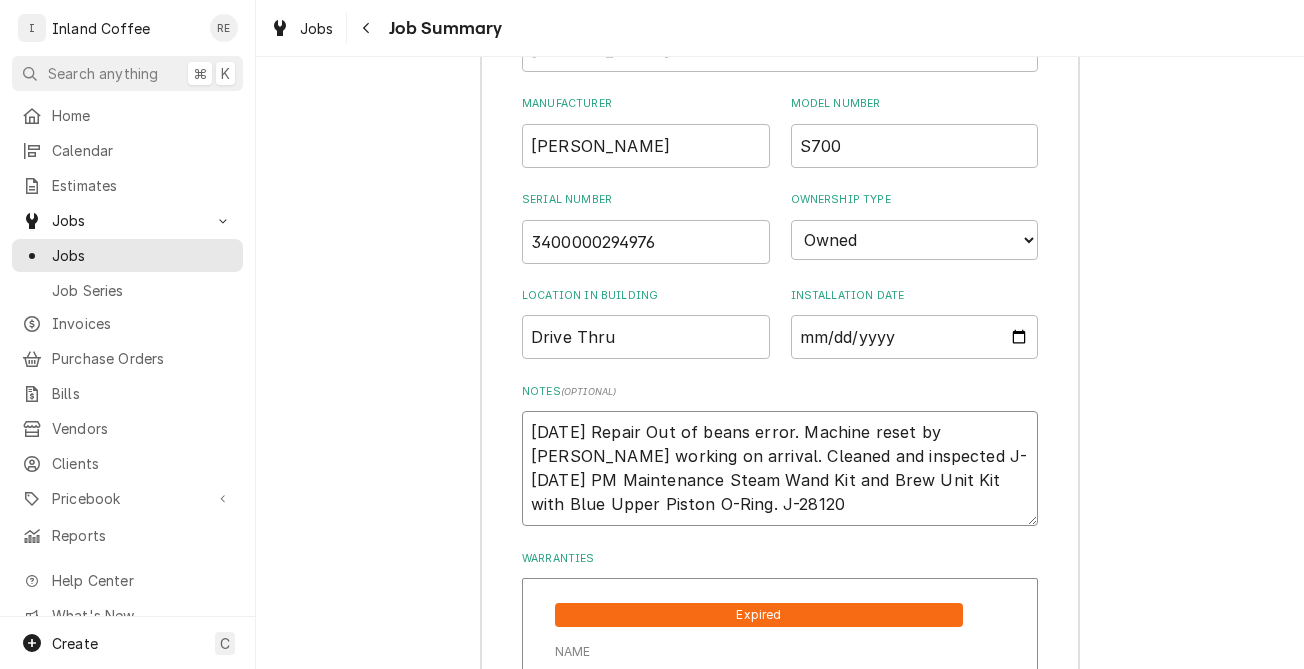 click on "07/10/25 Repair Out of beans error. Machine reset by Tiana working on arrival. Cleaned and inspected J-
04/16/25 PM Maintenance Steam Wand Kit and Brew Unit Kit with Blue Upper Piston O-Ring. J-28120" at bounding box center (780, 468) 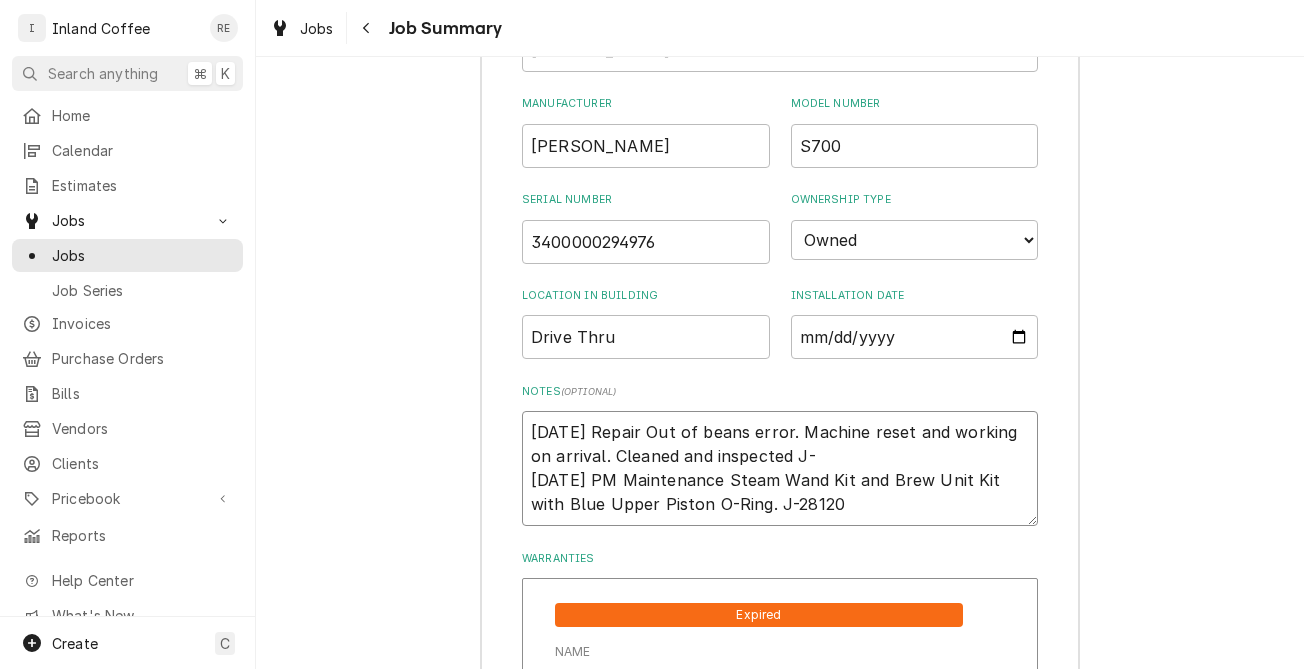 click on "07/10/25 Repair Out of beans error. Machine reset and working on arrival. Cleaned and inspected J-
04/16/25 PM Maintenance Steam Wand Kit and Brew Unit Kit with Blue Upper Piston O-Ring. J-28120" at bounding box center (780, 468) 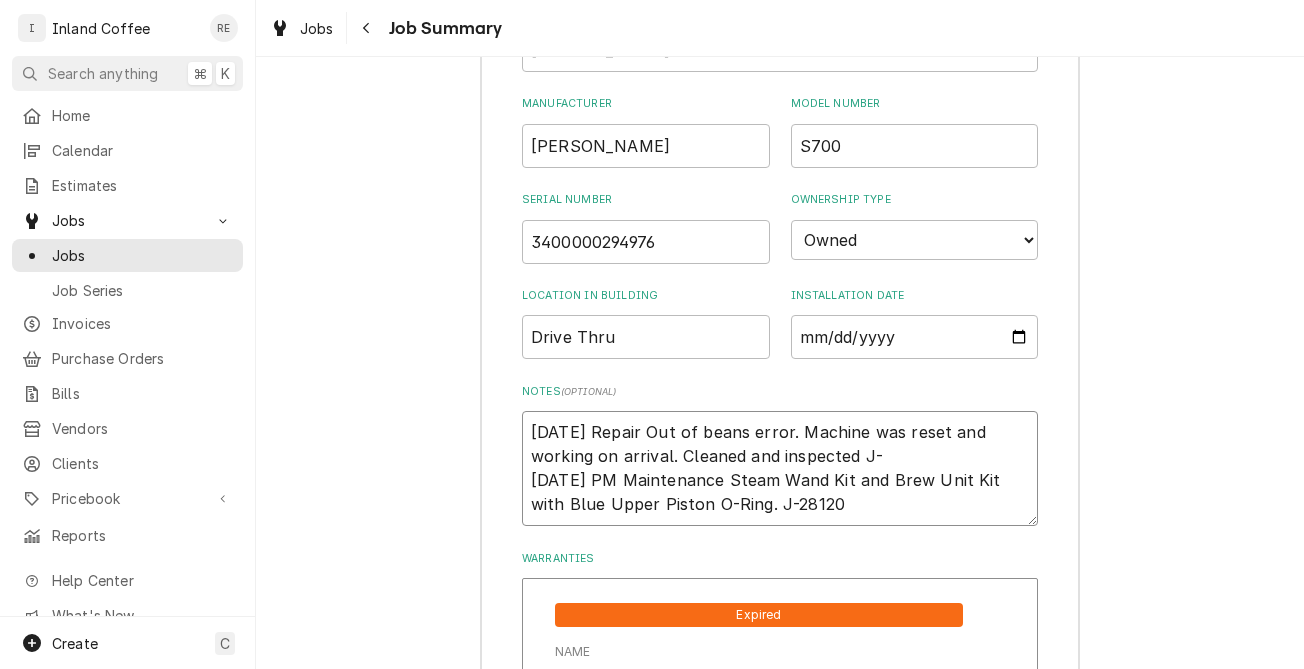 click on "07/10/25 Repair Out of beans error. Machine was reset and working on arrival. Cleaned and inspected J-
04/16/25 PM Maintenance Steam Wand Kit and Brew Unit Kit with Blue Upper Piston O-Ring. J-28120" at bounding box center [780, 468] 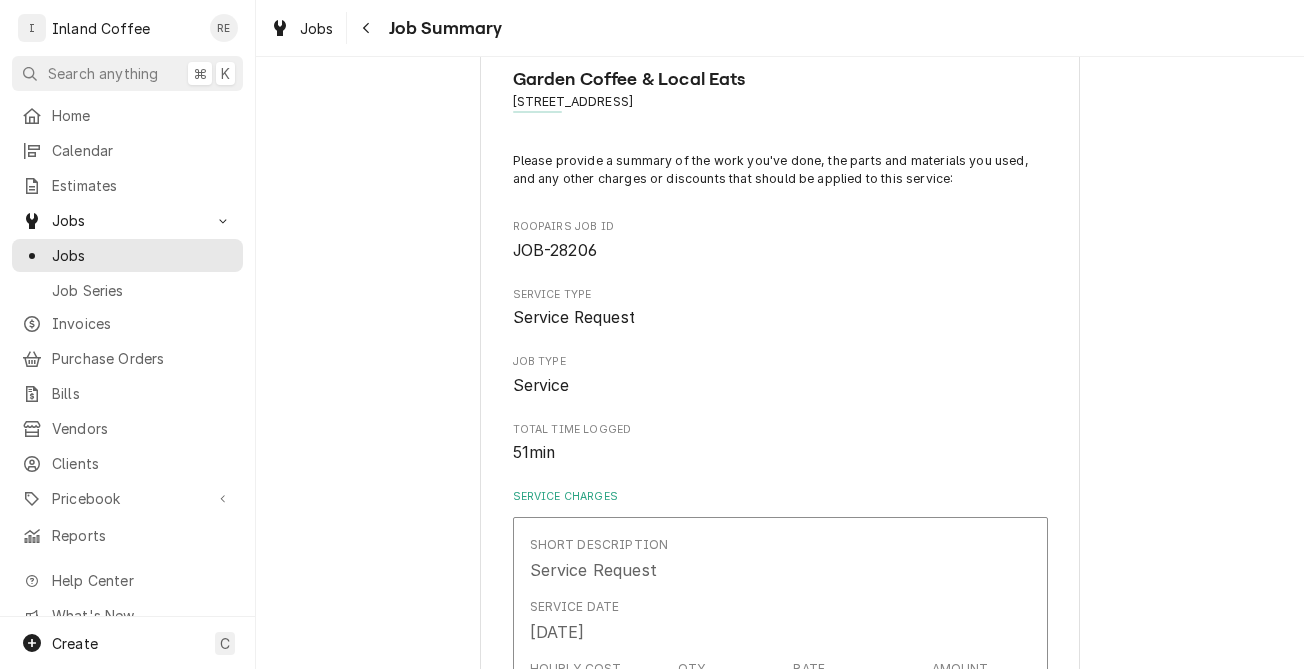 scroll, scrollTop: 0, scrollLeft: 0, axis: both 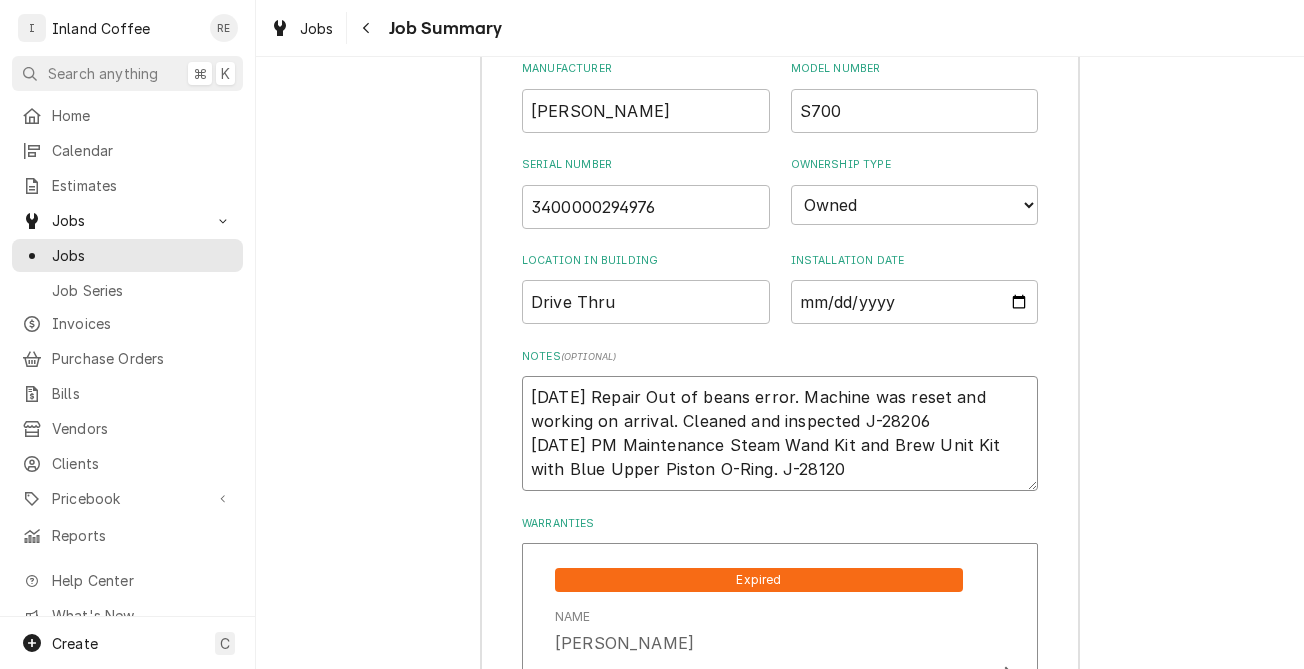 click on "07/10/25 Repair Out of beans error. Machine was reset and working on arrival. Cleaned and inspected J-28206
04/16/25 PM Maintenance Steam Wand Kit and Brew Unit Kit with Blue Upper Piston O-Ring. J-28120" at bounding box center [780, 433] 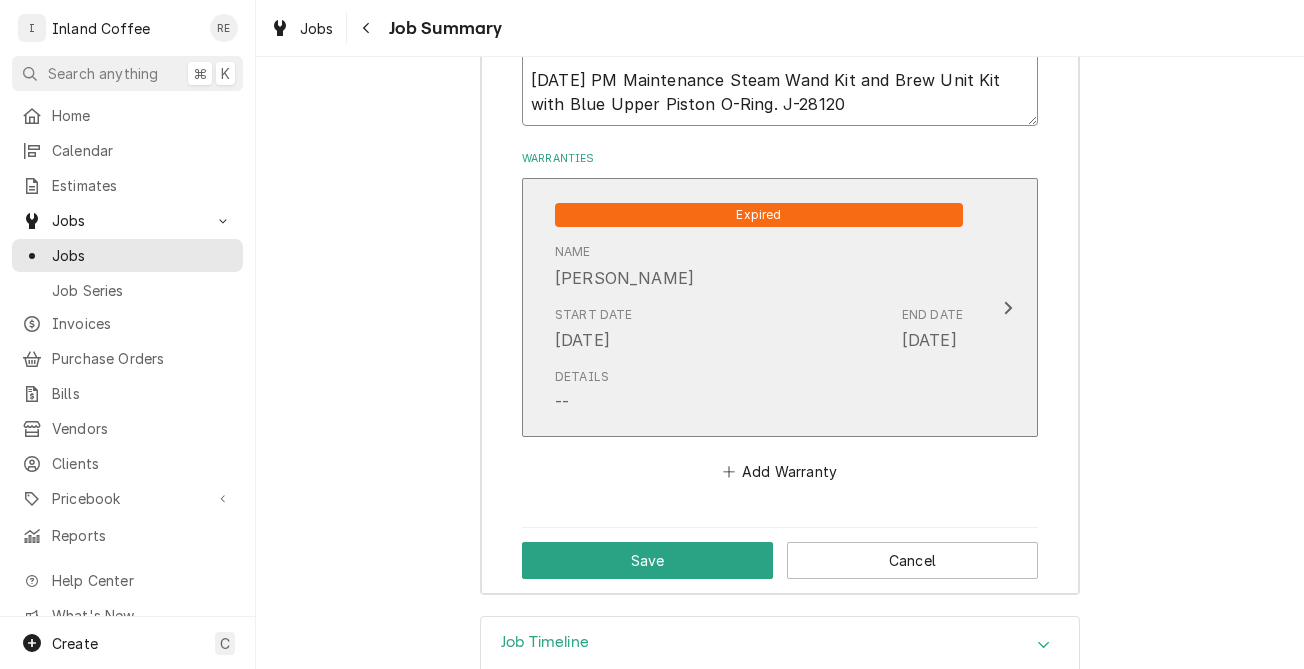 scroll, scrollTop: 2581, scrollLeft: 0, axis: vertical 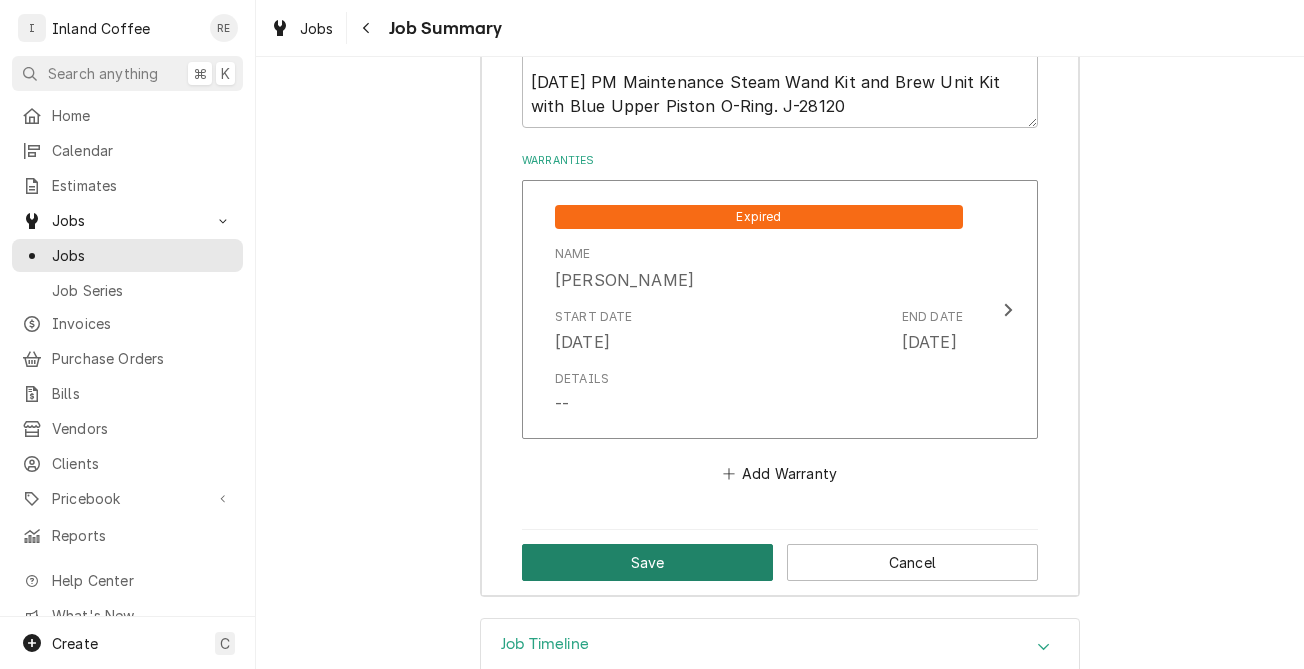 click on "Save" at bounding box center (647, 562) 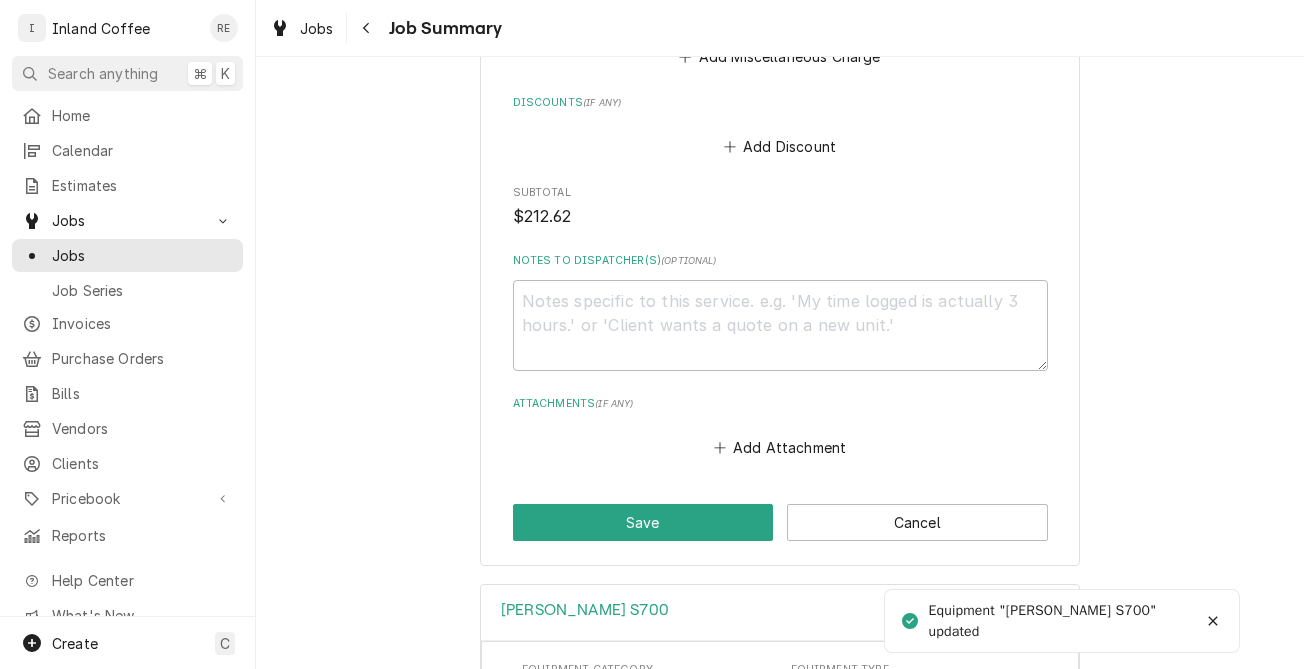 scroll, scrollTop: 1274, scrollLeft: 0, axis: vertical 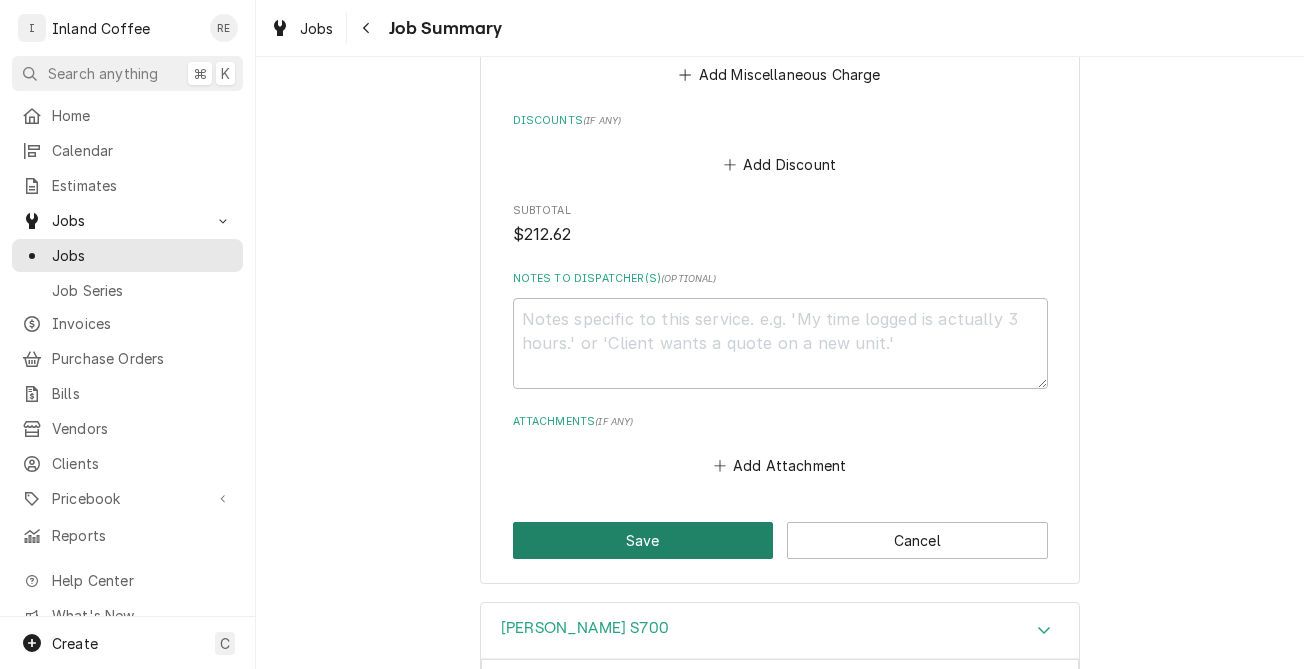 click on "Save" at bounding box center [643, 540] 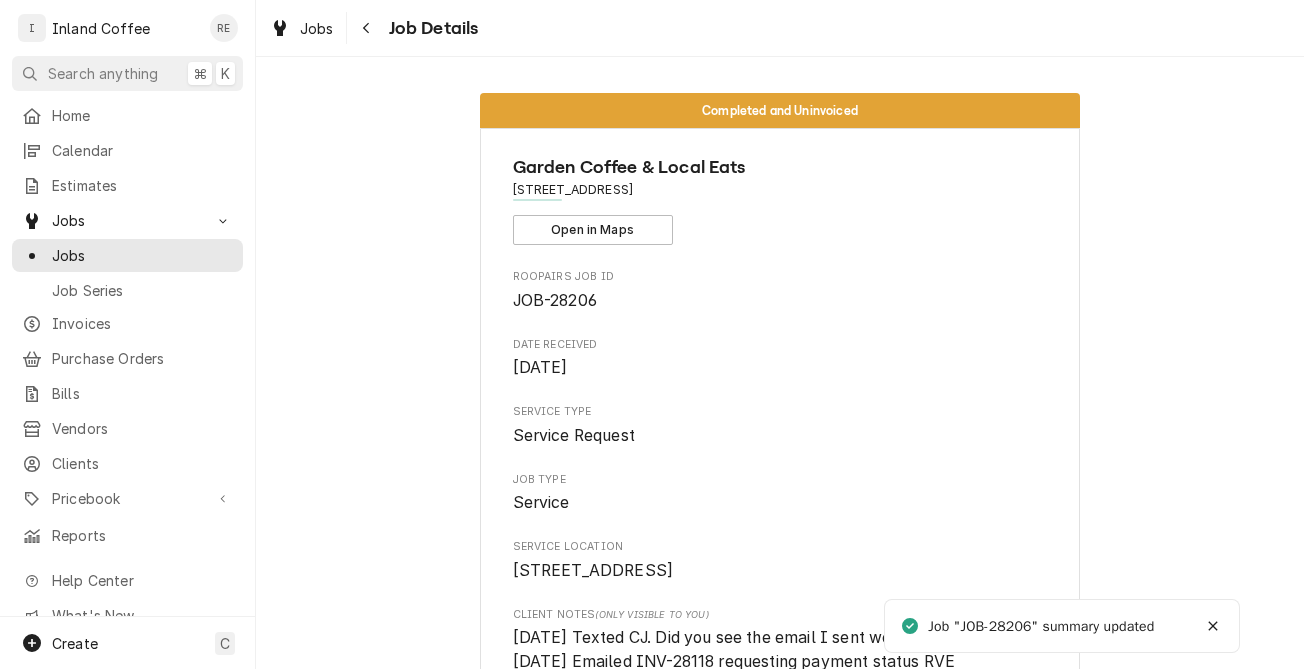 scroll, scrollTop: 0, scrollLeft: 0, axis: both 